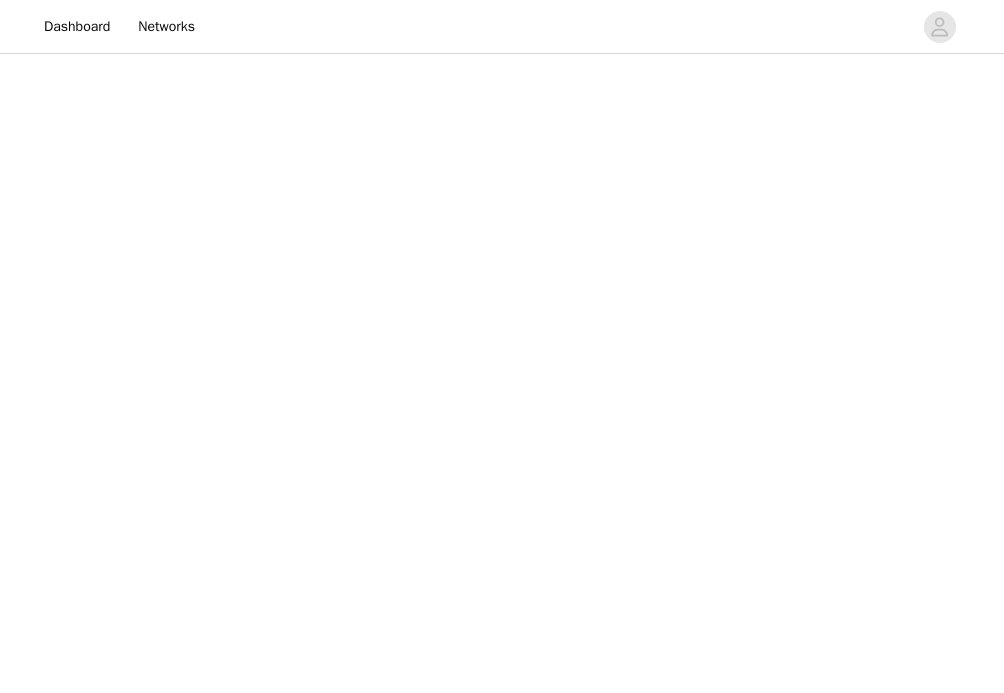 scroll, scrollTop: 0, scrollLeft: 0, axis: both 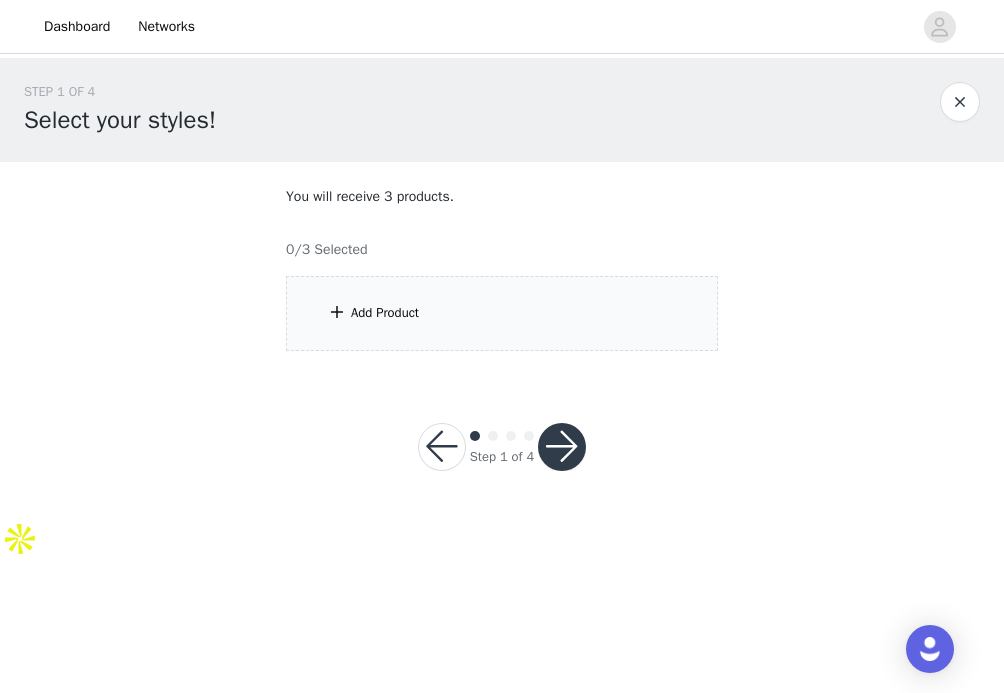 click on "Add Product" at bounding box center [385, 313] 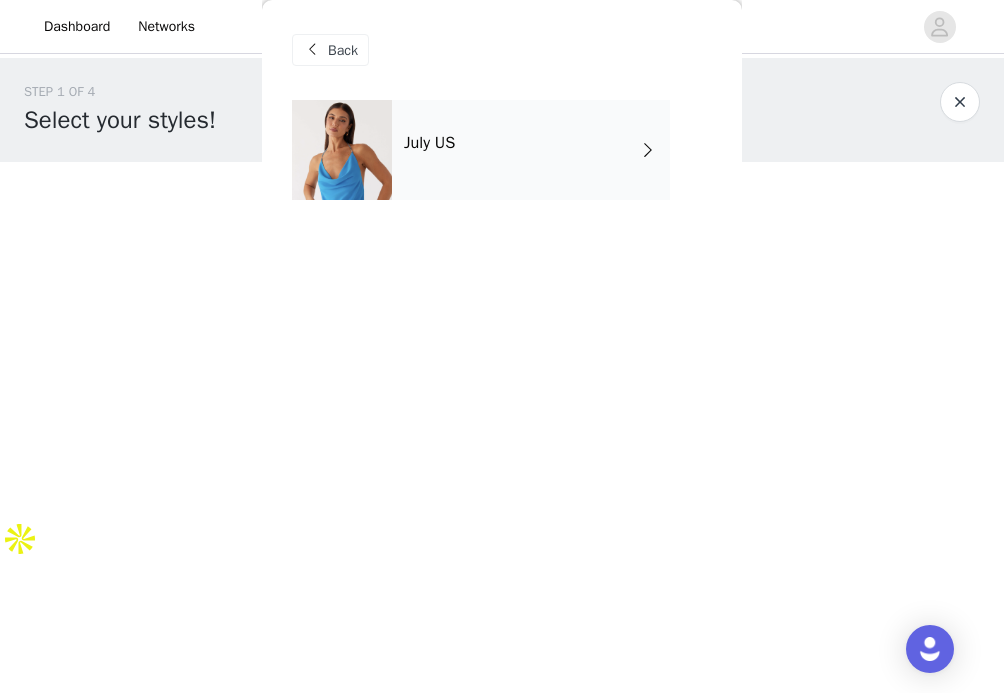 click at bounding box center (648, 150) 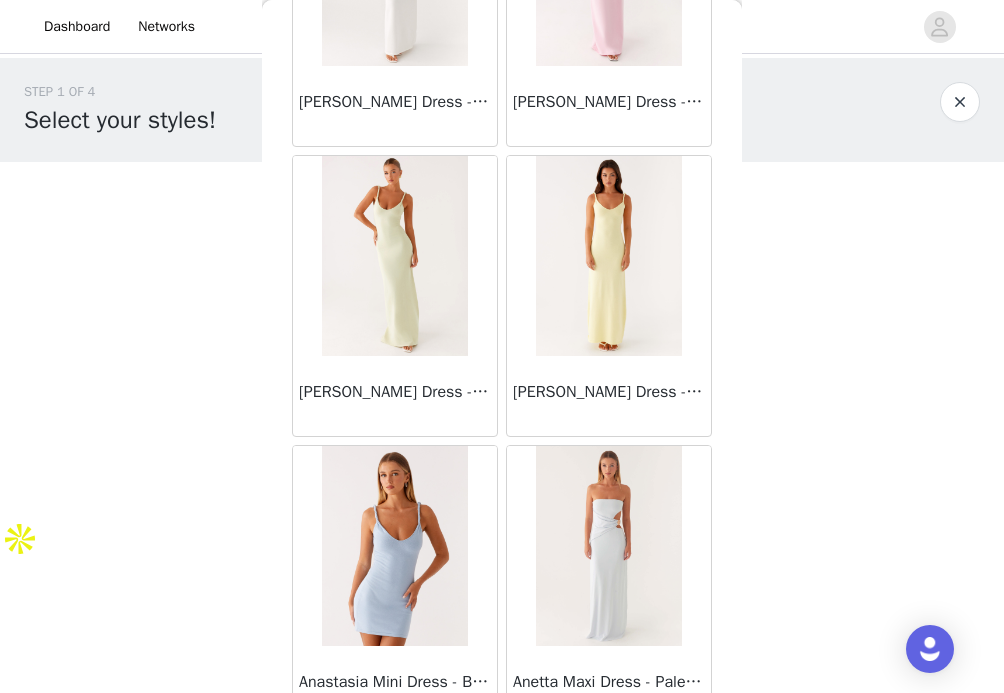 scroll, scrollTop: 2367, scrollLeft: 0, axis: vertical 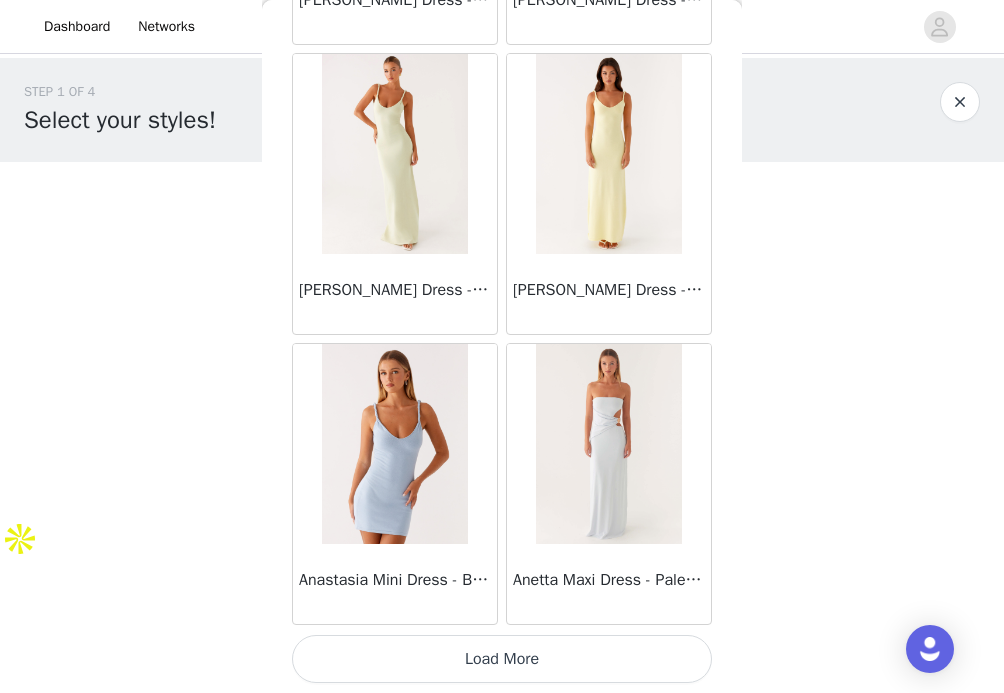 click on "Load More" at bounding box center [502, 659] 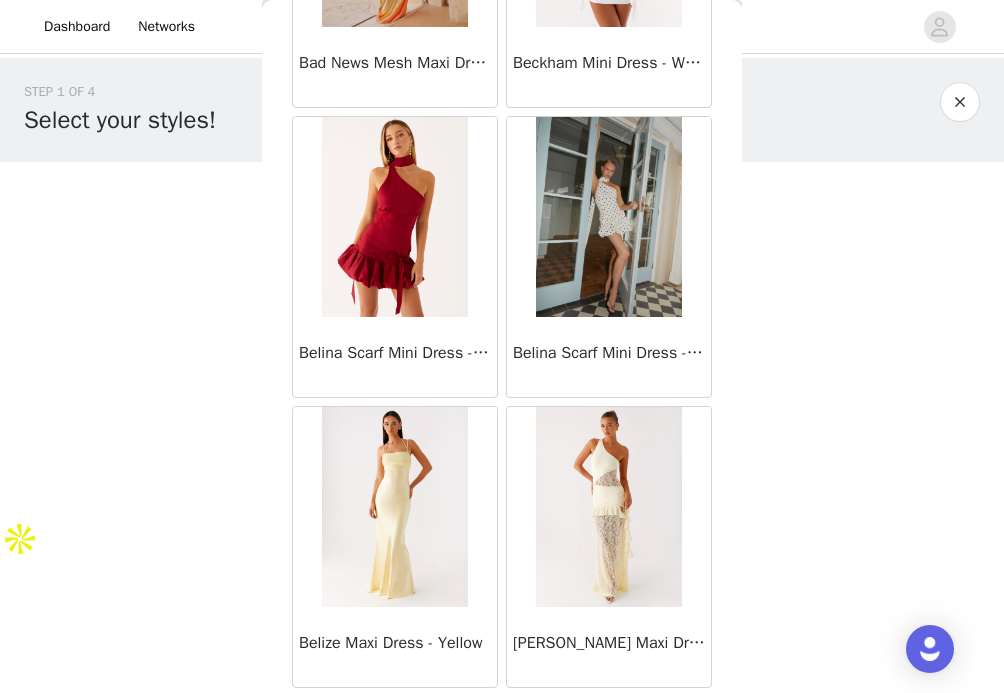 scroll, scrollTop: 5267, scrollLeft: 0, axis: vertical 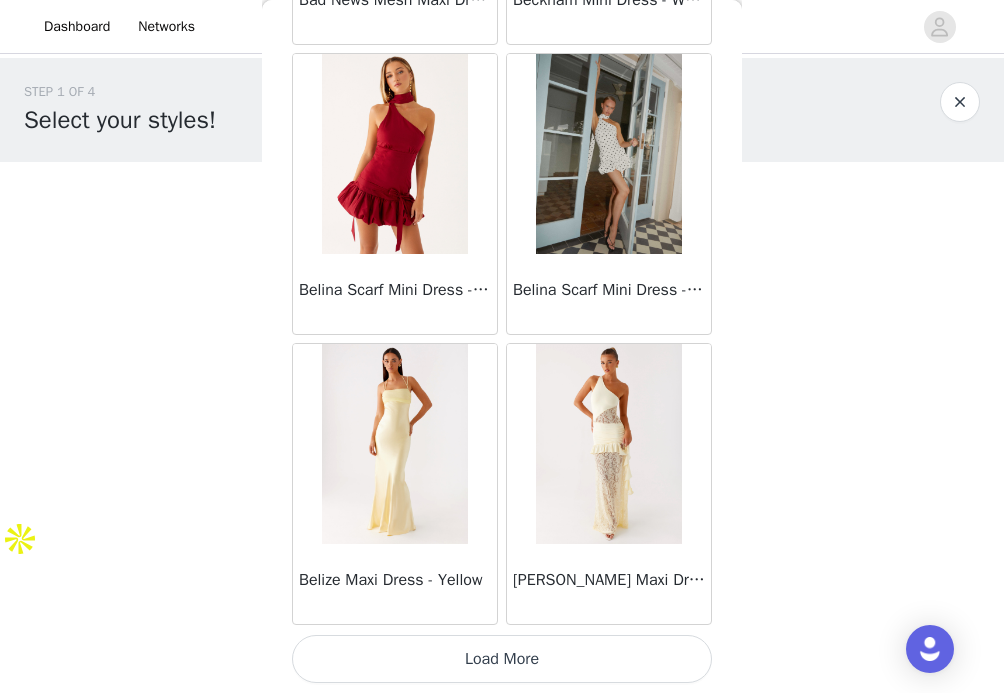click on "Load More" at bounding box center (502, 659) 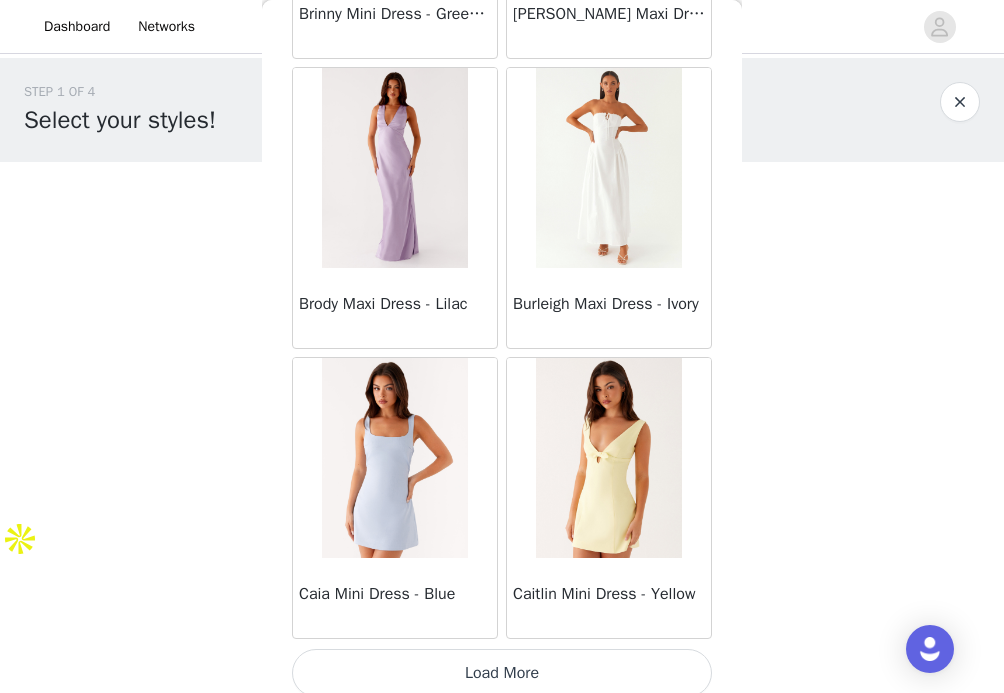 scroll, scrollTop: 8167, scrollLeft: 0, axis: vertical 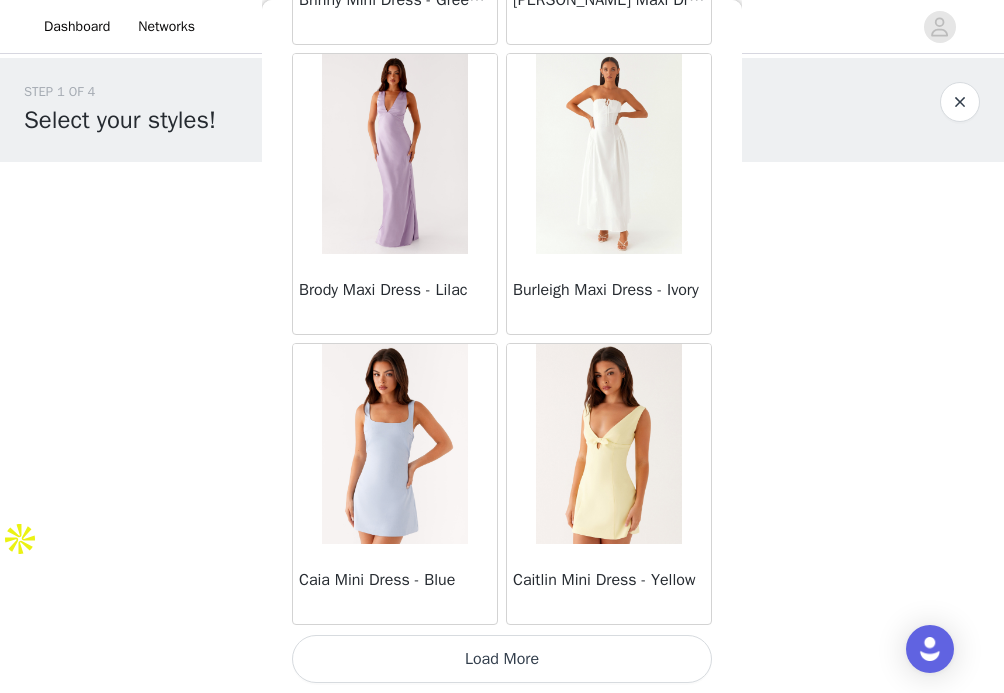 click at bounding box center [608, 154] 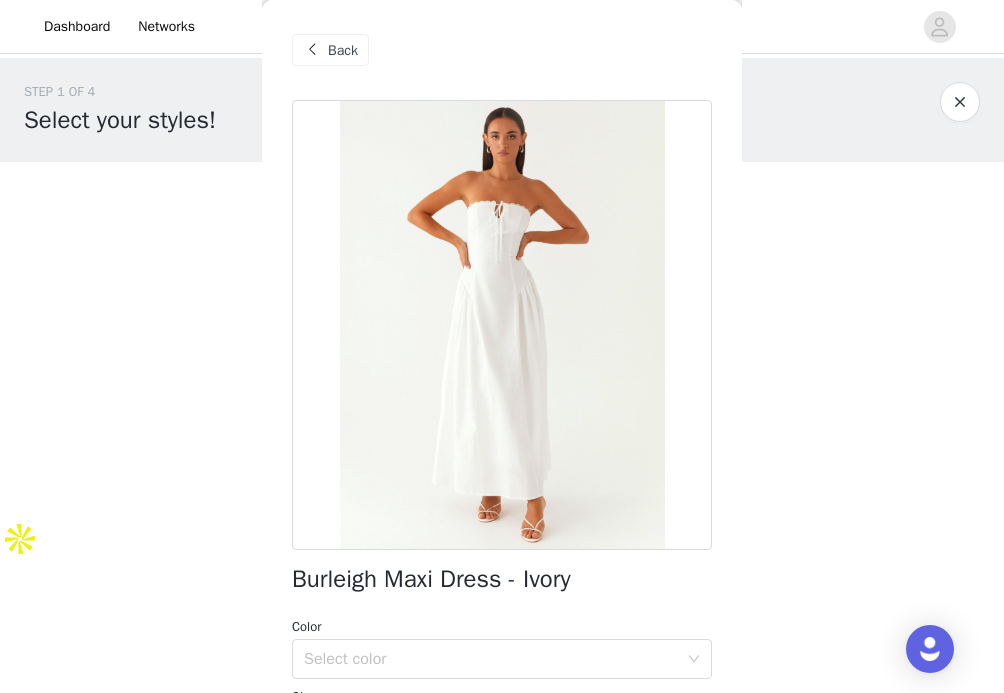 scroll, scrollTop: 125, scrollLeft: 0, axis: vertical 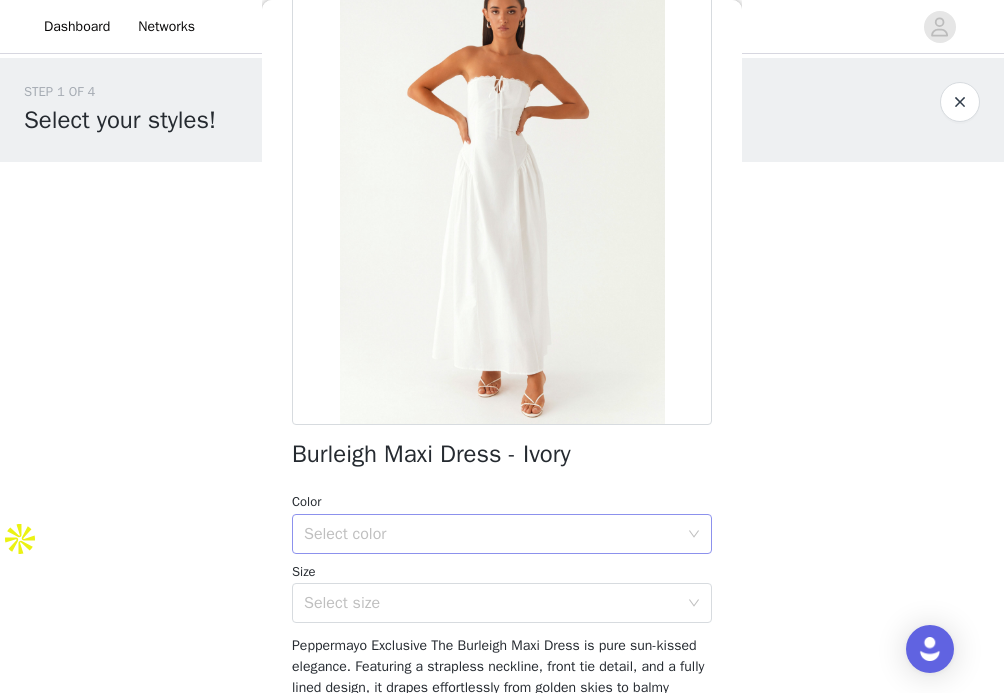 click on "Select color" at bounding box center [491, 534] 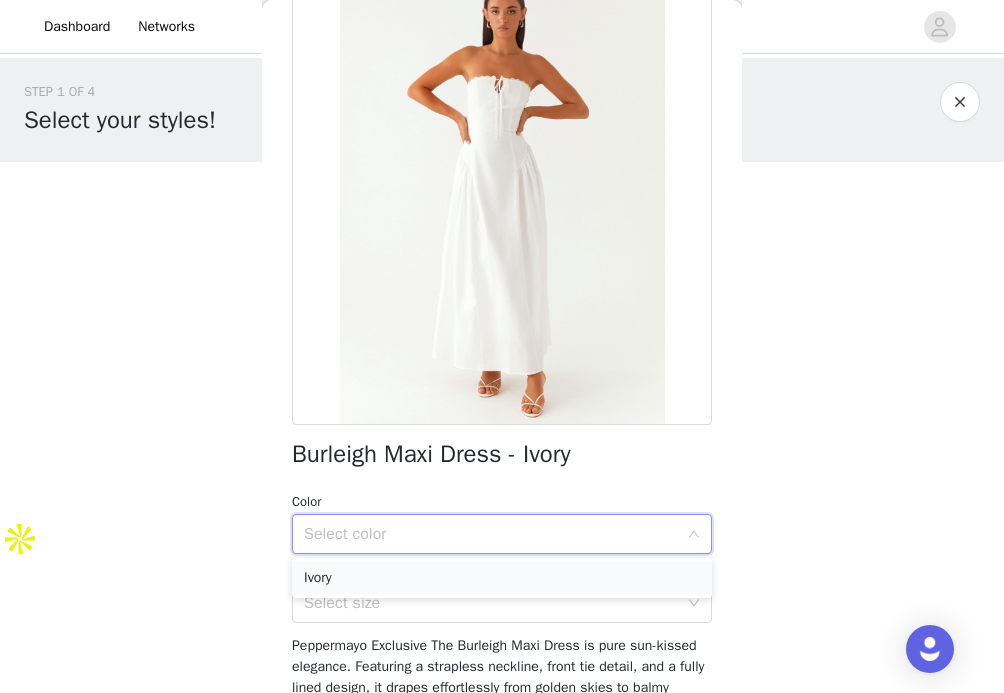 click on "Ivory" at bounding box center (502, 578) 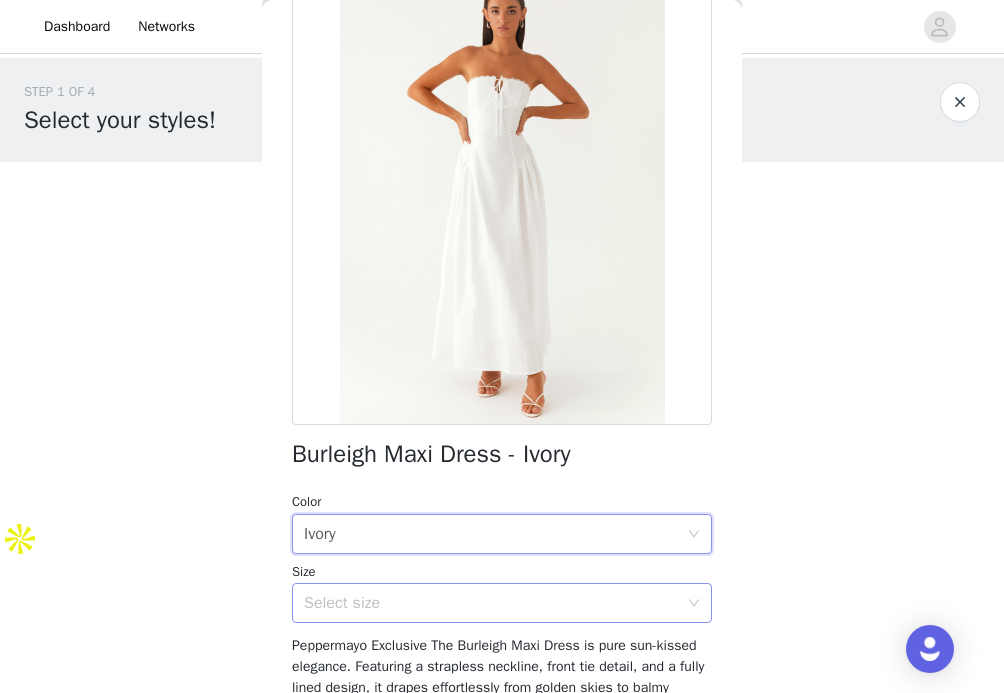 click on "Select size" at bounding box center [491, 603] 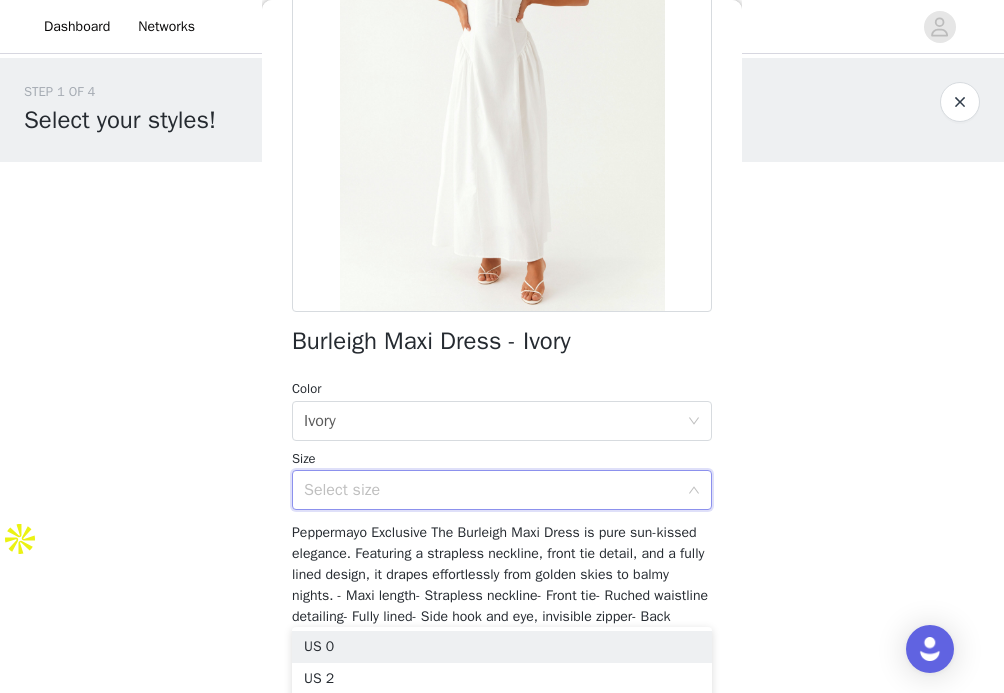 scroll, scrollTop: 275, scrollLeft: 0, axis: vertical 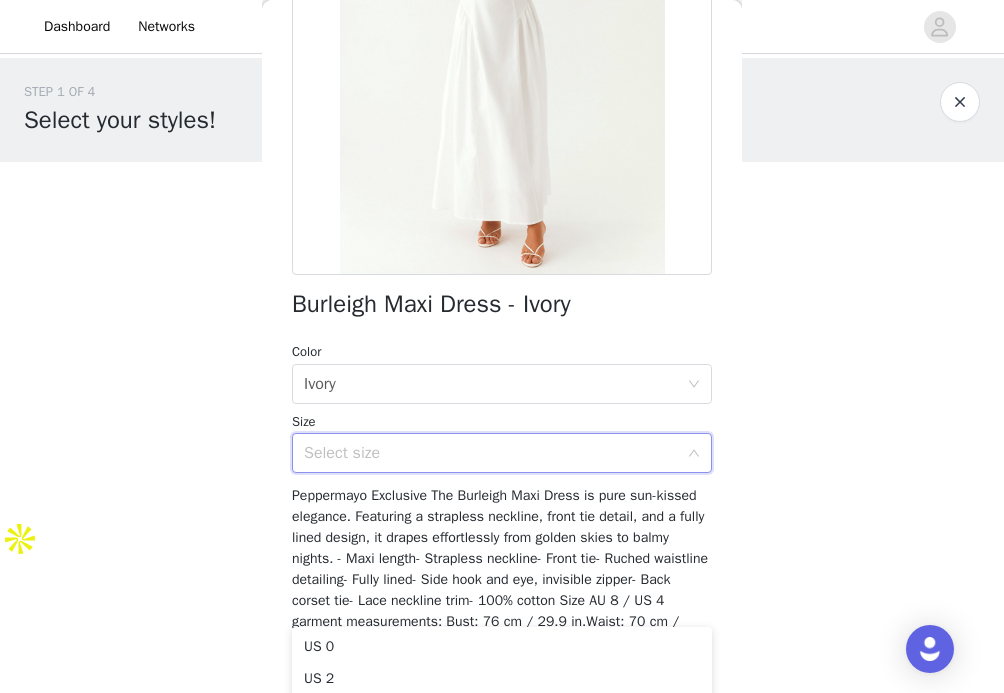 click on "Peppermayo Exclusive The Burleigh Maxi Dress is pure sun-kissed elegance. Featuring a strapless neckline, front tie detail, and a fully lined design, it drapes effortlessly from golden skies to balmy nights. - Maxi length- Strapless neckline- Front tie- Ruched waistline detailing- Fully lined- Side hook and eye, invisible zipper- Back corset tie- Lace neckline trim- 100% cotton Size AU 8 / US 4 garment measurements: Bust: 76 cm / 29.9 in.Waist: 70 cm / 27.6 in.Hem: 200 cm / 78.7 in.Hip: 82 cm / 32.3 in.Length: 125 cm / 49.2 in. [PERSON_NAME] is 177cm and wears size AU 6 / size US 2" at bounding box center (502, 590) 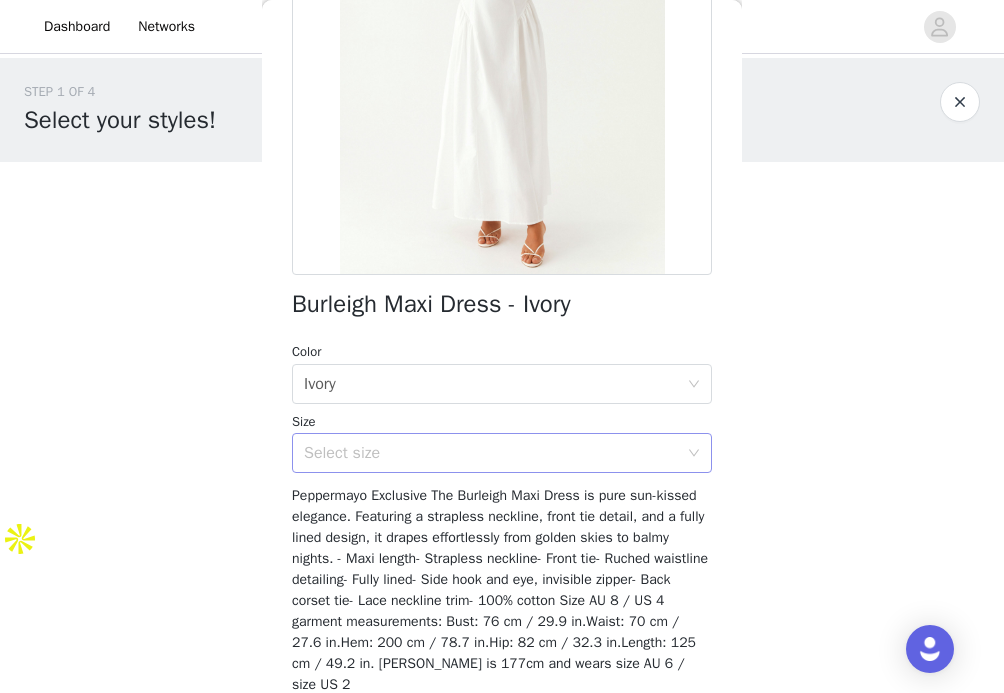 click at bounding box center (694, 454) 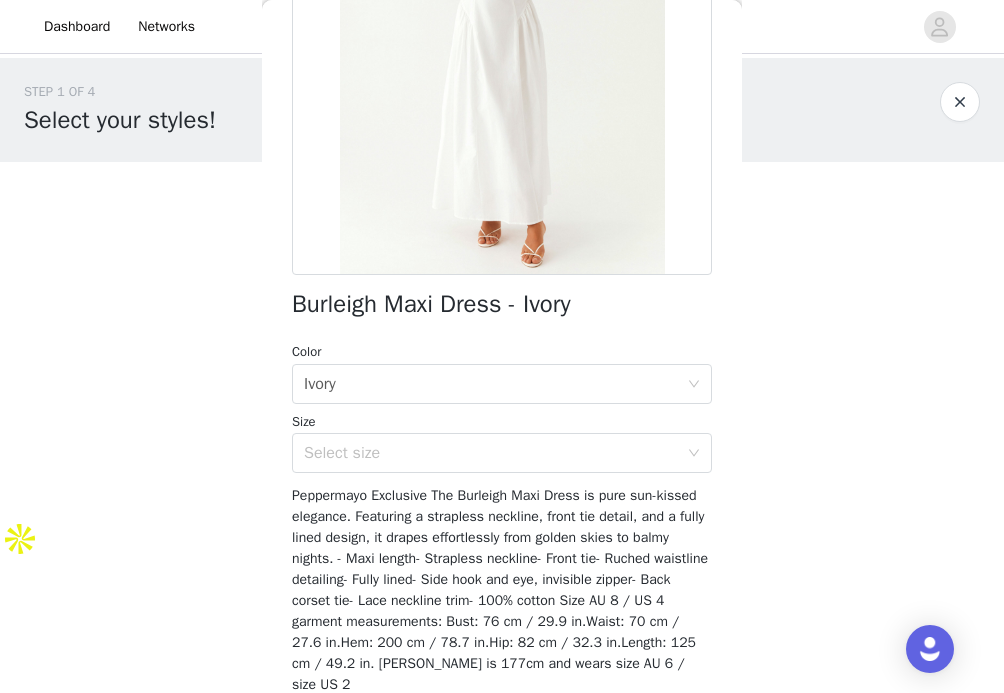 click on "Peppermayo Exclusive The Burleigh Maxi Dress is pure sun-kissed elegance. Featuring a strapless neckline, front tie detail, and a fully lined design, it drapes effortlessly from golden skies to balmy nights. - Maxi length- Strapless neckline- Front tie- Ruched waistline detailing- Fully lined- Side hook and eye, invisible zipper- Back corset tie- Lace neckline trim- 100% cotton Size AU 8 / US 4 garment measurements: Bust: 76 cm / 29.9 in.Waist: 70 cm / 27.6 in.Hem: 200 cm / 78.7 in.Hip: 82 cm / 32.3 in.Length: 125 cm / 49.2 in. [PERSON_NAME] is 177cm and wears size AU 6 / size US 2" at bounding box center [500, 590] 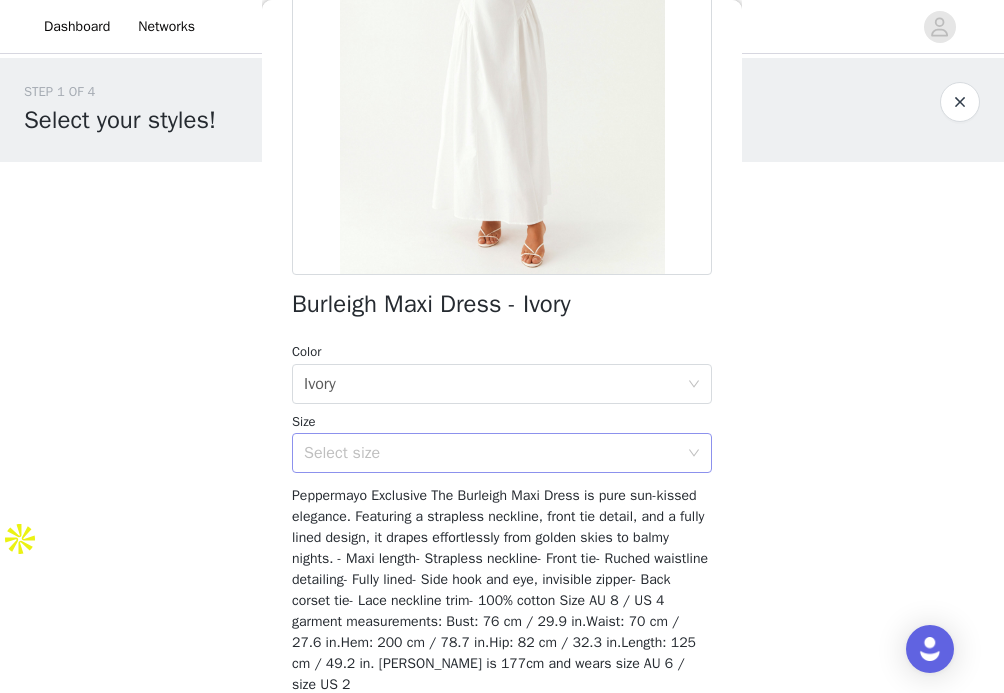 click on "Select size" at bounding box center [491, 453] 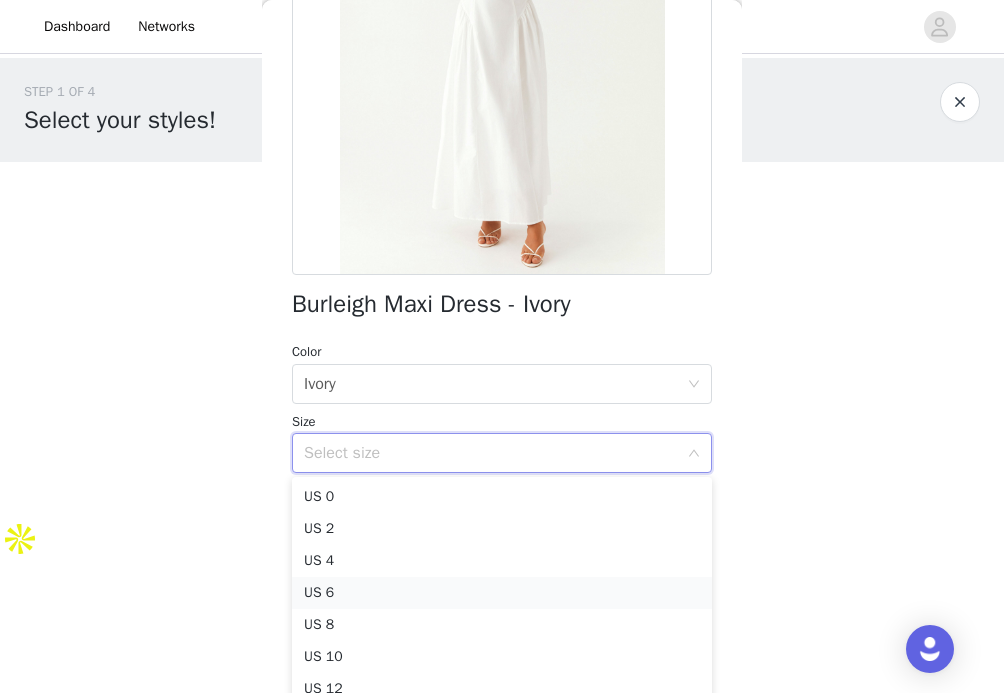 click on "US 6" at bounding box center (502, 593) 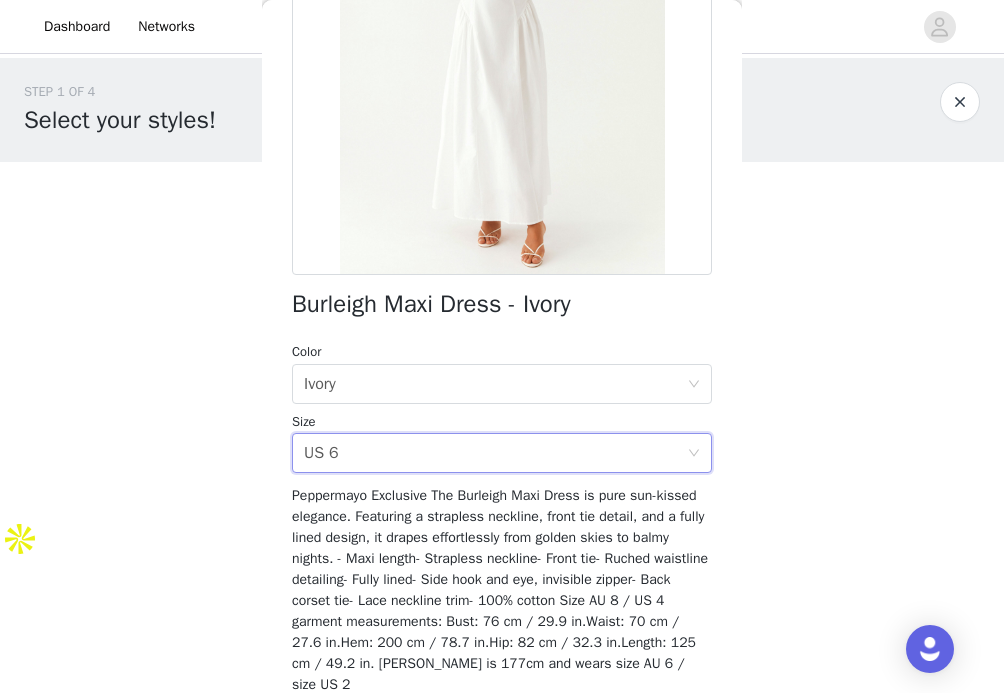 scroll, scrollTop: 361, scrollLeft: 0, axis: vertical 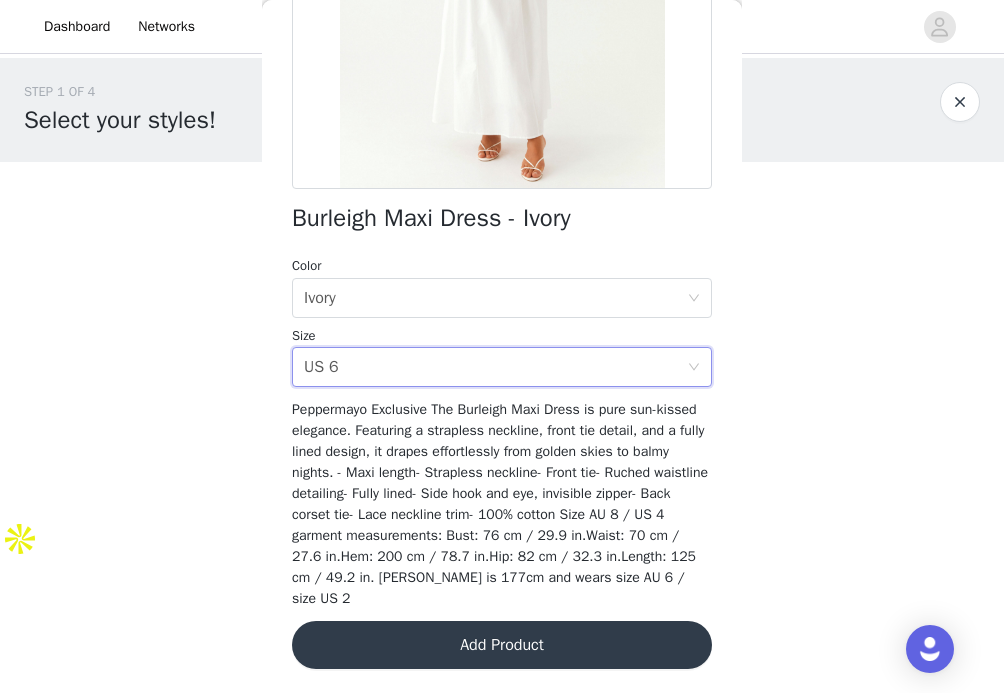 click on "Add Product" at bounding box center [502, 645] 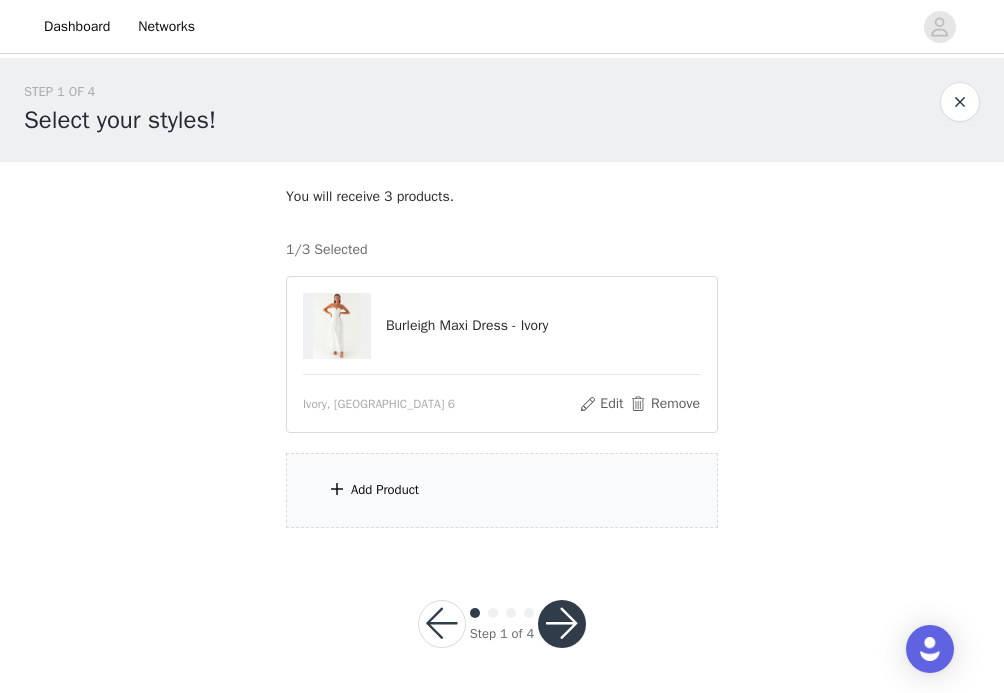 click on "Add Product" at bounding box center [502, 490] 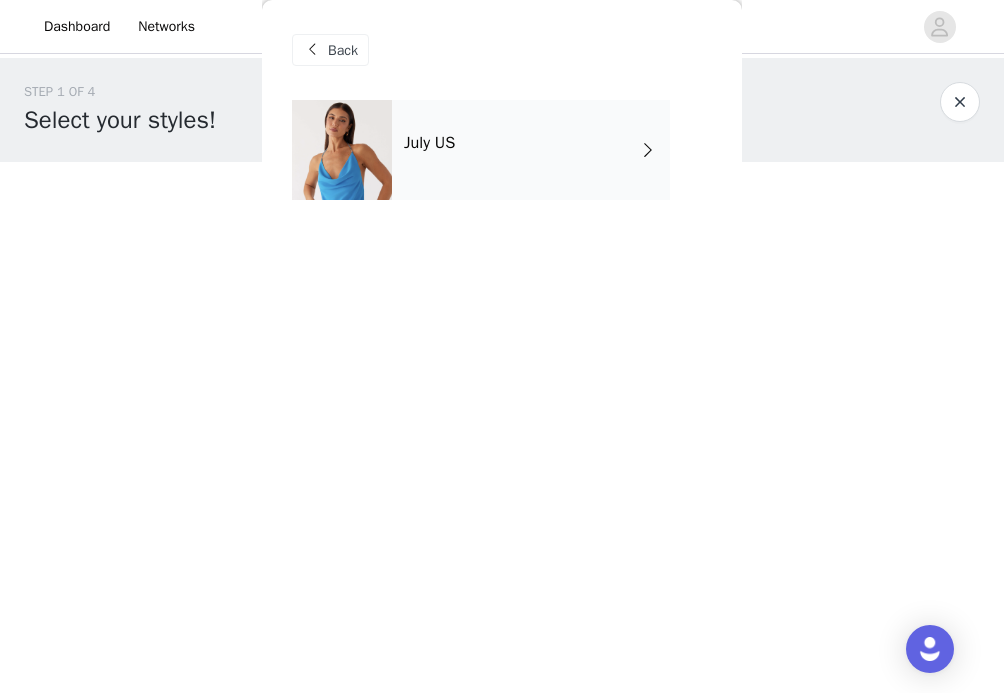 click on "July US" at bounding box center (531, 150) 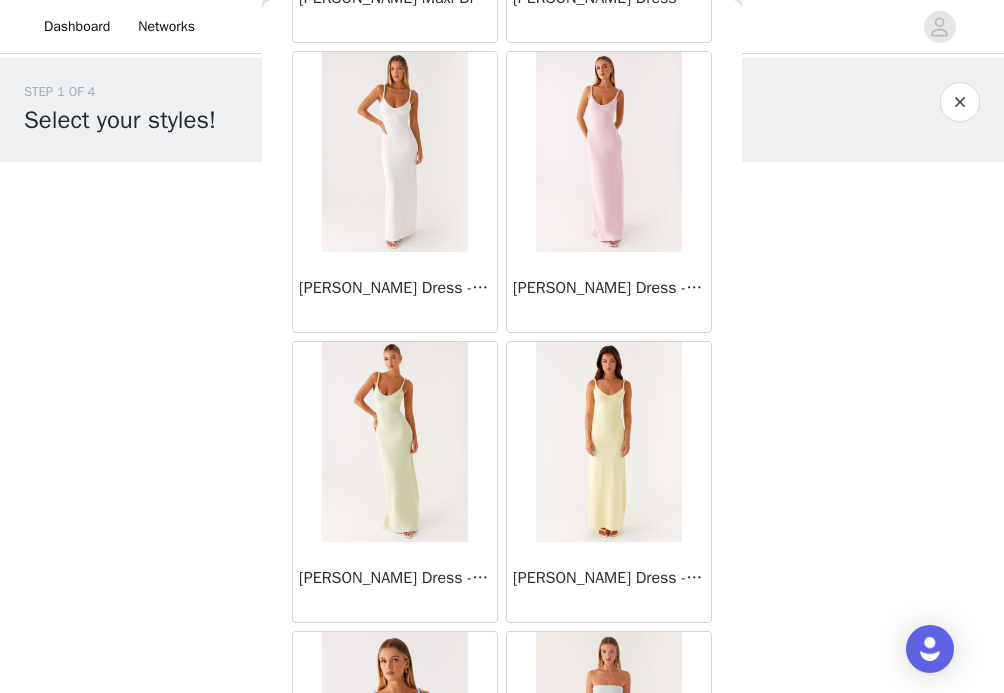 scroll, scrollTop: 2367, scrollLeft: 0, axis: vertical 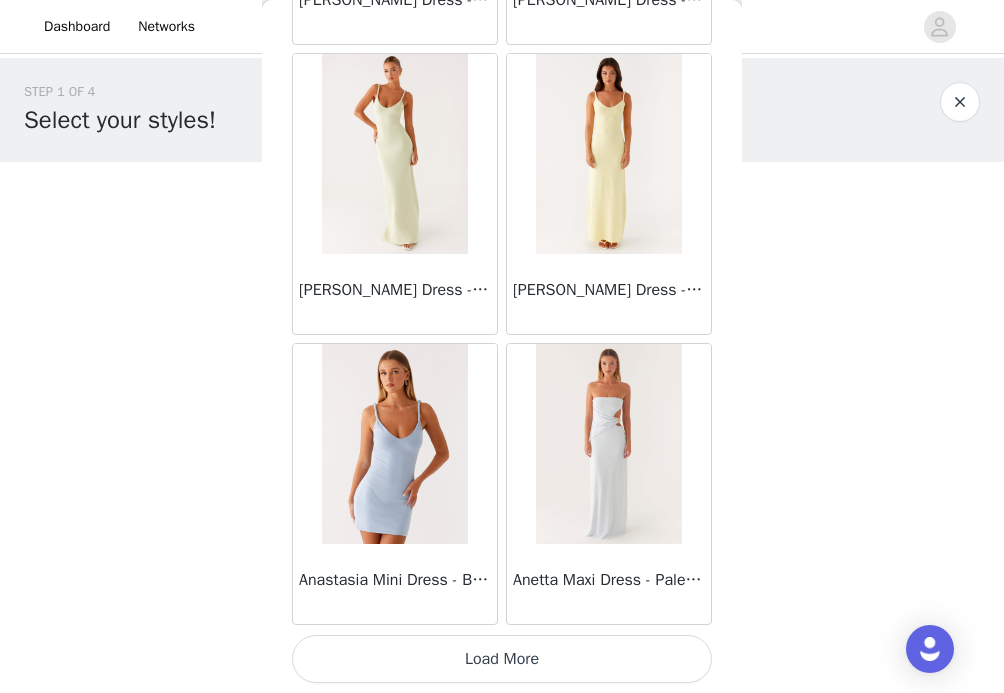 click on "Load More" at bounding box center (502, 659) 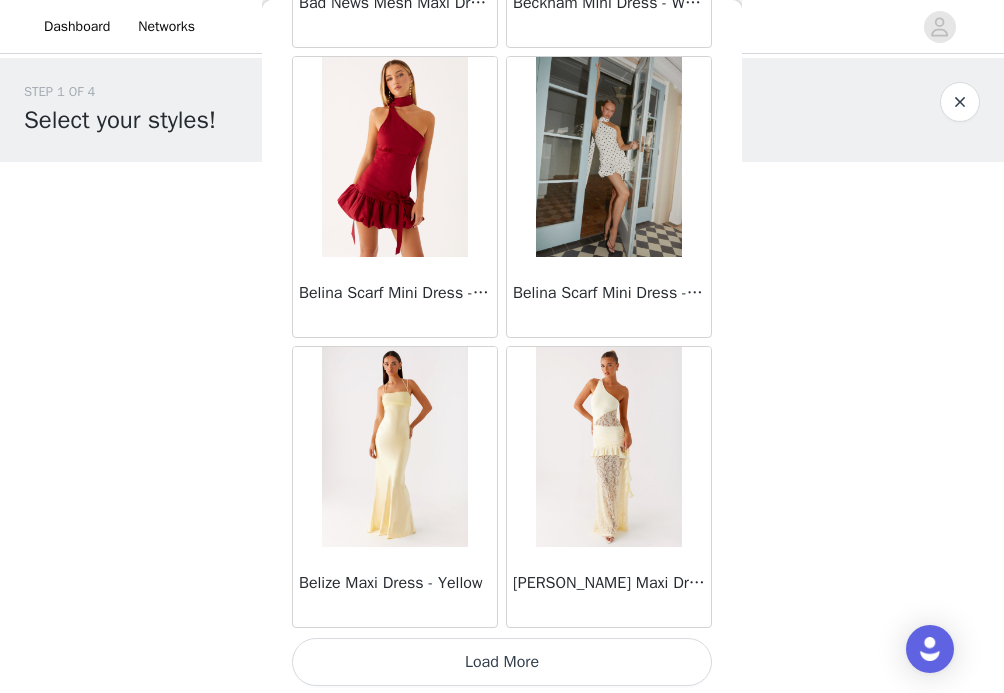 scroll, scrollTop: 5267, scrollLeft: 0, axis: vertical 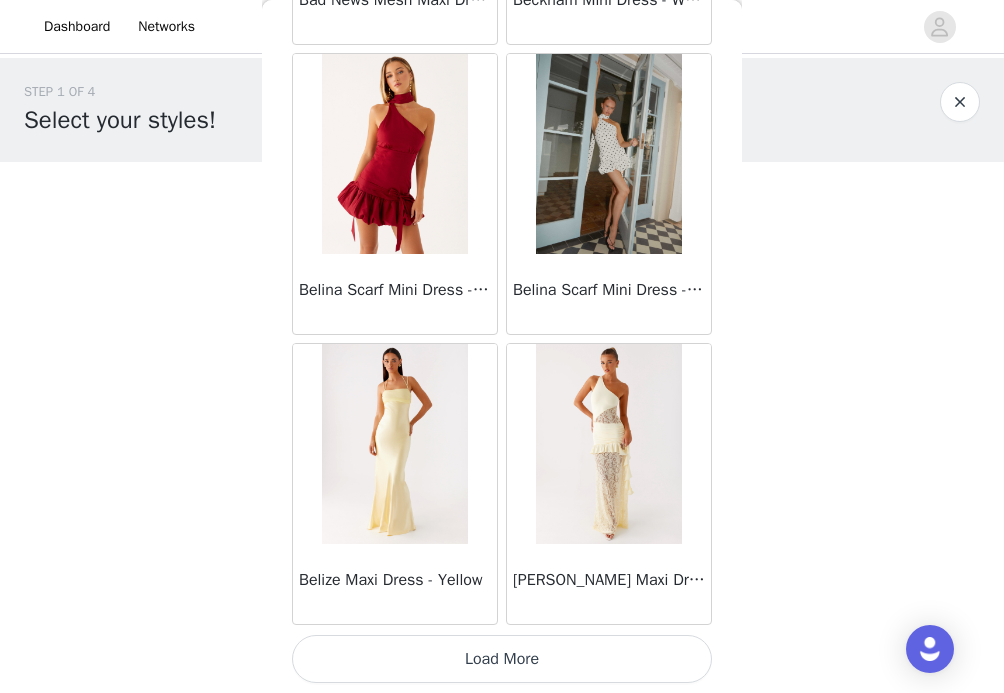 click on "Load More" at bounding box center (502, 659) 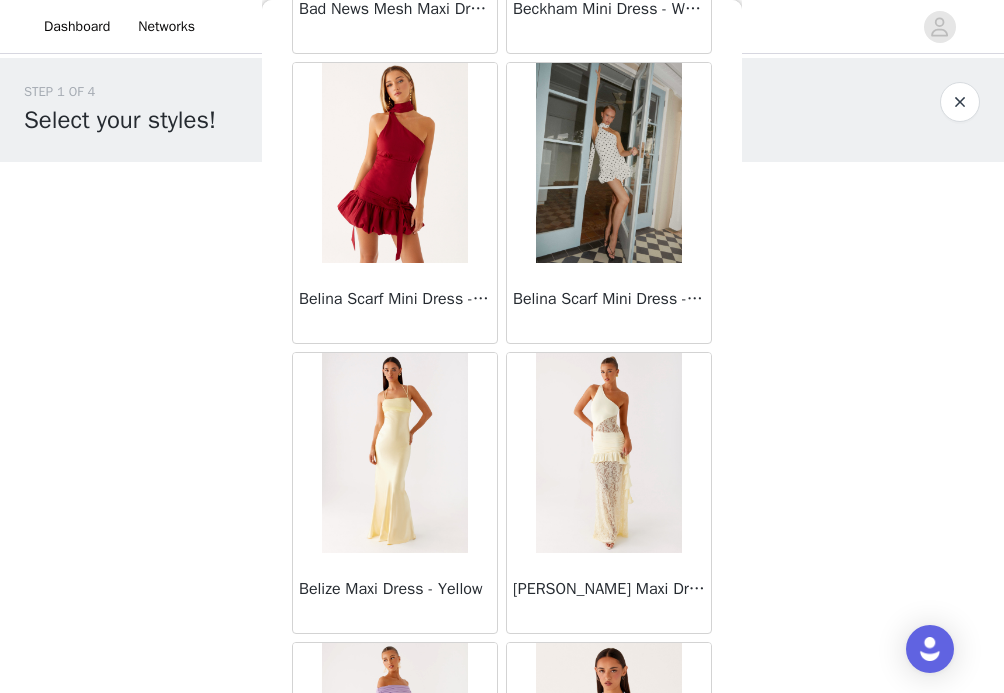 scroll, scrollTop: 2, scrollLeft: 0, axis: vertical 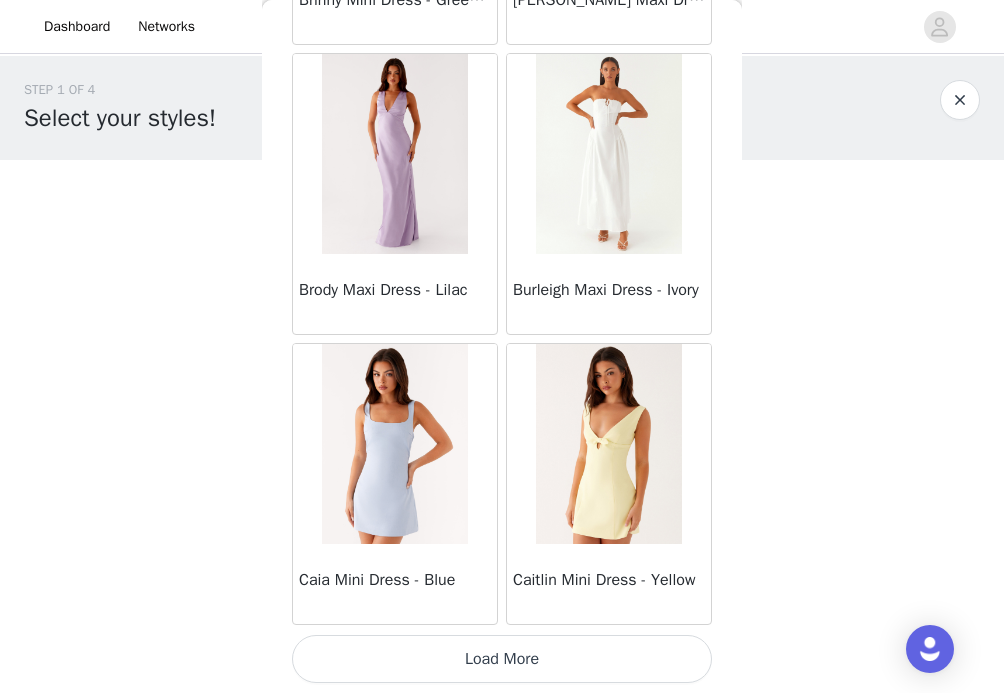 click on "Load More" at bounding box center (502, 659) 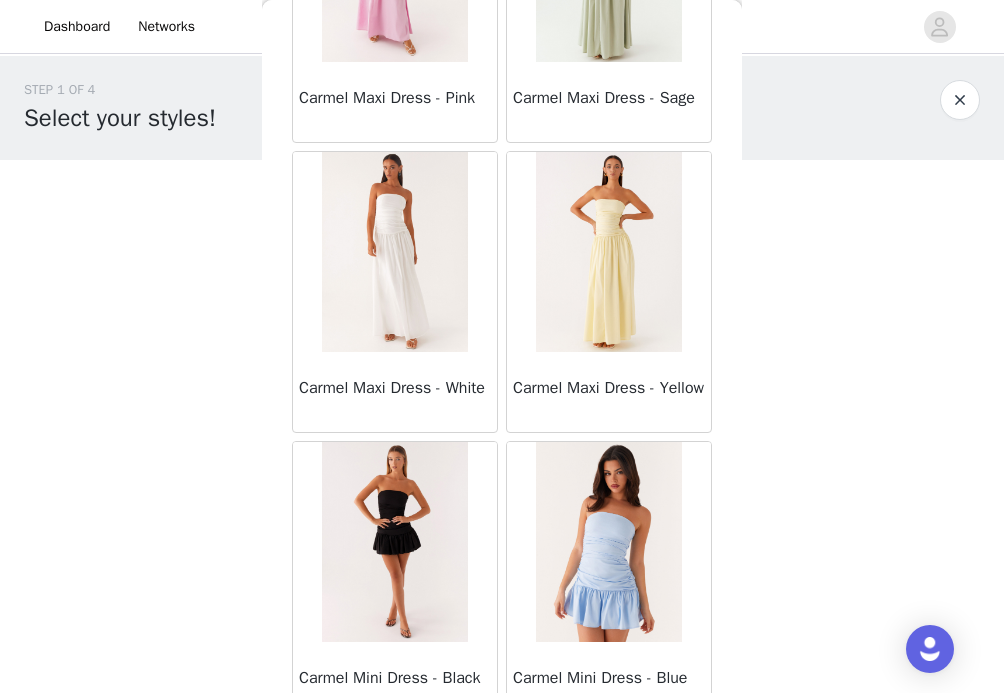 scroll, scrollTop: 11067, scrollLeft: 0, axis: vertical 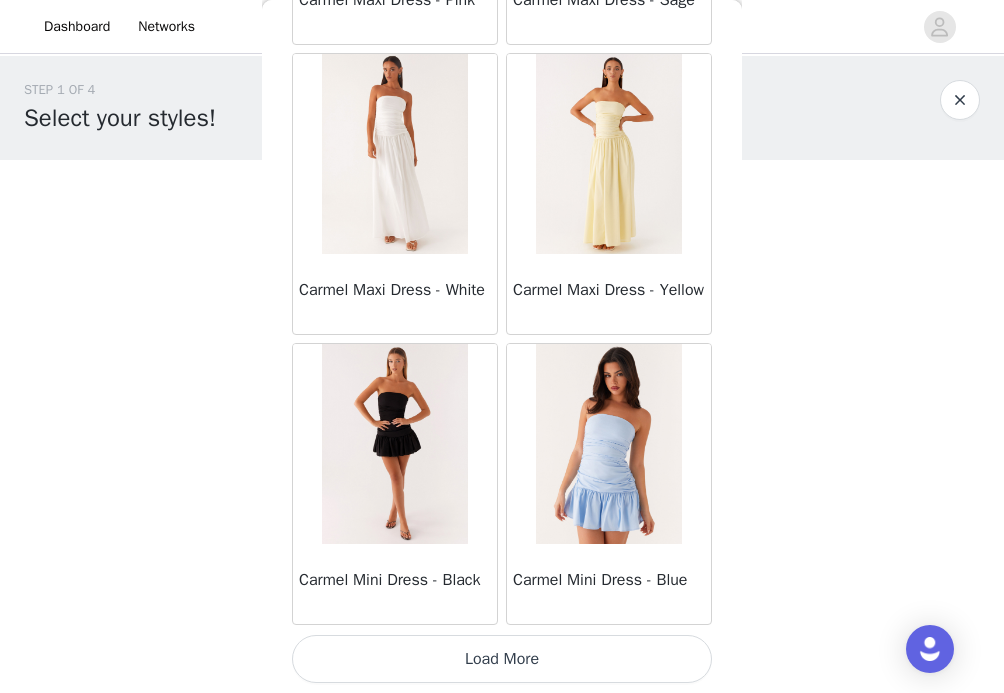 click on "Load More" at bounding box center (502, 659) 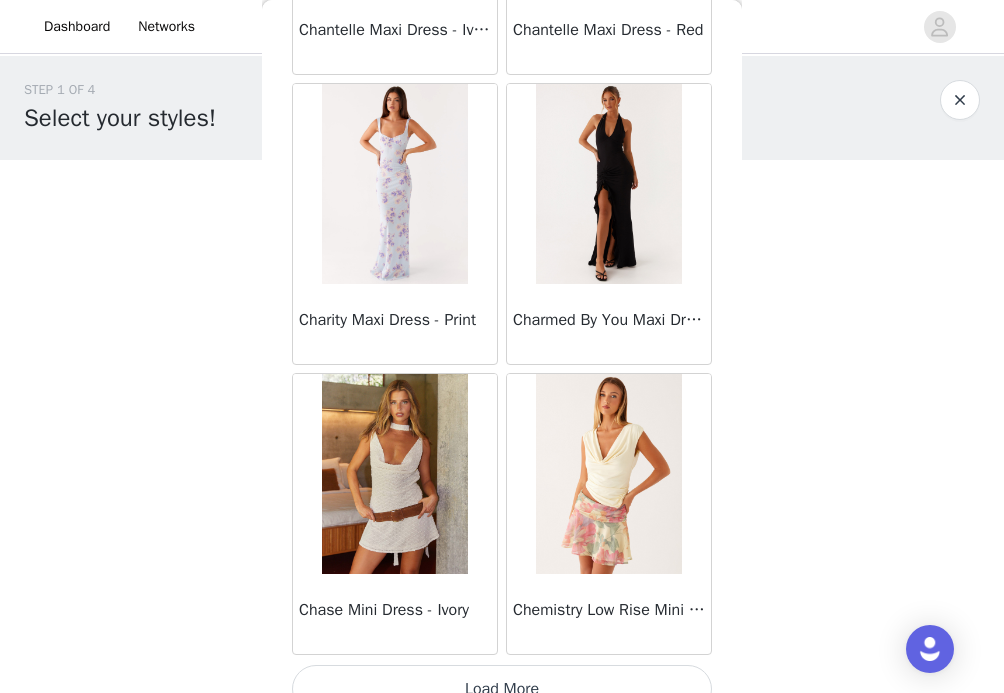 scroll, scrollTop: 13967, scrollLeft: 0, axis: vertical 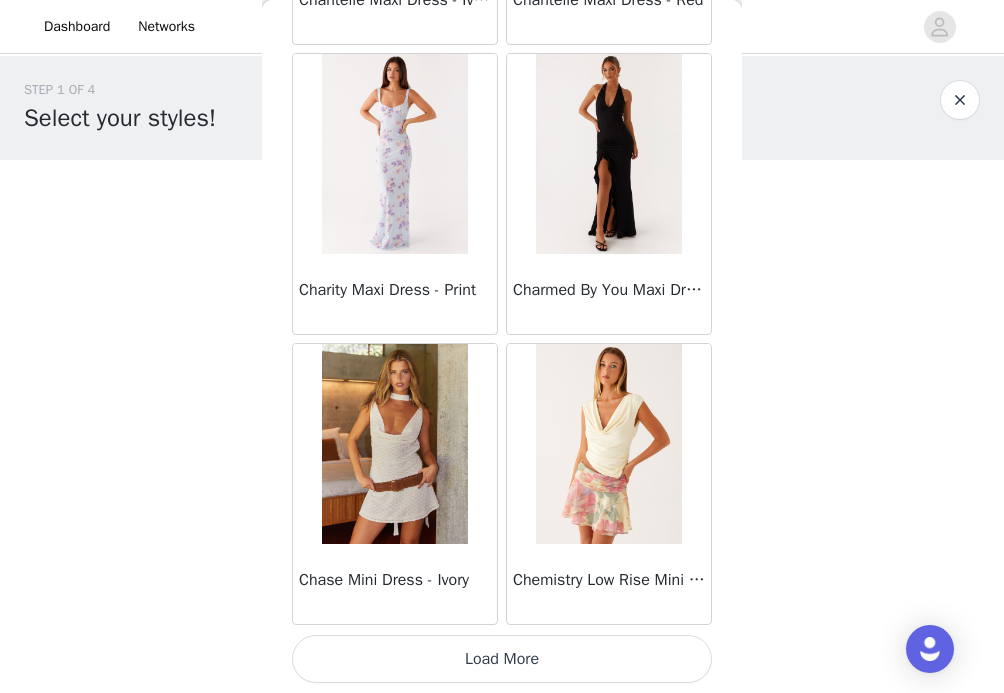 click on "Load More" at bounding box center [502, 659] 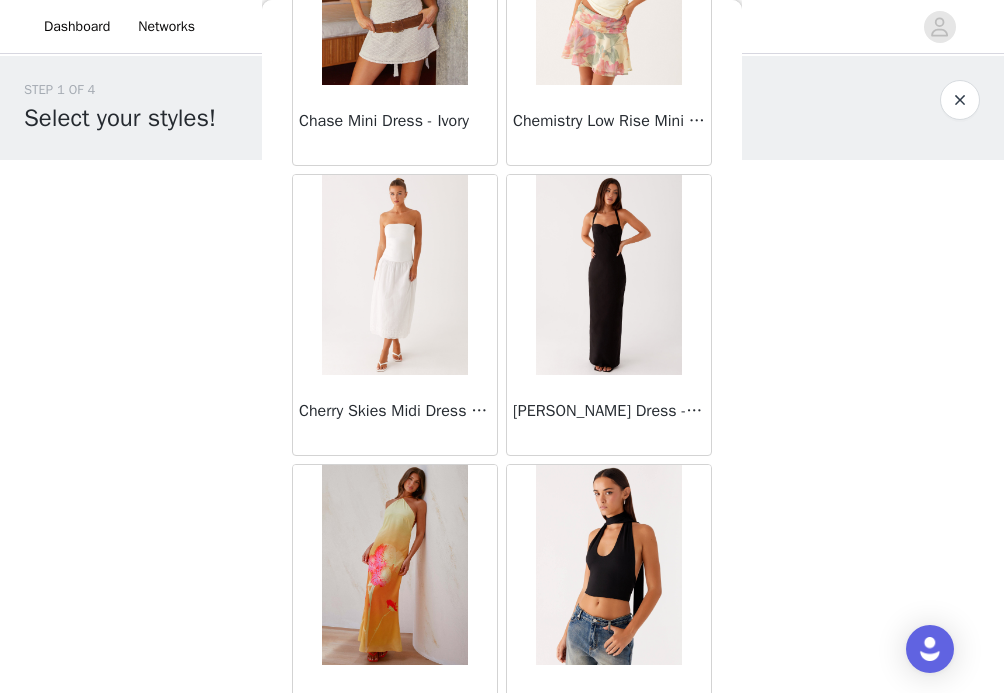 scroll, scrollTop: 14429, scrollLeft: 0, axis: vertical 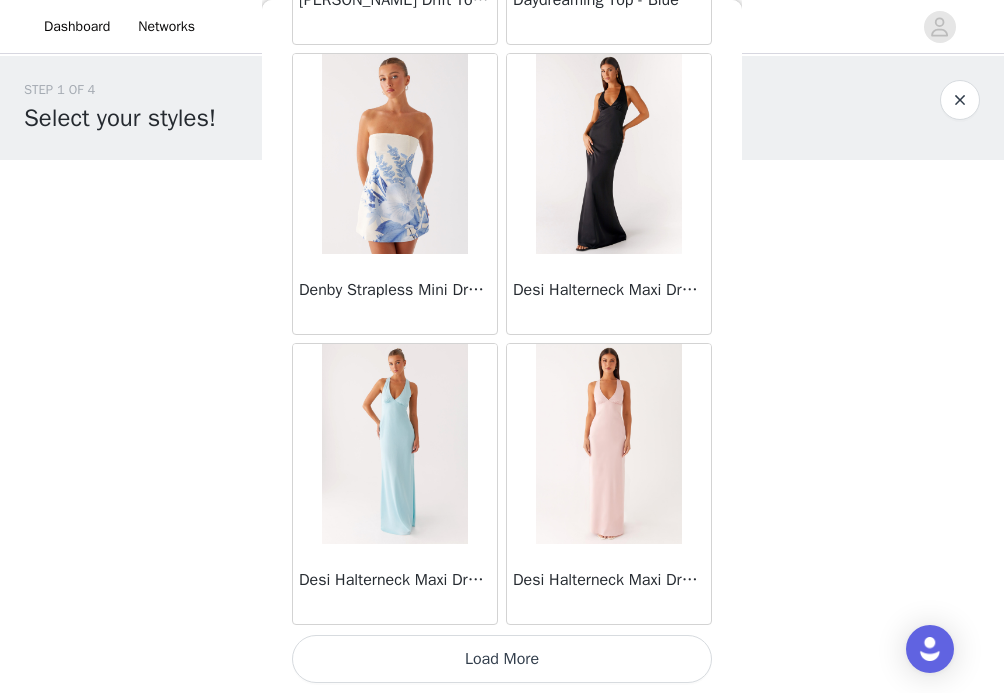 click on "Load More" at bounding box center [502, 659] 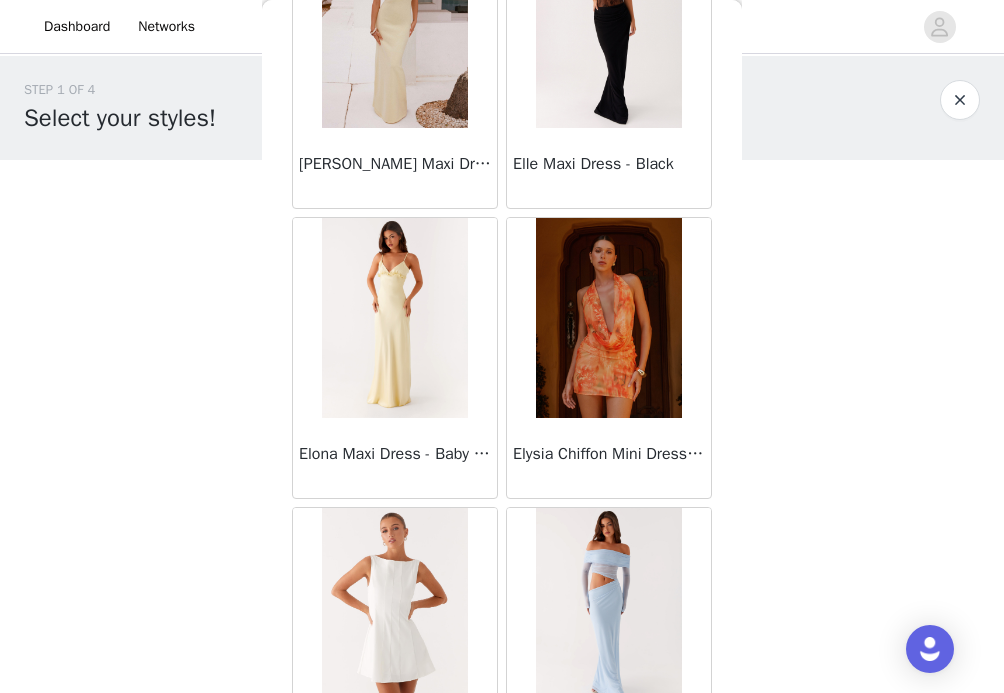 scroll, scrollTop: 19767, scrollLeft: 0, axis: vertical 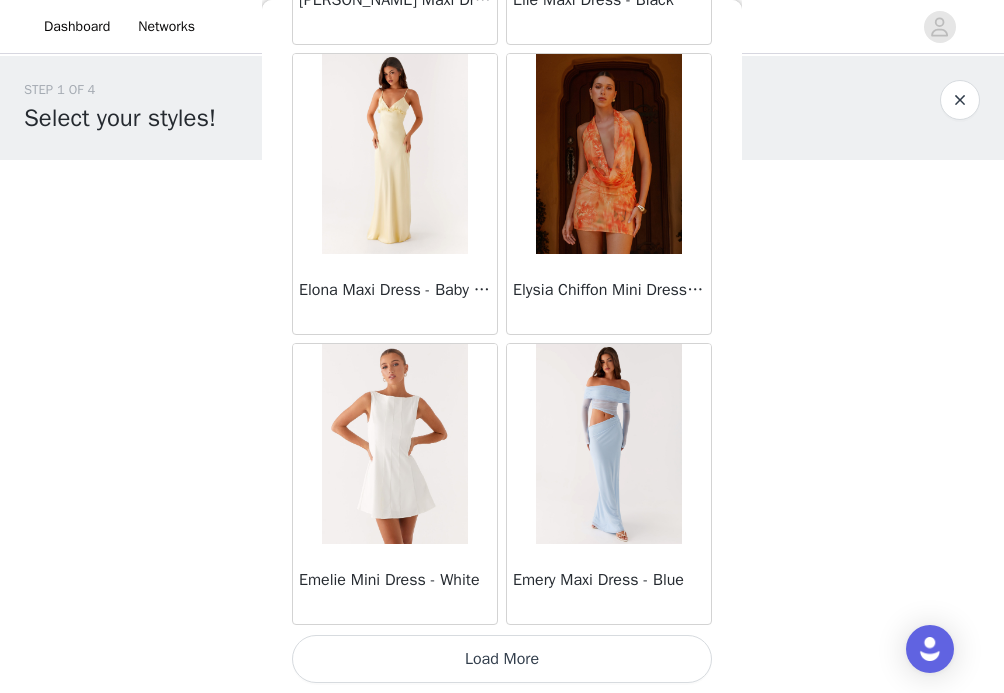 click on "Load More" at bounding box center (502, 659) 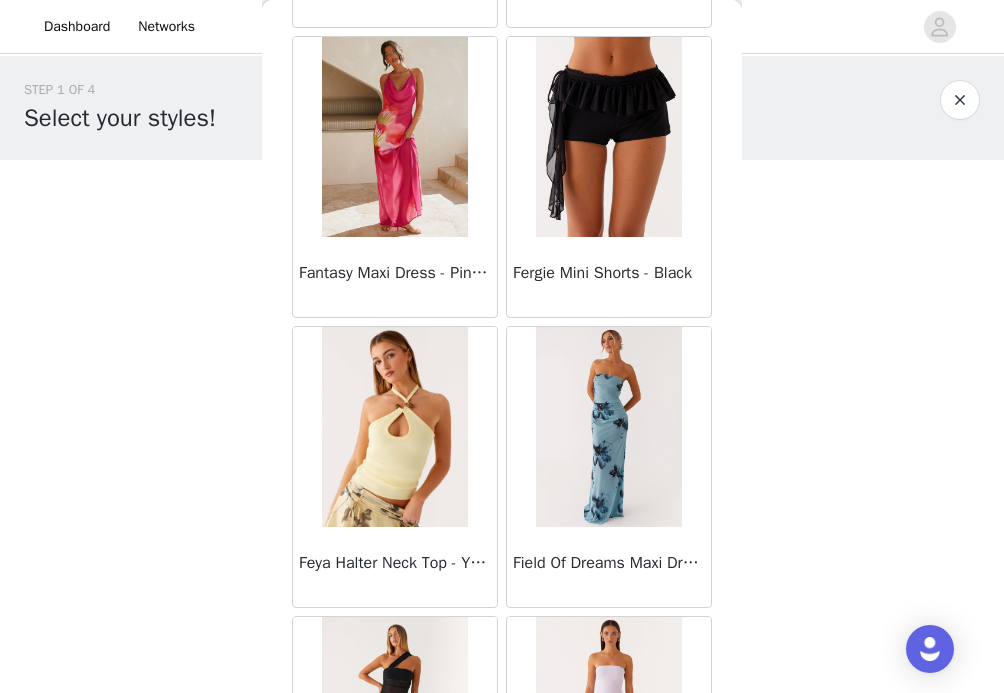 scroll, scrollTop: 22667, scrollLeft: 0, axis: vertical 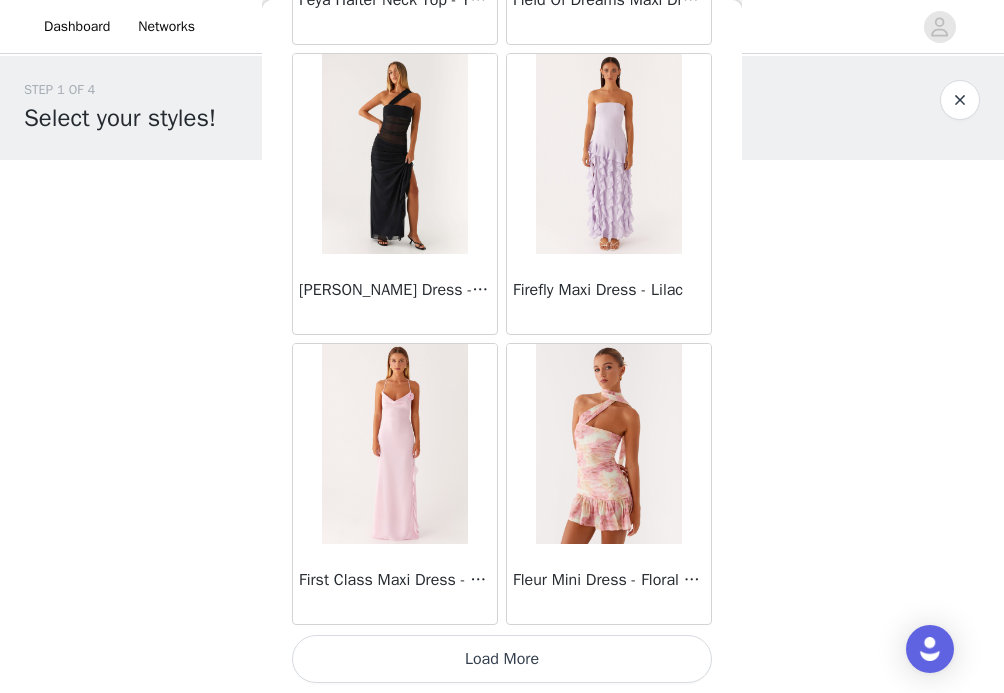 click on "Load More" at bounding box center [502, 659] 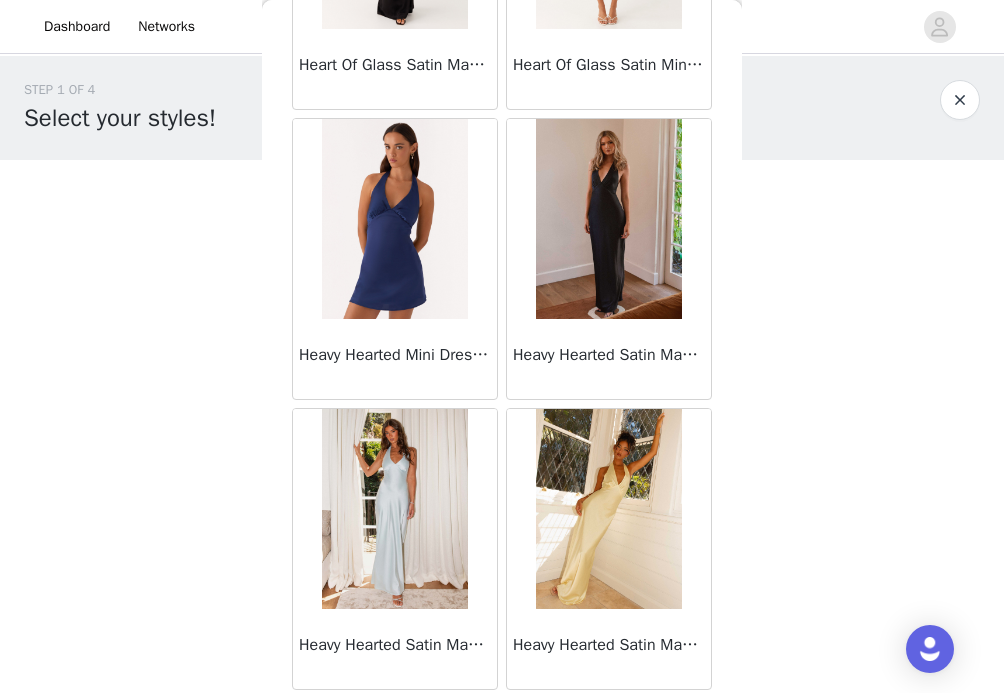 scroll, scrollTop: 25567, scrollLeft: 0, axis: vertical 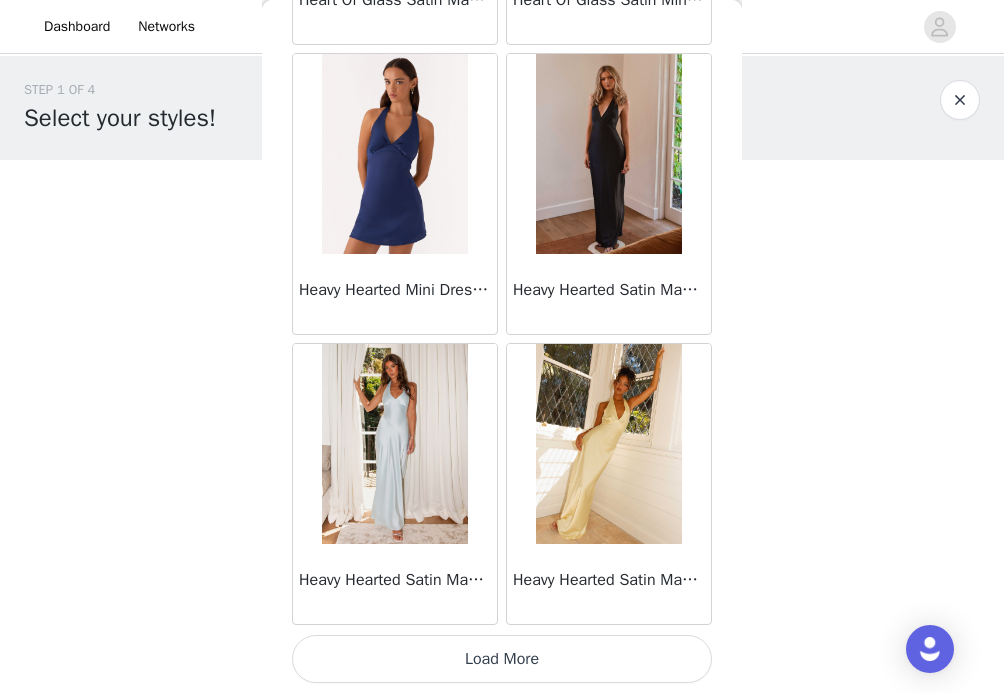 click on "Load More" at bounding box center (502, 659) 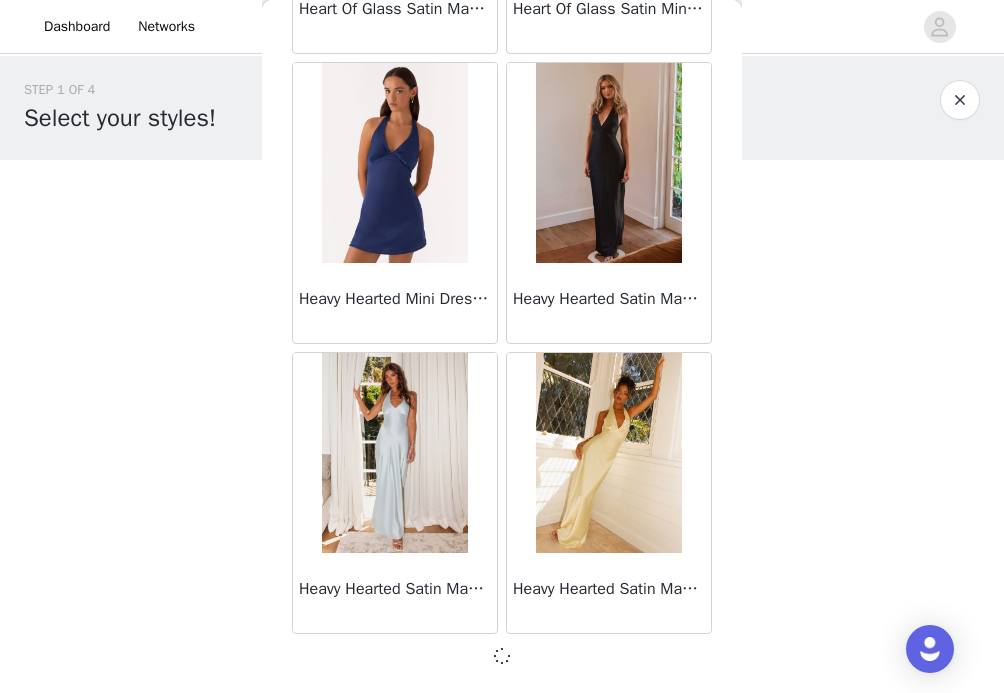 click at bounding box center (502, 656) 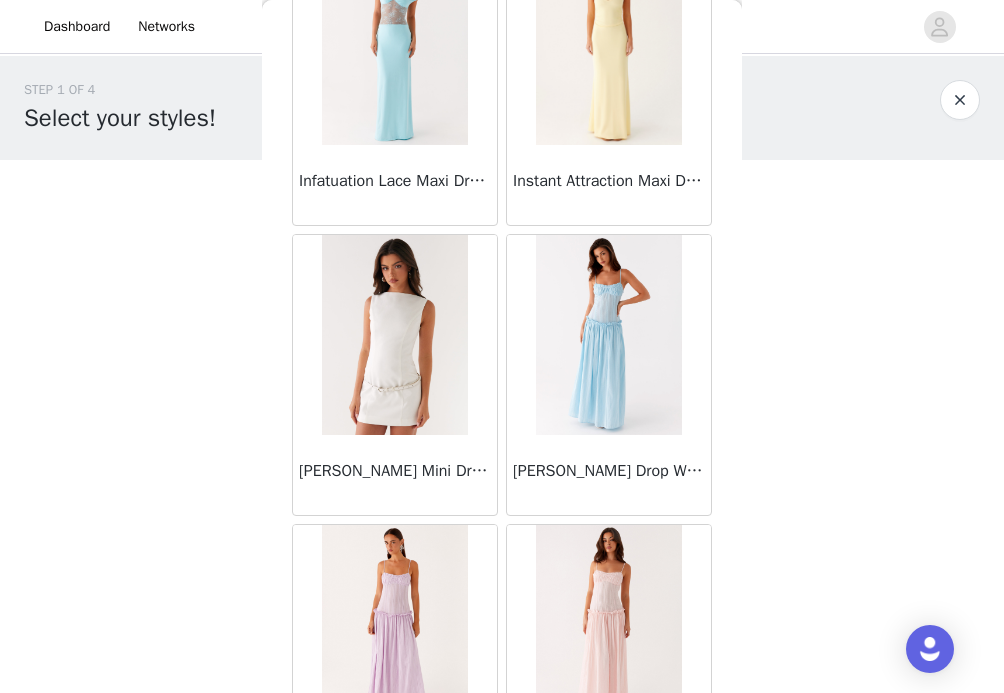 scroll, scrollTop: 28300, scrollLeft: 0, axis: vertical 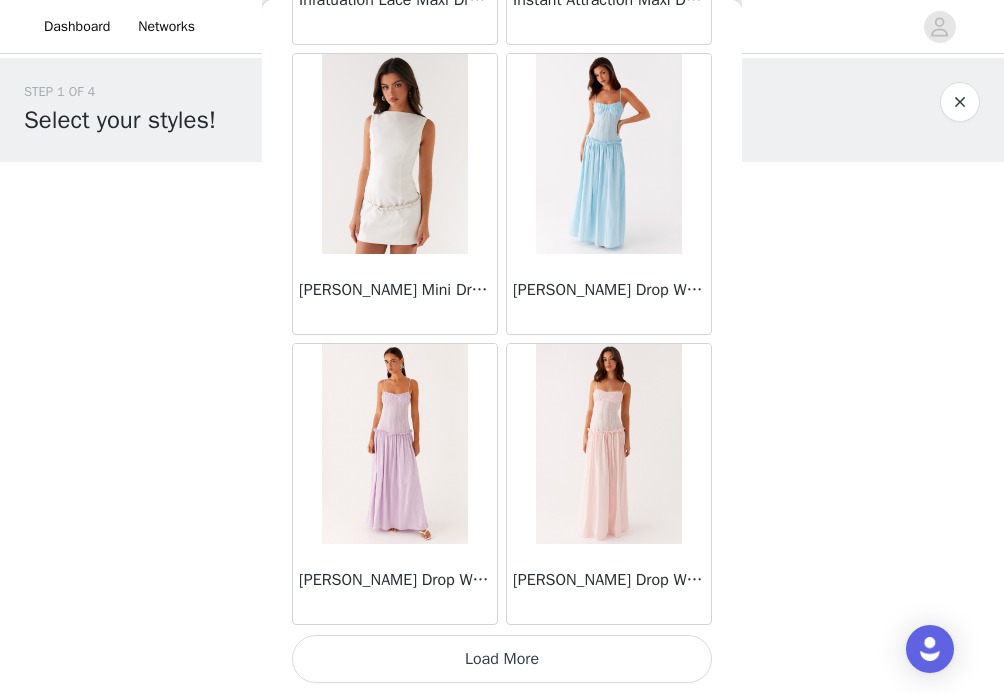 click on "Load More" at bounding box center (502, 659) 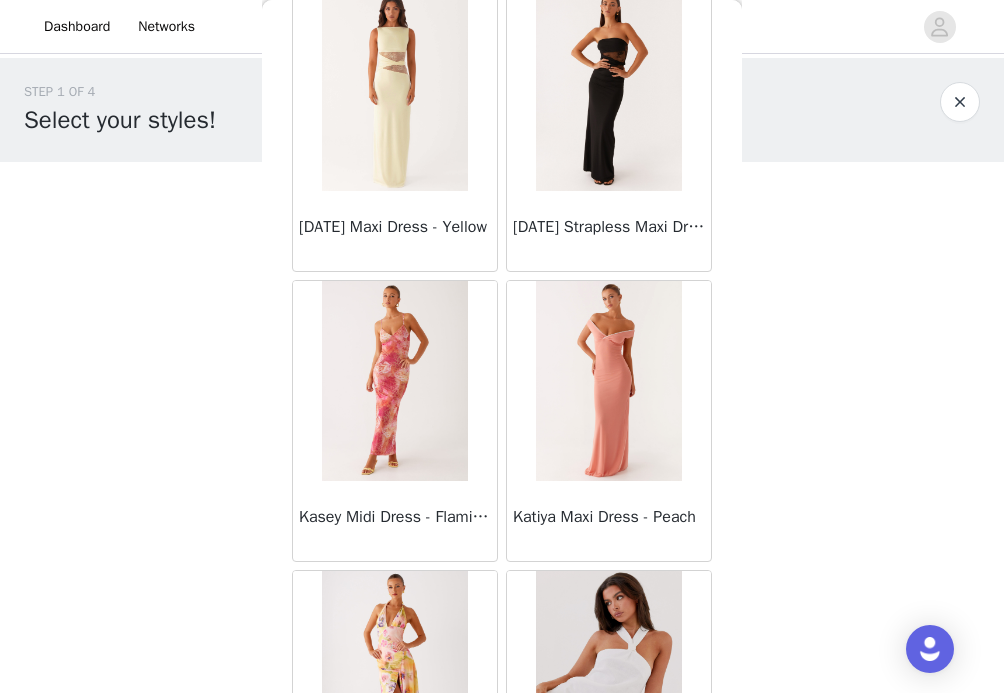 scroll, scrollTop: 31367, scrollLeft: 0, axis: vertical 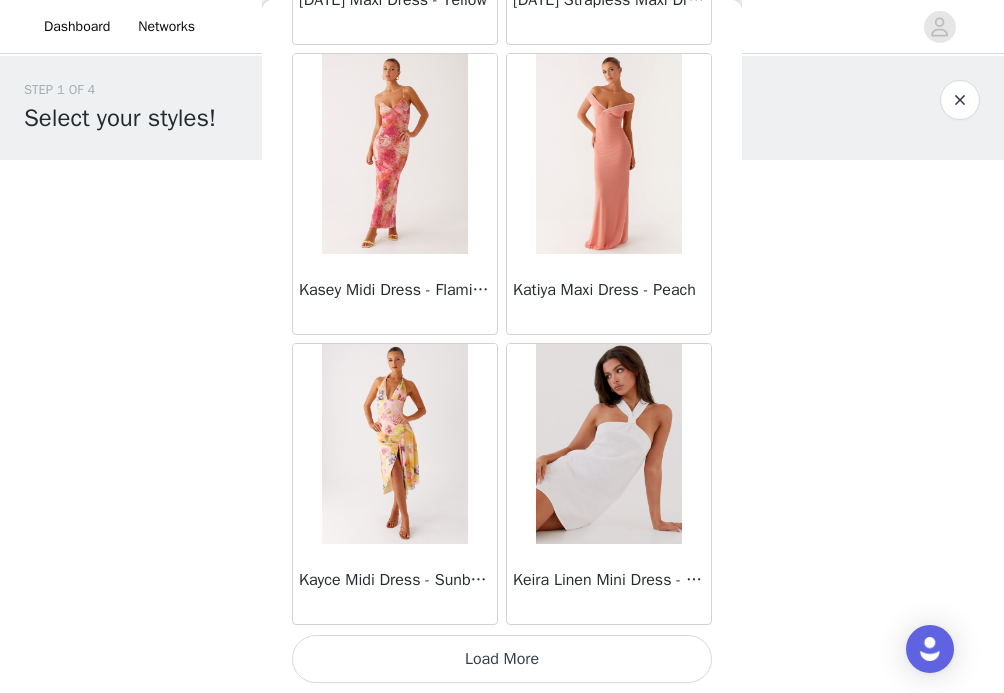 click on "Load More" at bounding box center [502, 659] 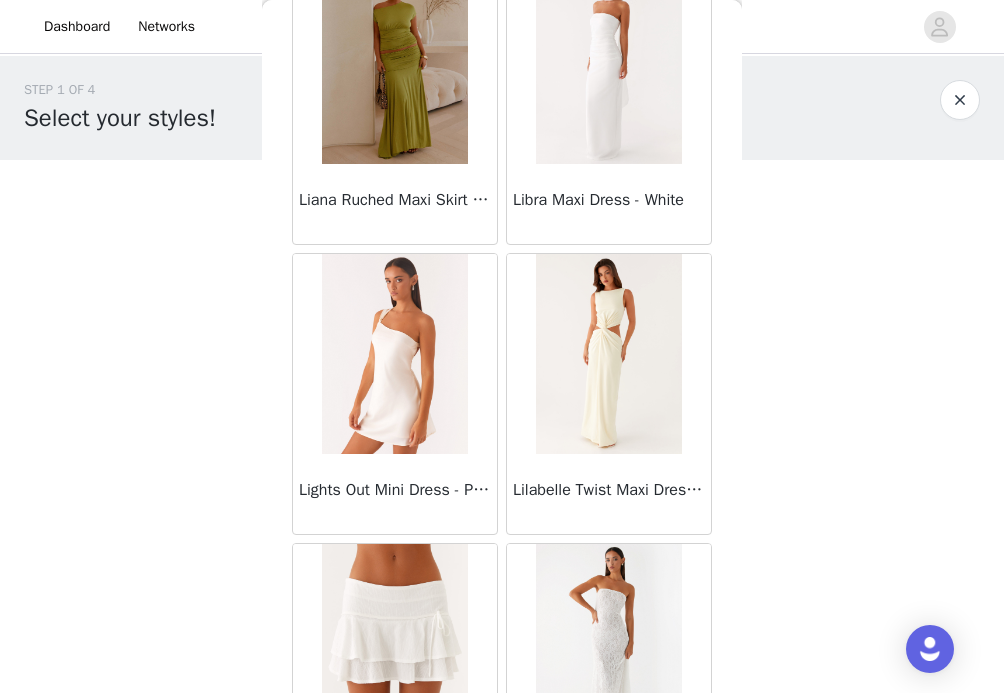 scroll, scrollTop: 34267, scrollLeft: 0, axis: vertical 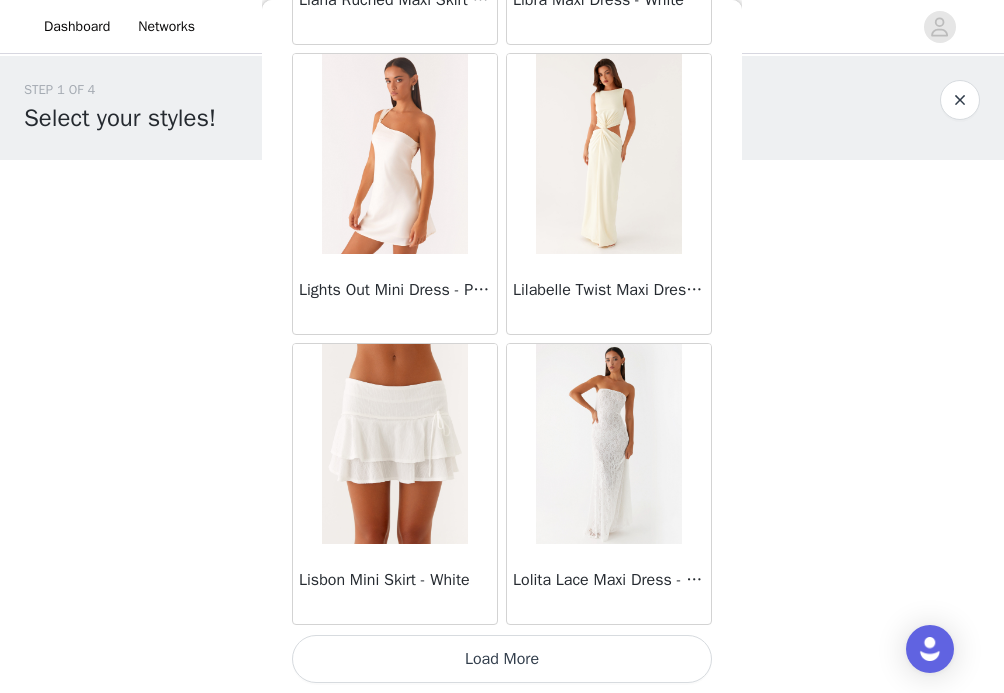 click on "Load More" at bounding box center [502, 659] 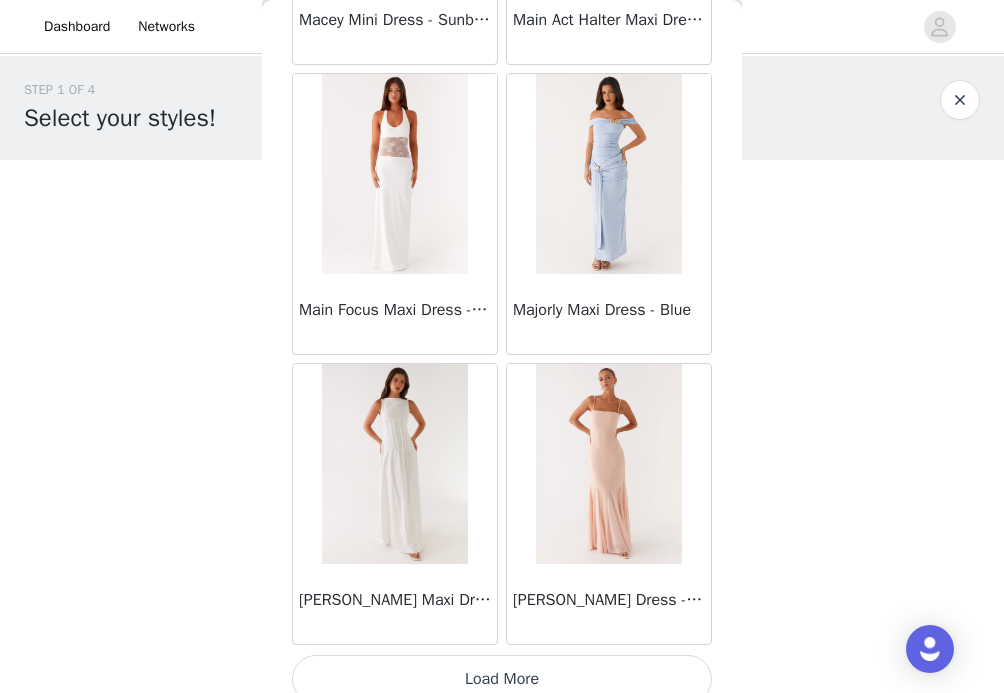 scroll, scrollTop: 37159, scrollLeft: 0, axis: vertical 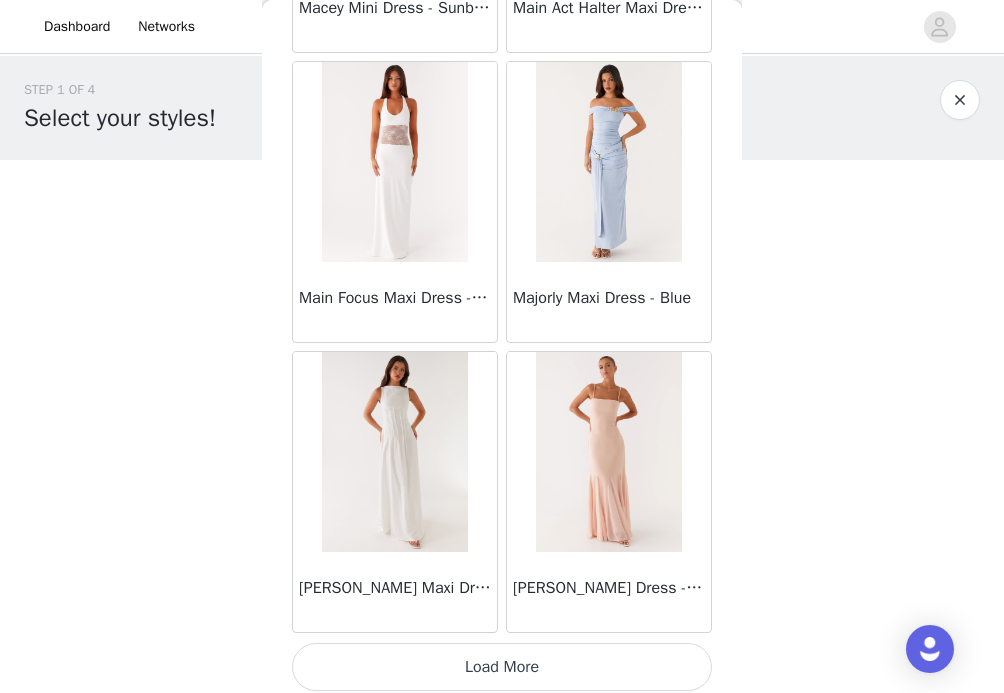 click on "Load More" at bounding box center [502, 667] 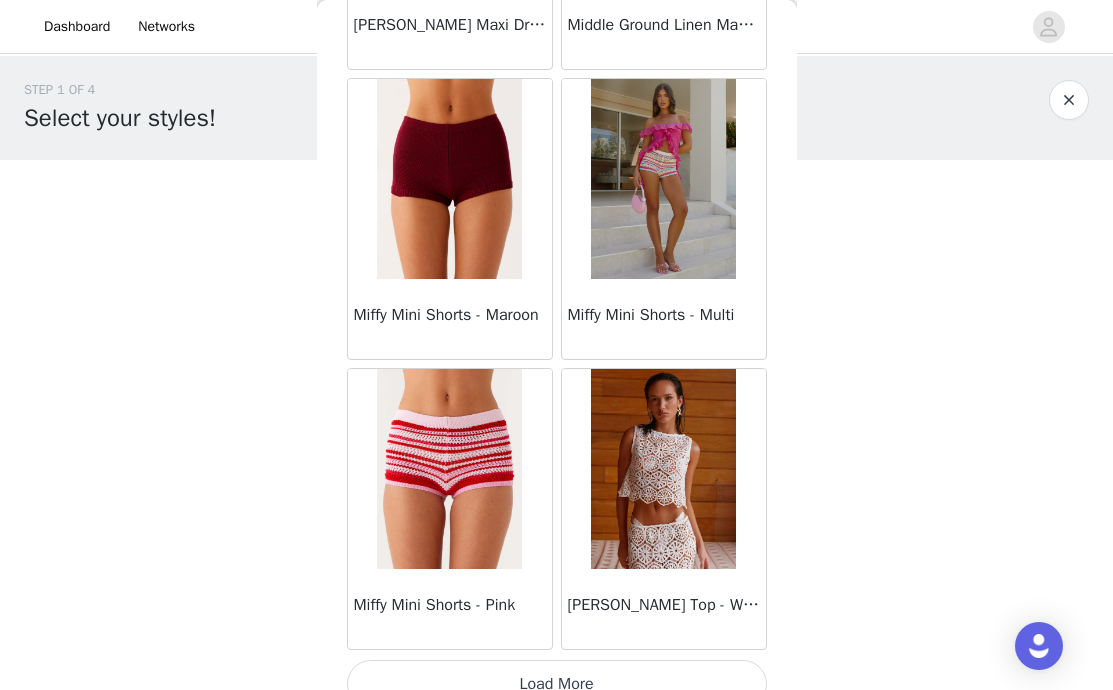 scroll, scrollTop: 40070, scrollLeft: 0, axis: vertical 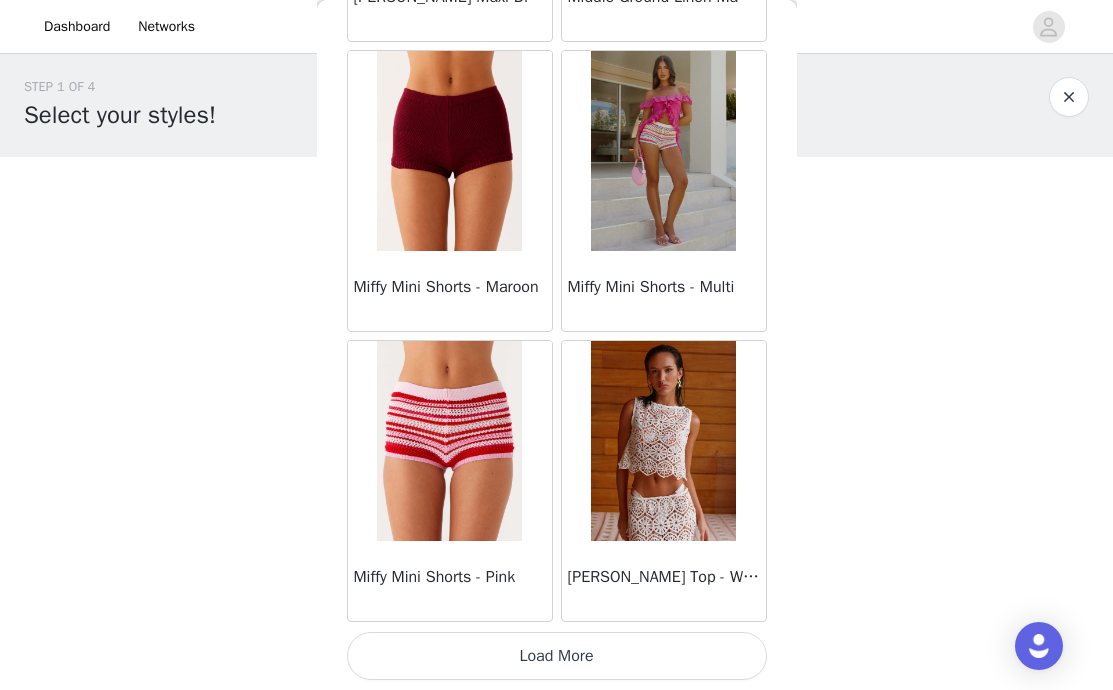 click on "Load More" at bounding box center (557, 656) 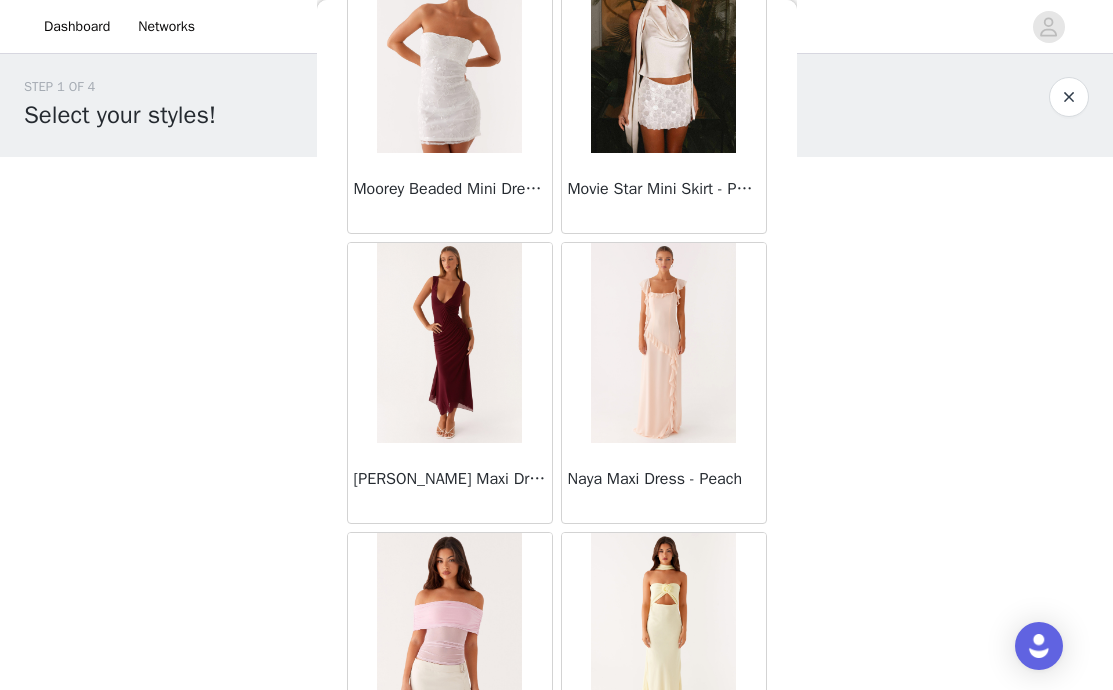 scroll, scrollTop: 42970, scrollLeft: 0, axis: vertical 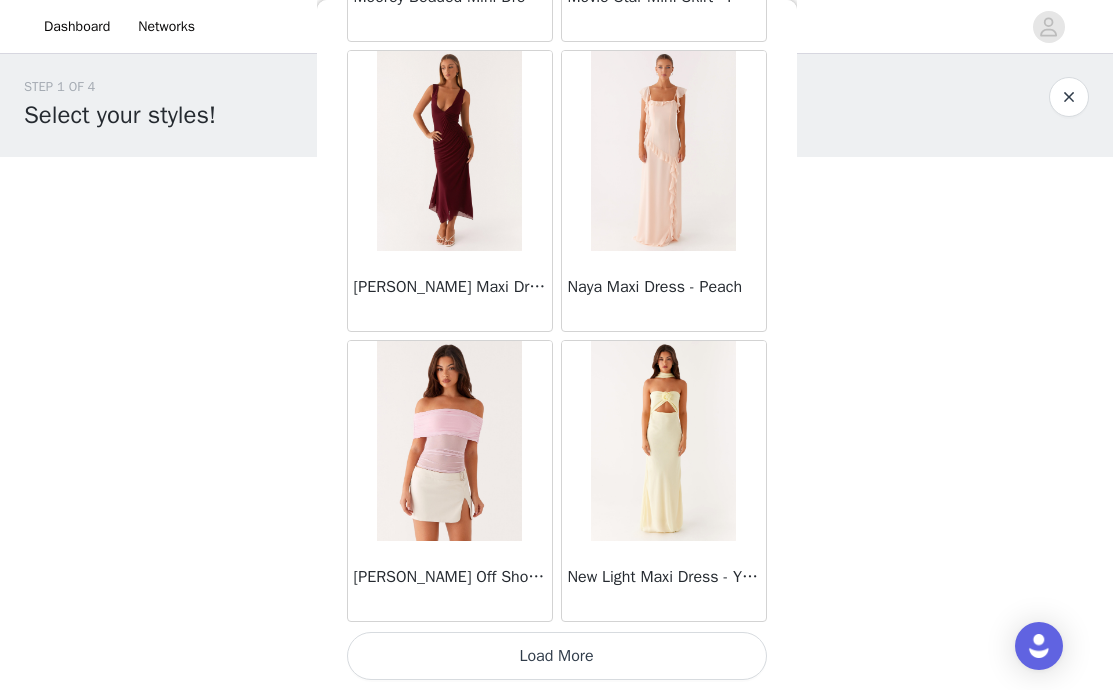 click on "Load More" at bounding box center [557, 656] 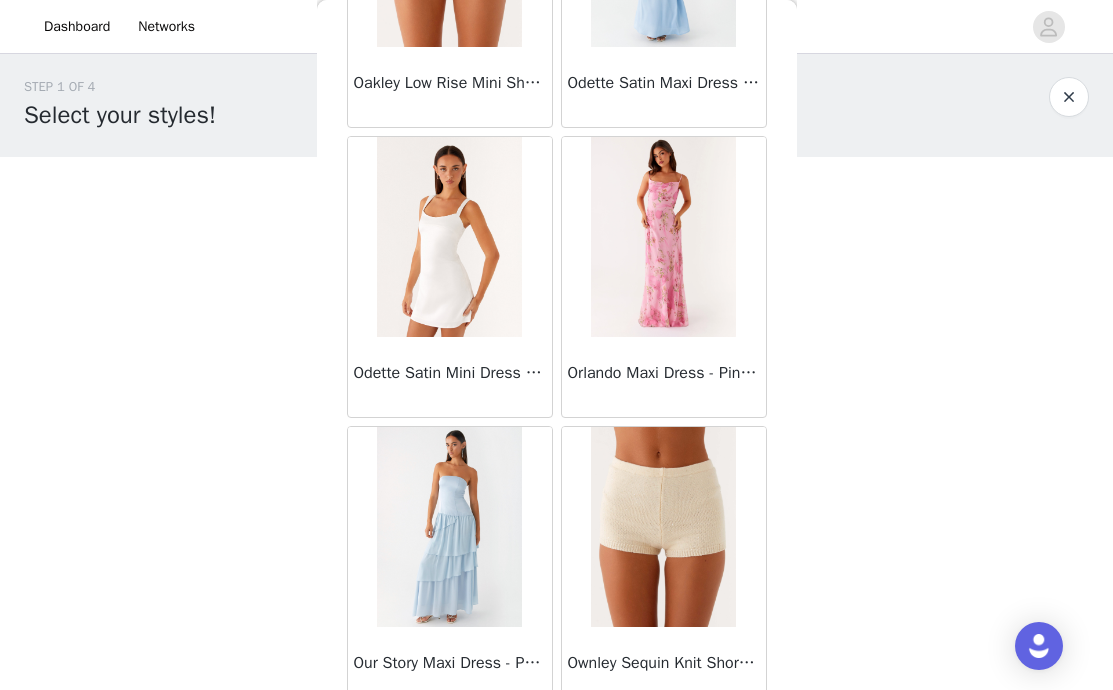 scroll, scrollTop: 45870, scrollLeft: 0, axis: vertical 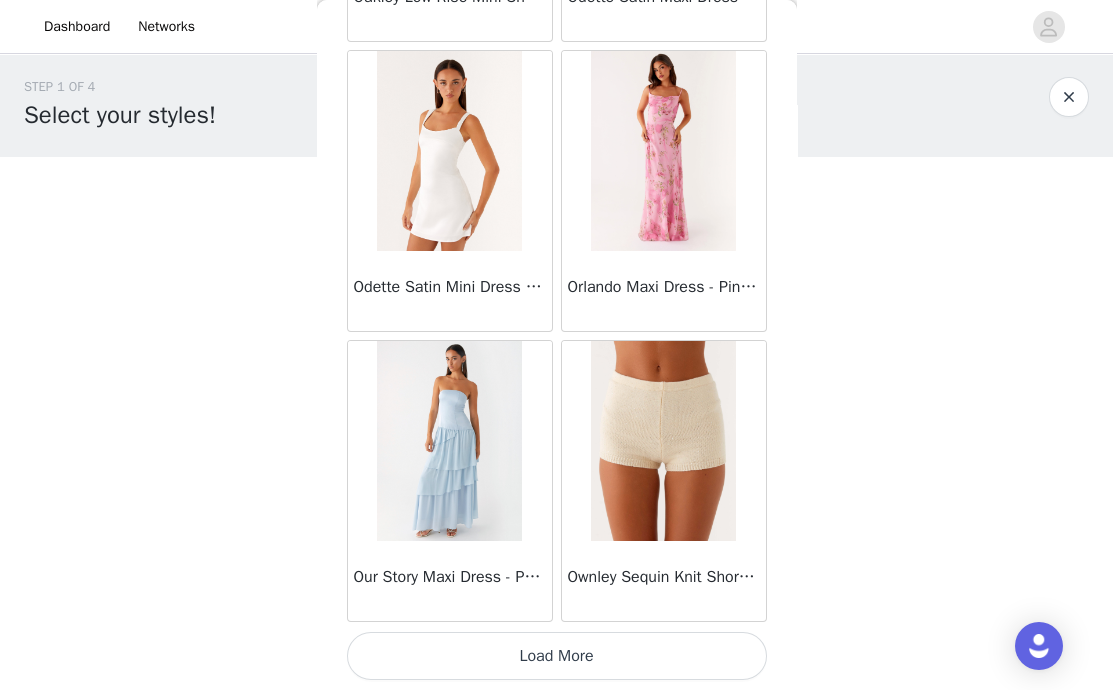 click on "Load More" at bounding box center [557, 656] 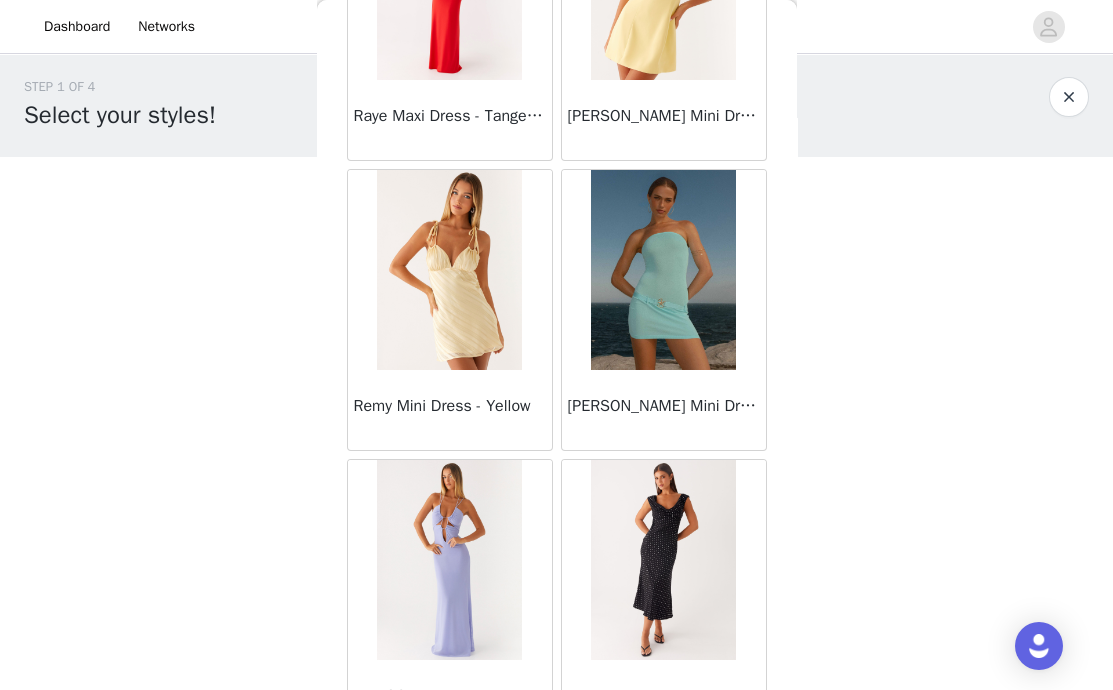 scroll, scrollTop: 48770, scrollLeft: 0, axis: vertical 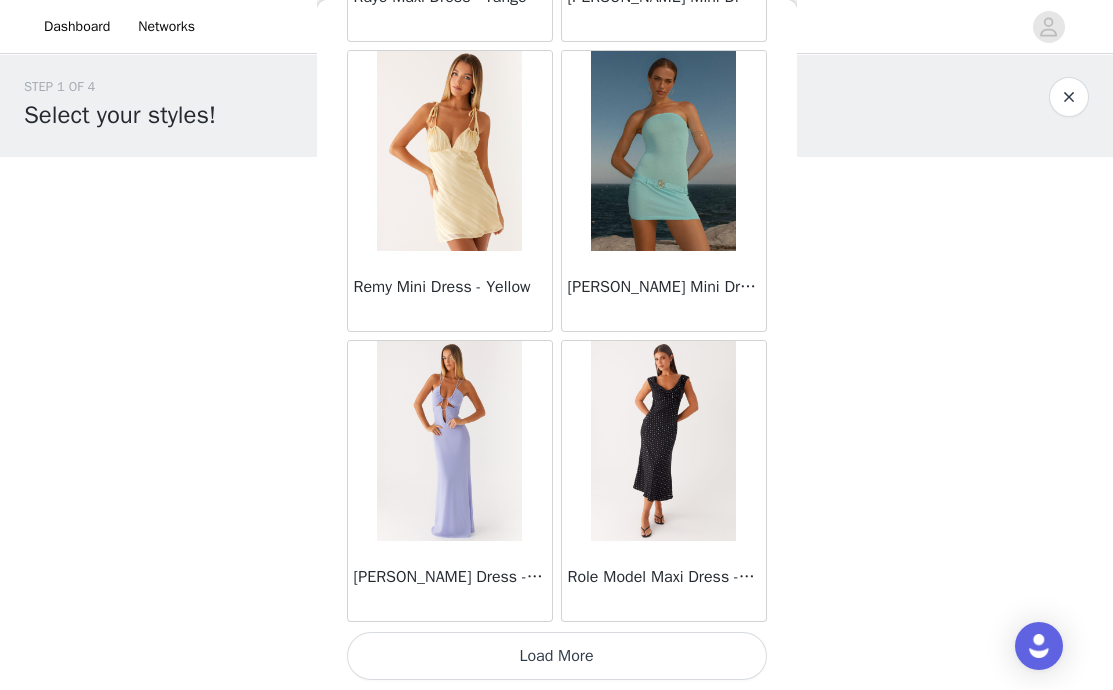 click on "Load More" at bounding box center [557, 656] 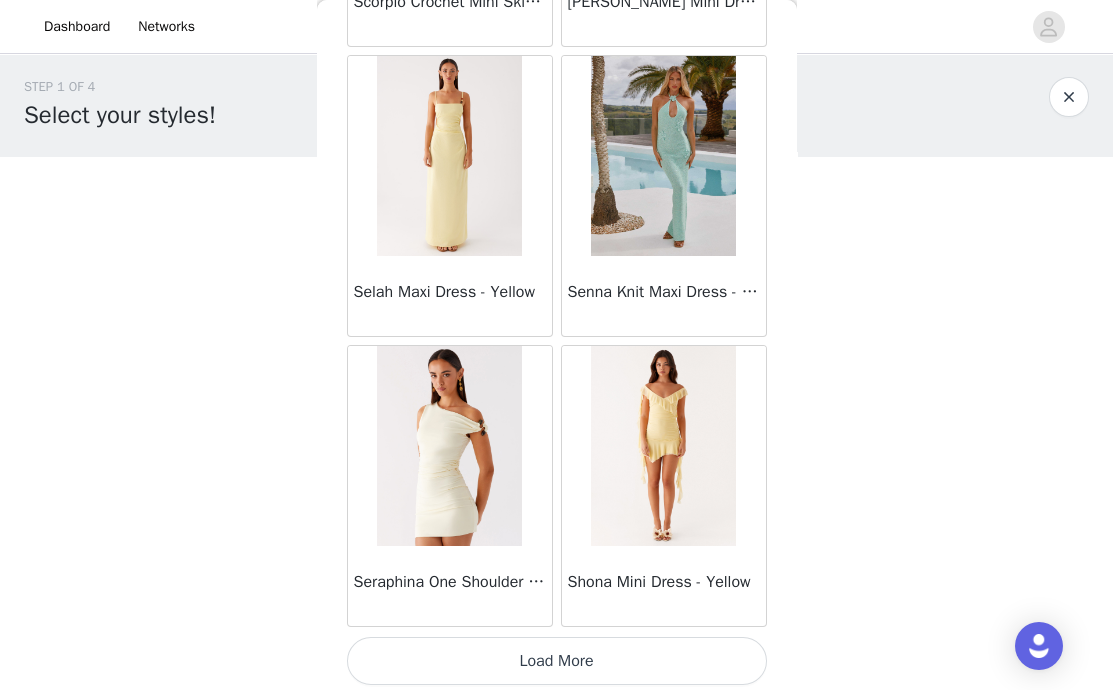 scroll, scrollTop: 51670, scrollLeft: 0, axis: vertical 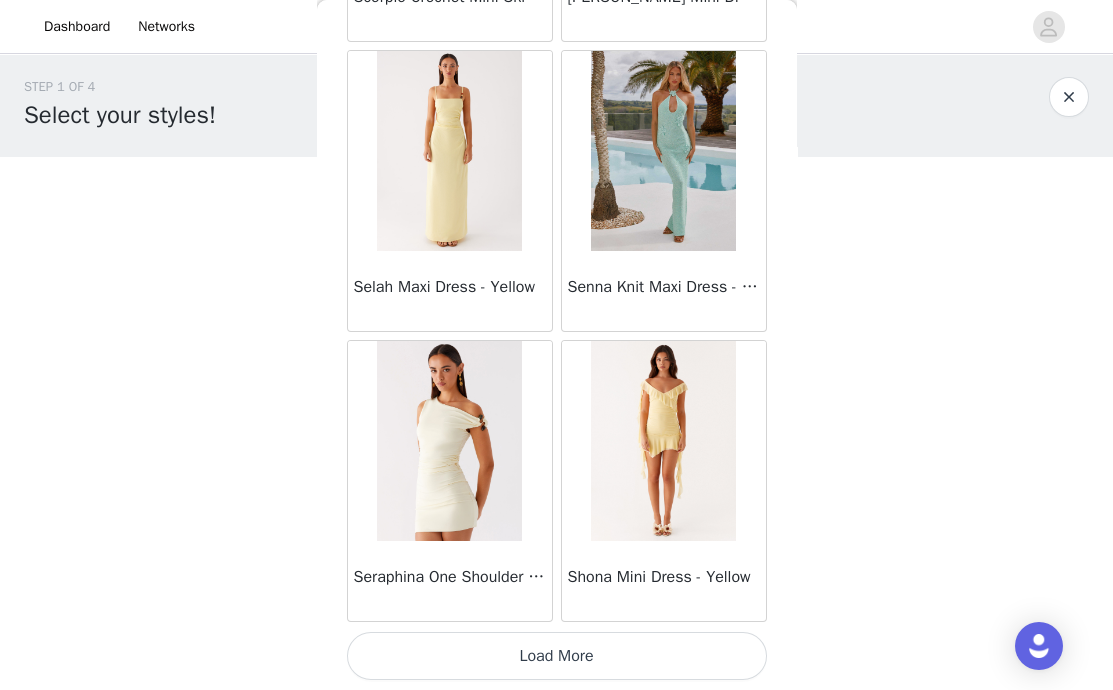 click on "Load More" at bounding box center [557, 656] 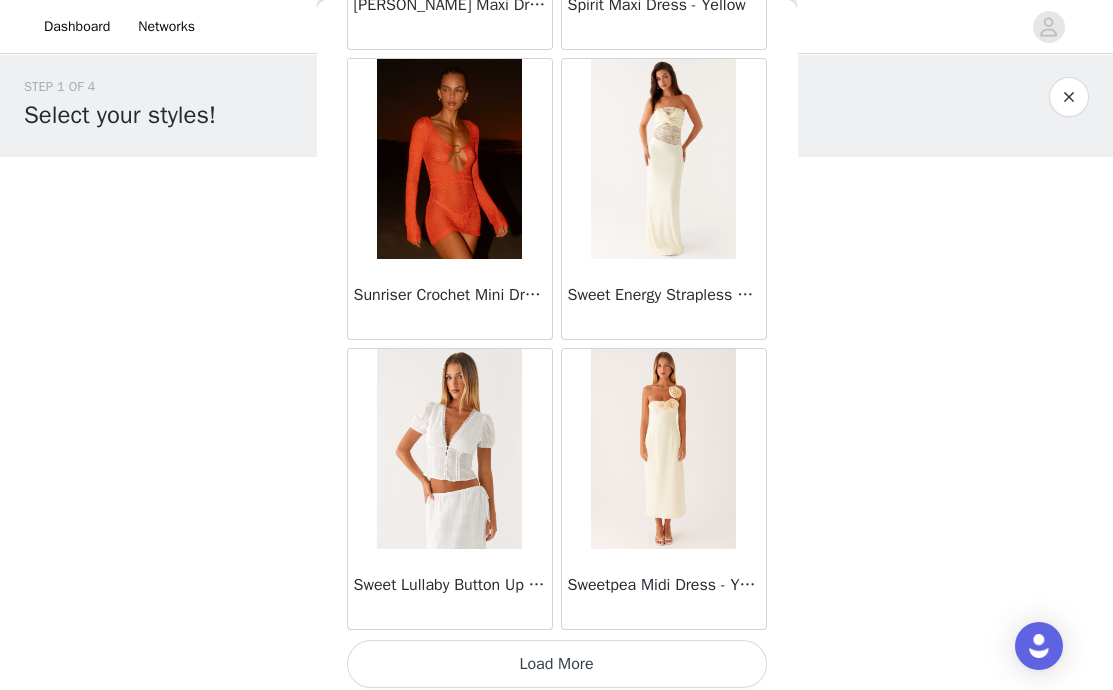 scroll, scrollTop: 54570, scrollLeft: 0, axis: vertical 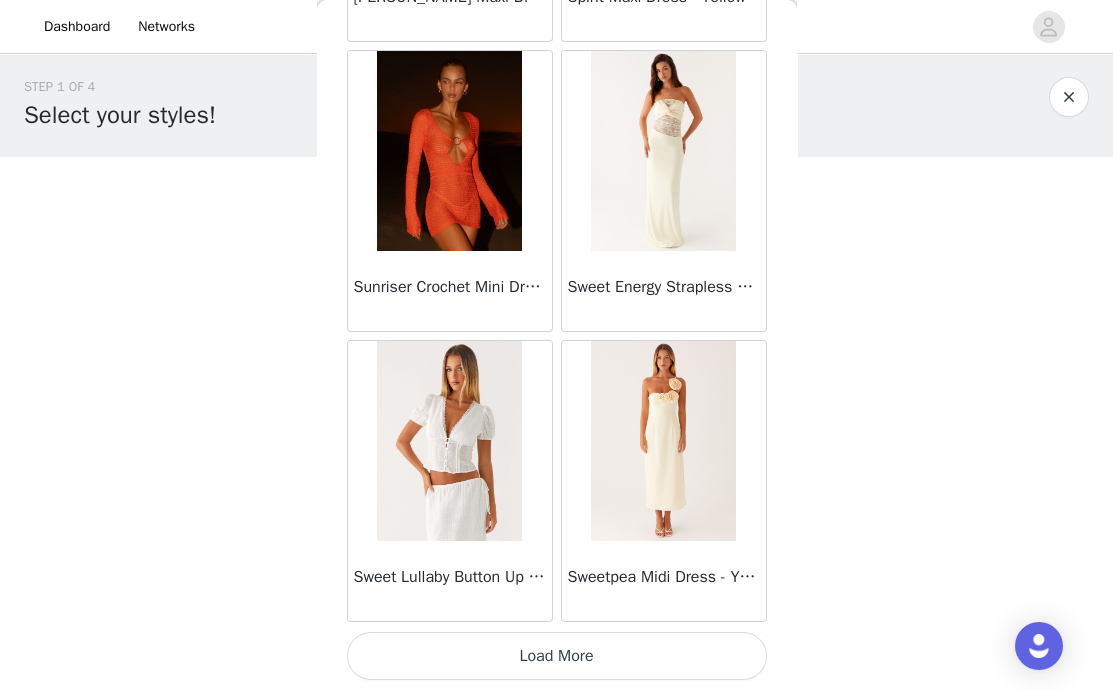 click on "Load More" at bounding box center [557, 656] 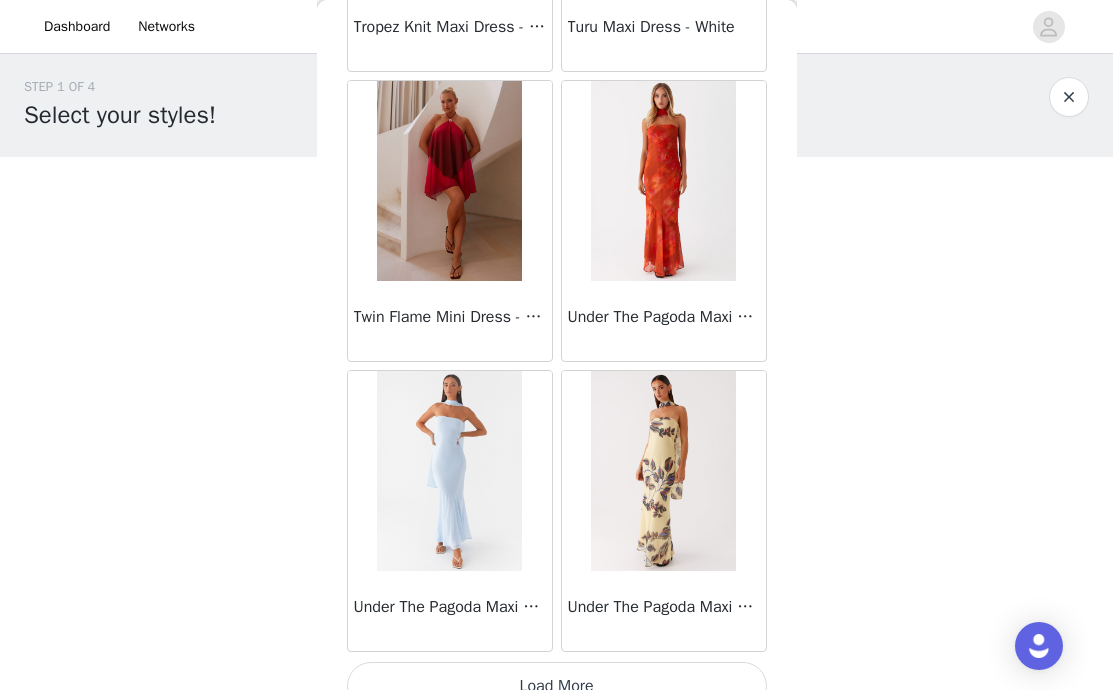 scroll, scrollTop: 57470, scrollLeft: 0, axis: vertical 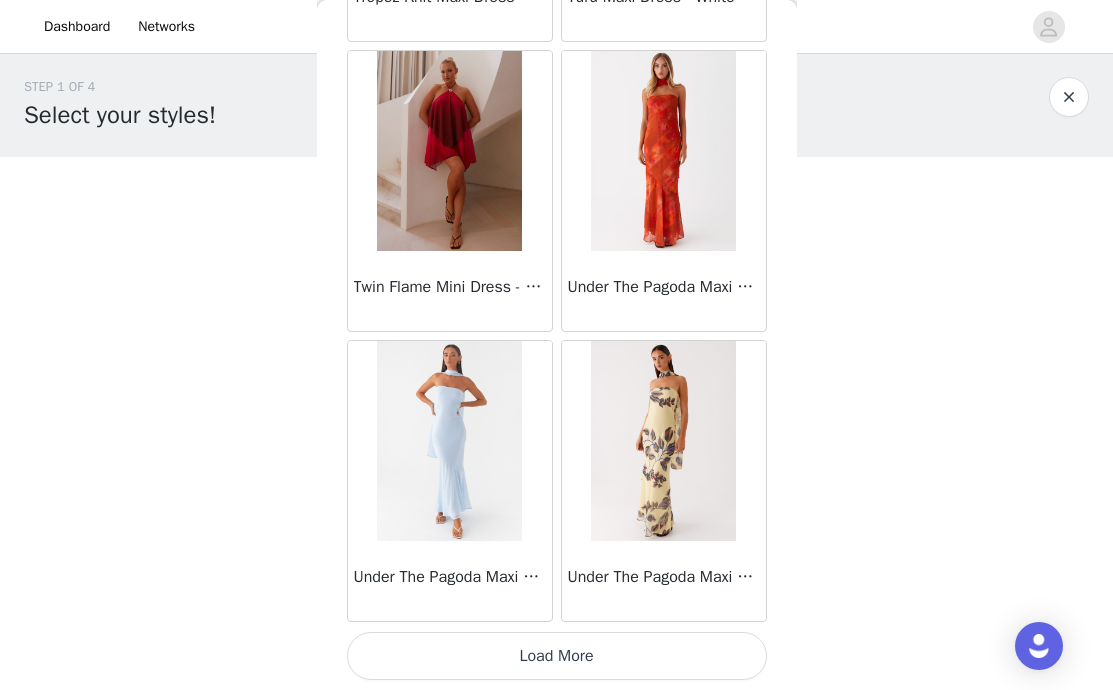 click on "Load More" at bounding box center (557, 656) 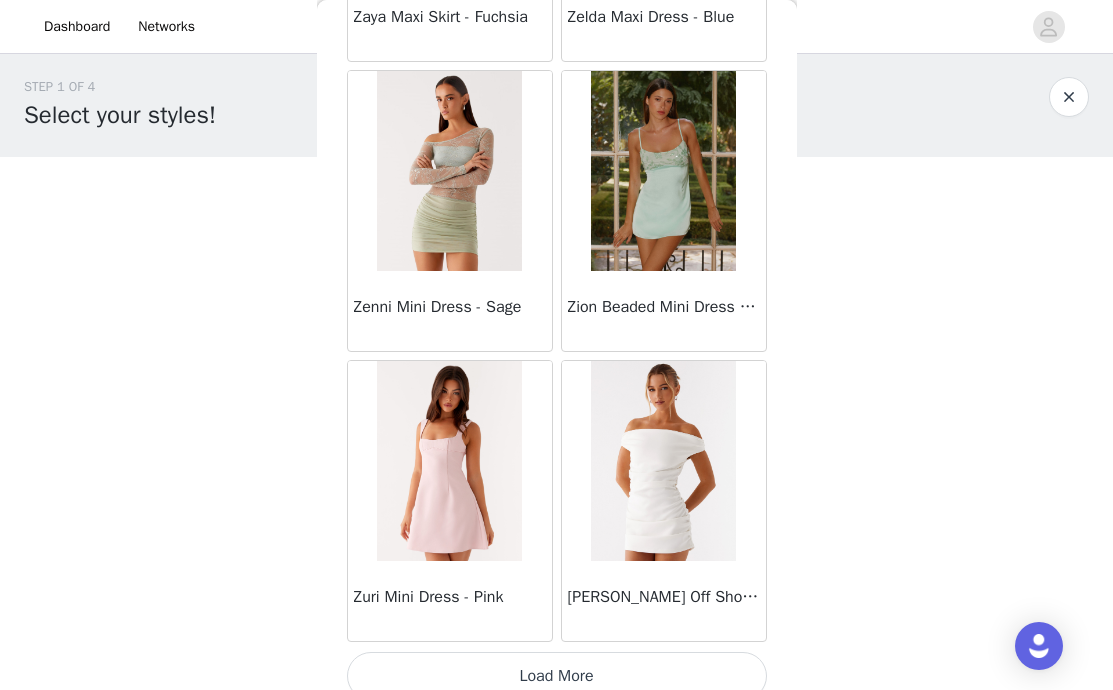 scroll, scrollTop: 60370, scrollLeft: 0, axis: vertical 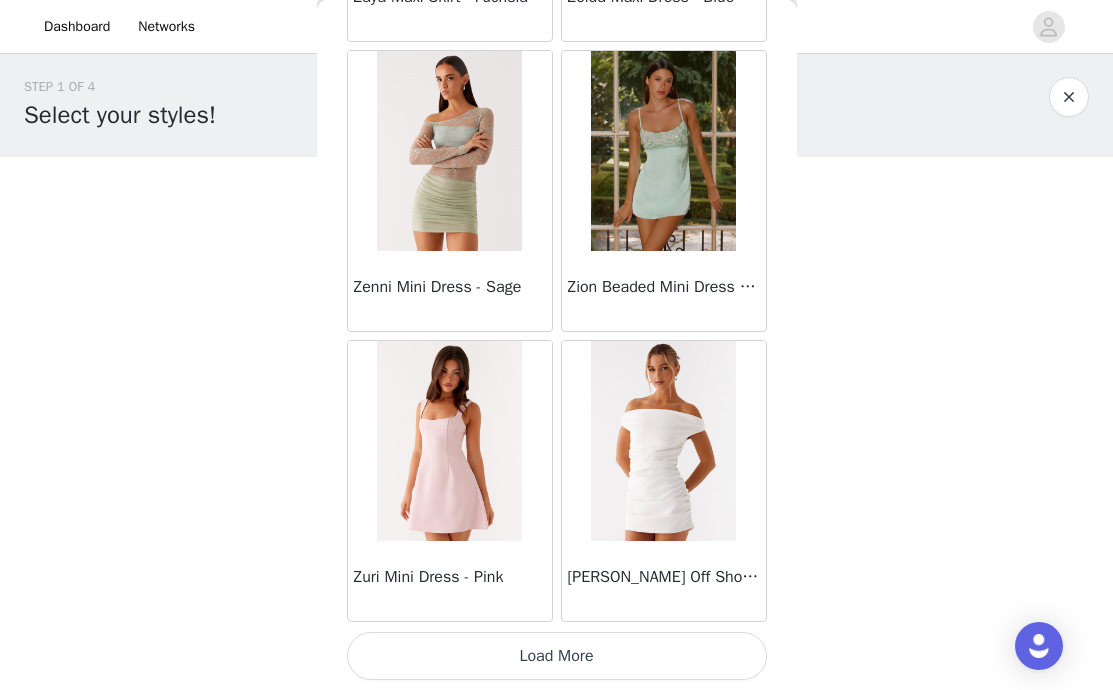 click on "Load More" at bounding box center (557, 656) 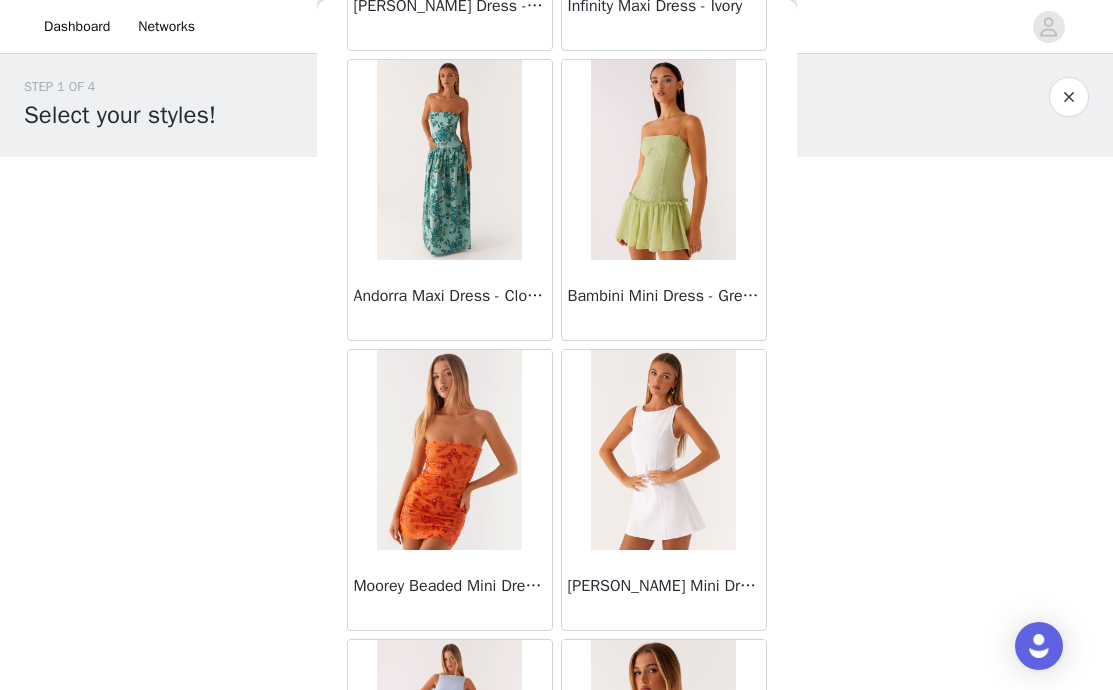 scroll, scrollTop: 63270, scrollLeft: 0, axis: vertical 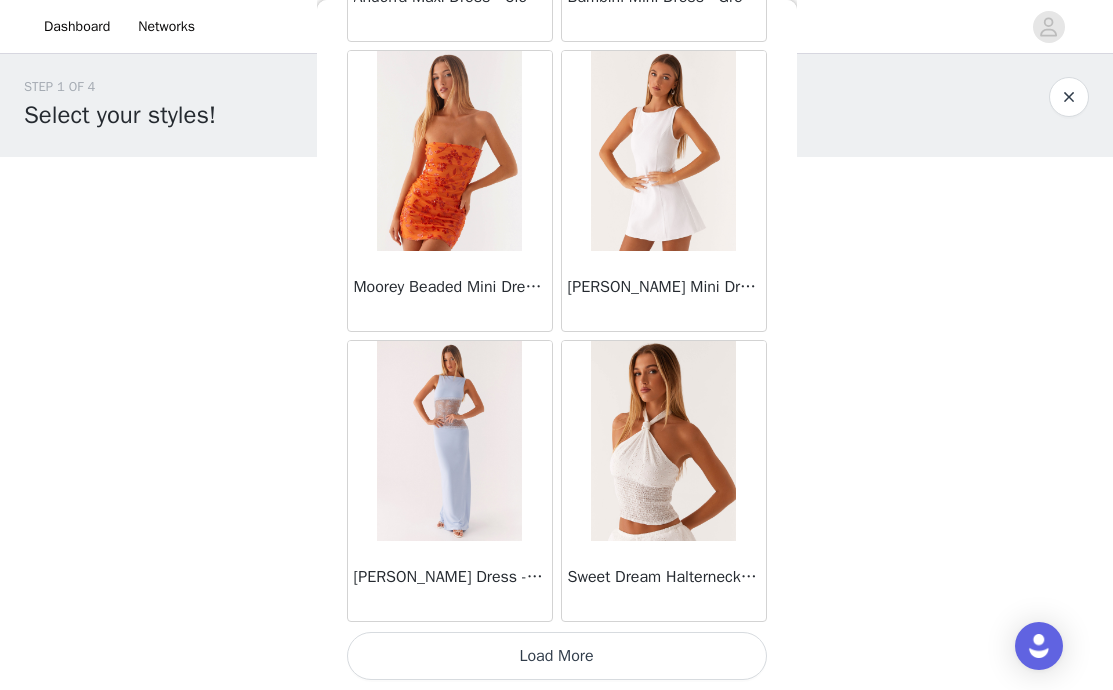 click on "Load More" at bounding box center (557, 656) 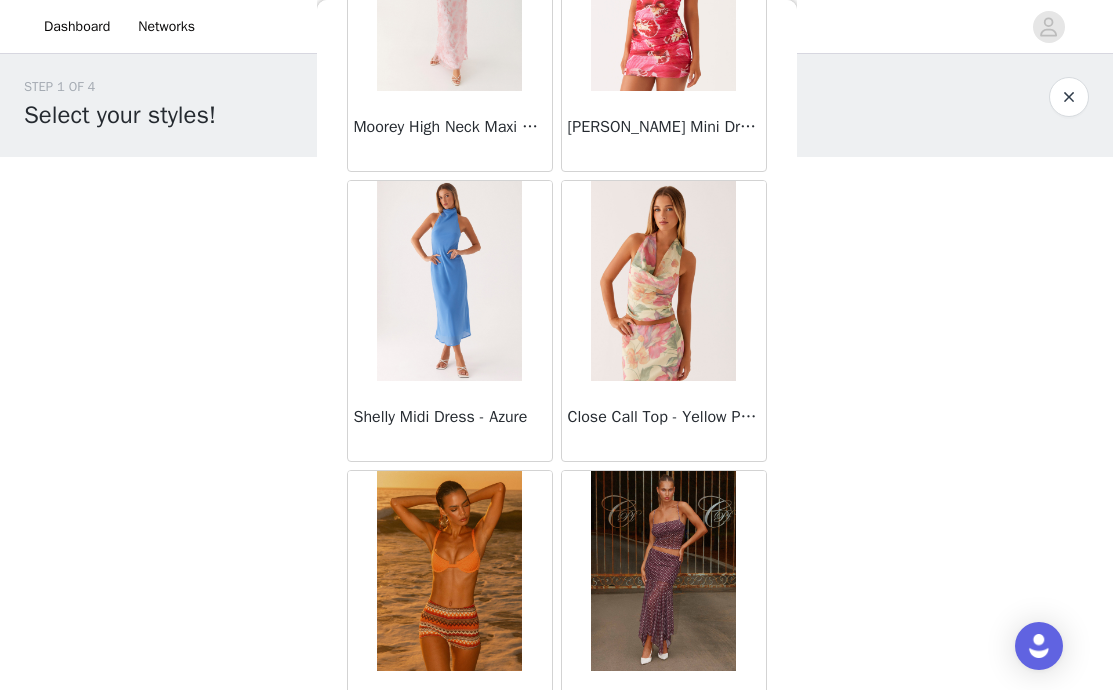 scroll, scrollTop: 66170, scrollLeft: 0, axis: vertical 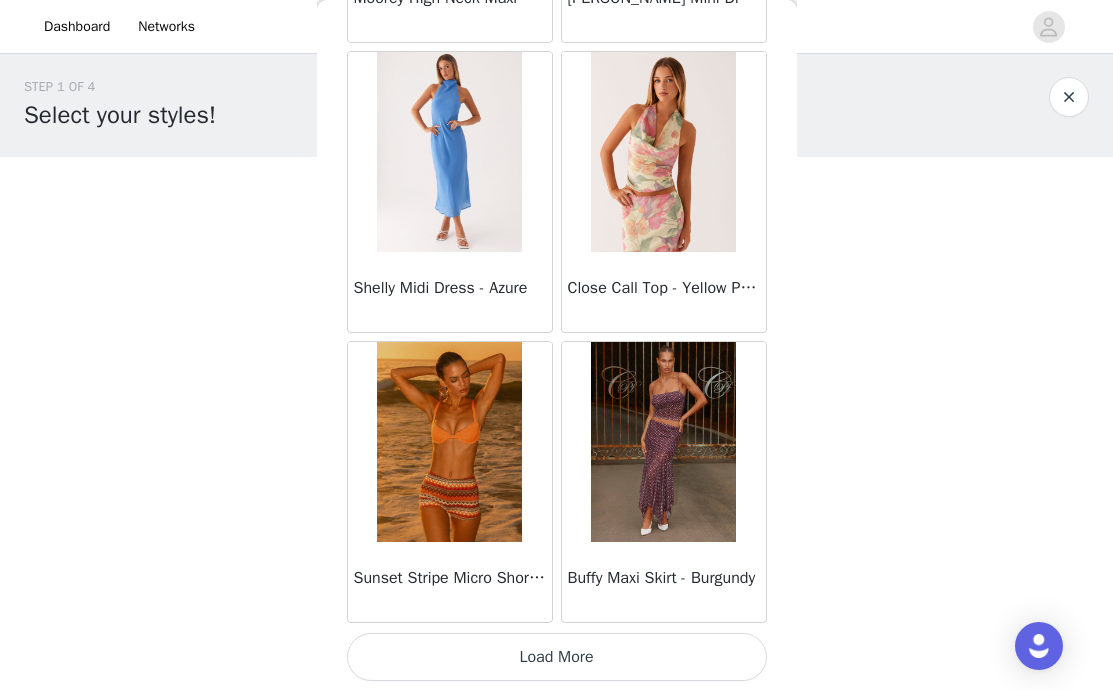 click on "Load More" at bounding box center [557, 657] 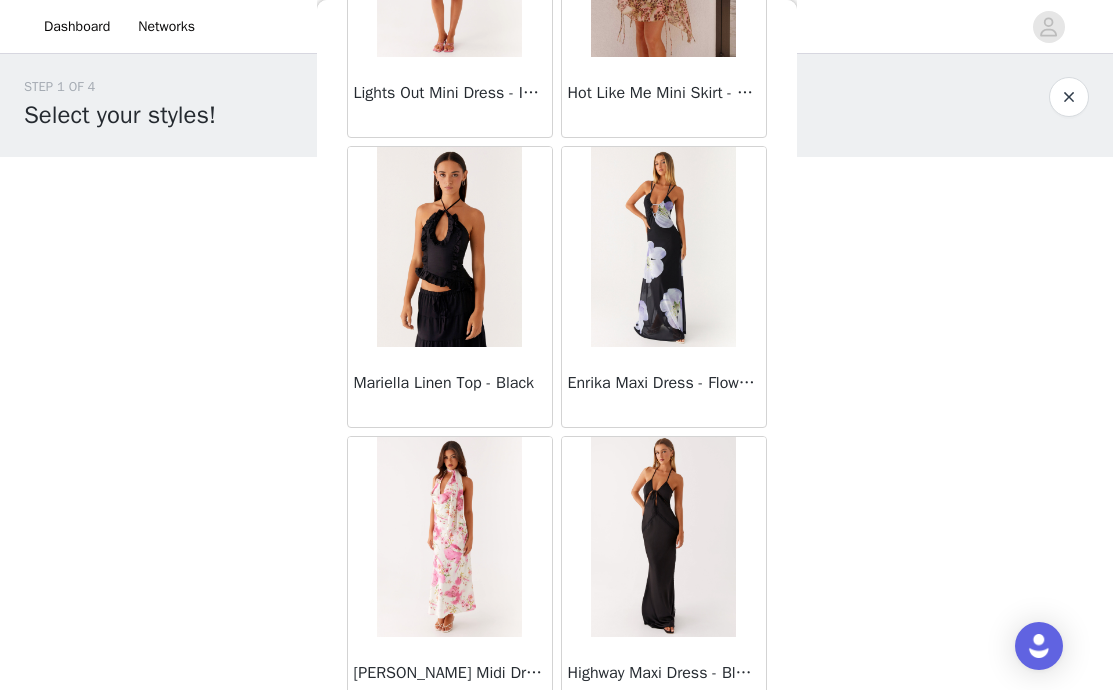 scroll, scrollTop: 69070, scrollLeft: 0, axis: vertical 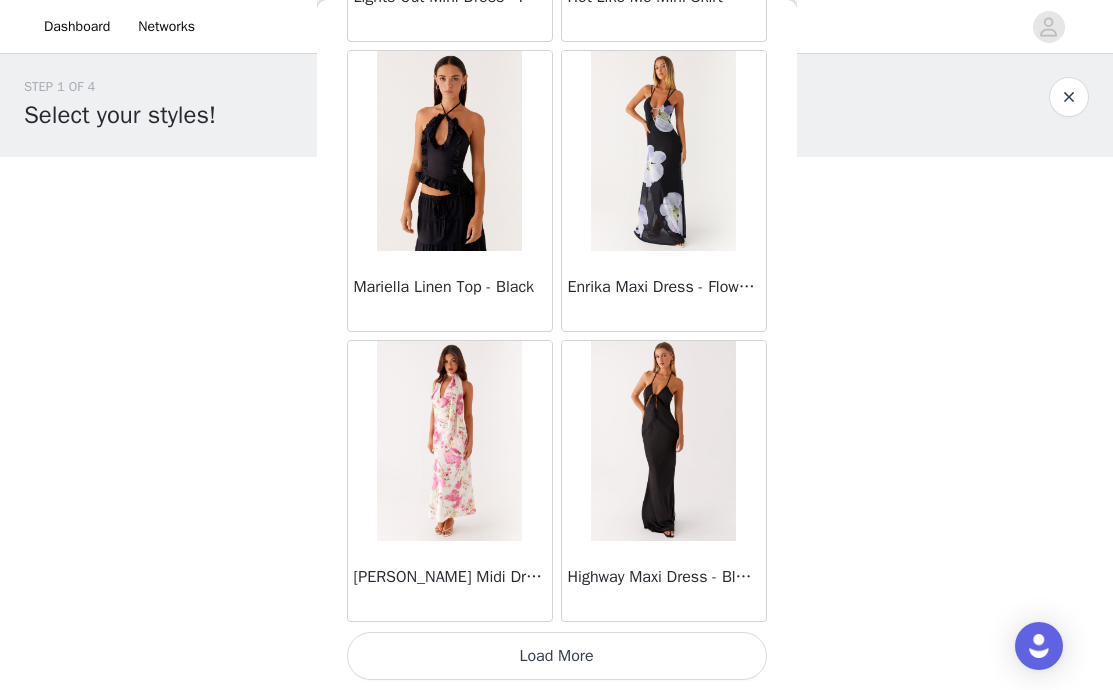 click on "Load More" at bounding box center [557, 656] 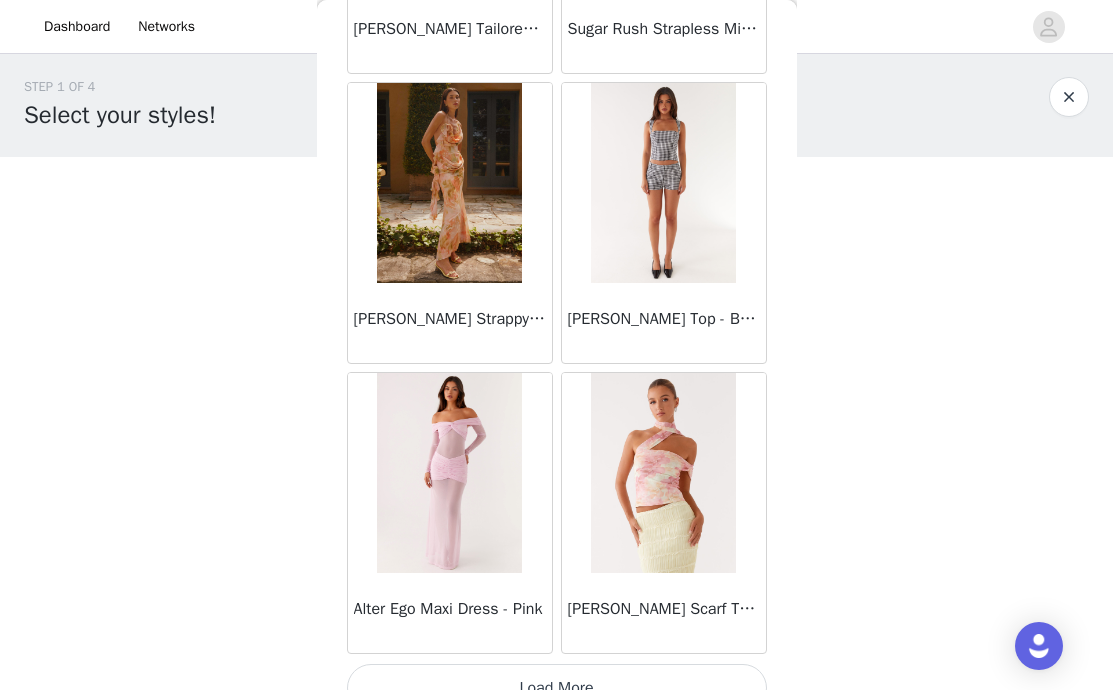scroll, scrollTop: 71970, scrollLeft: 0, axis: vertical 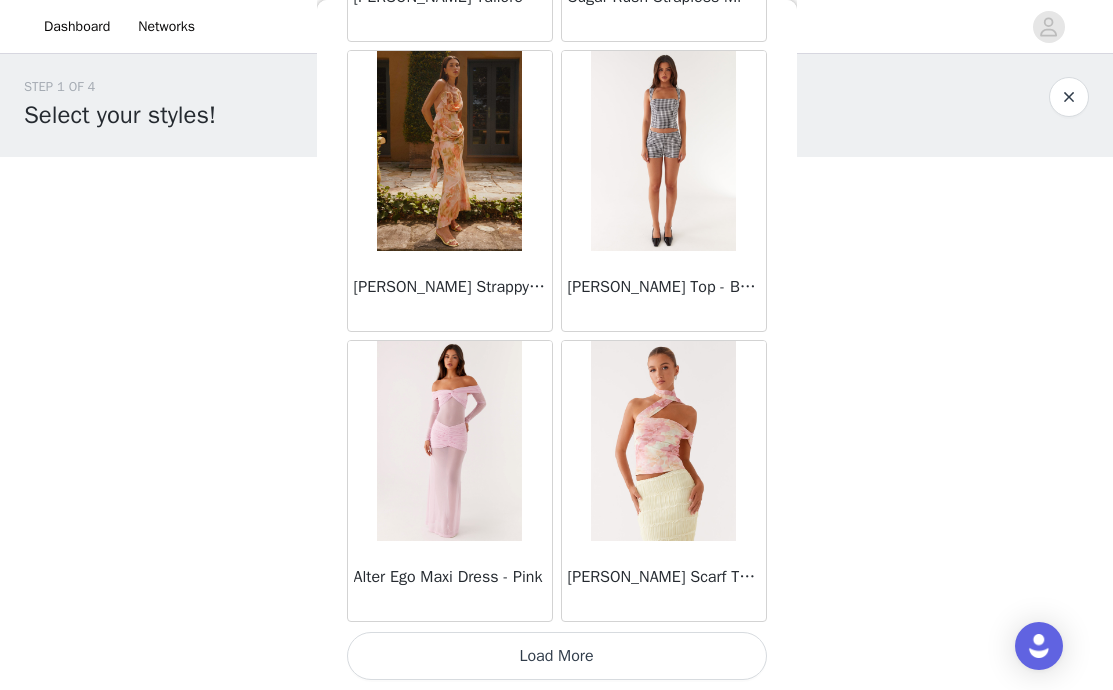 click on "Load More" at bounding box center (557, 656) 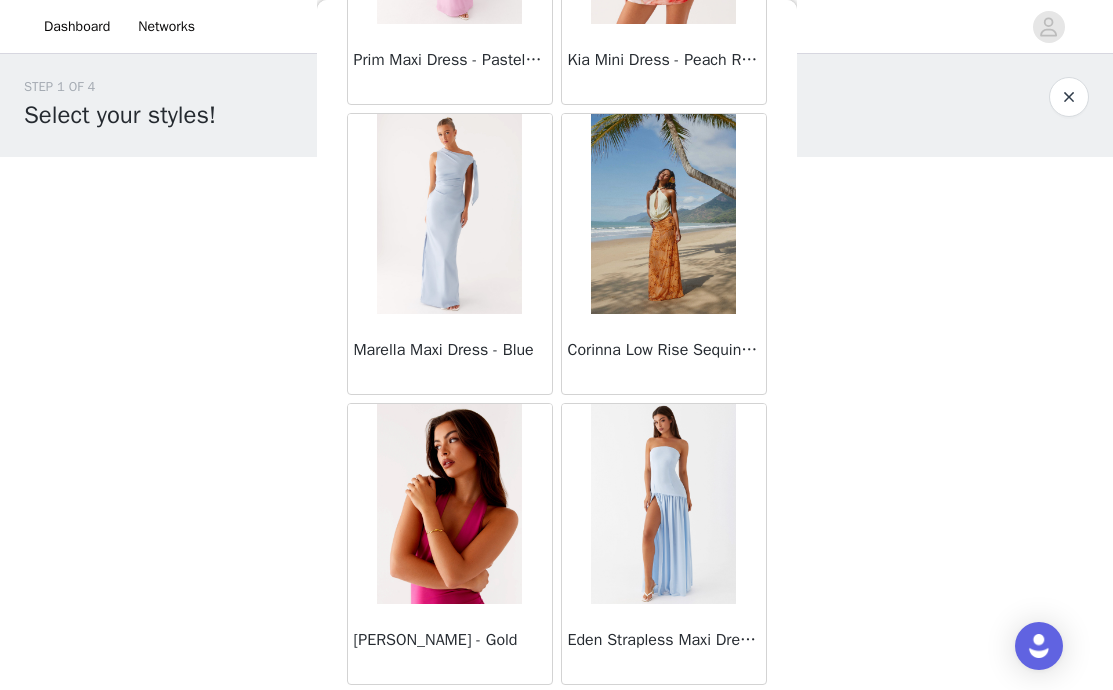 scroll, scrollTop: 74870, scrollLeft: 0, axis: vertical 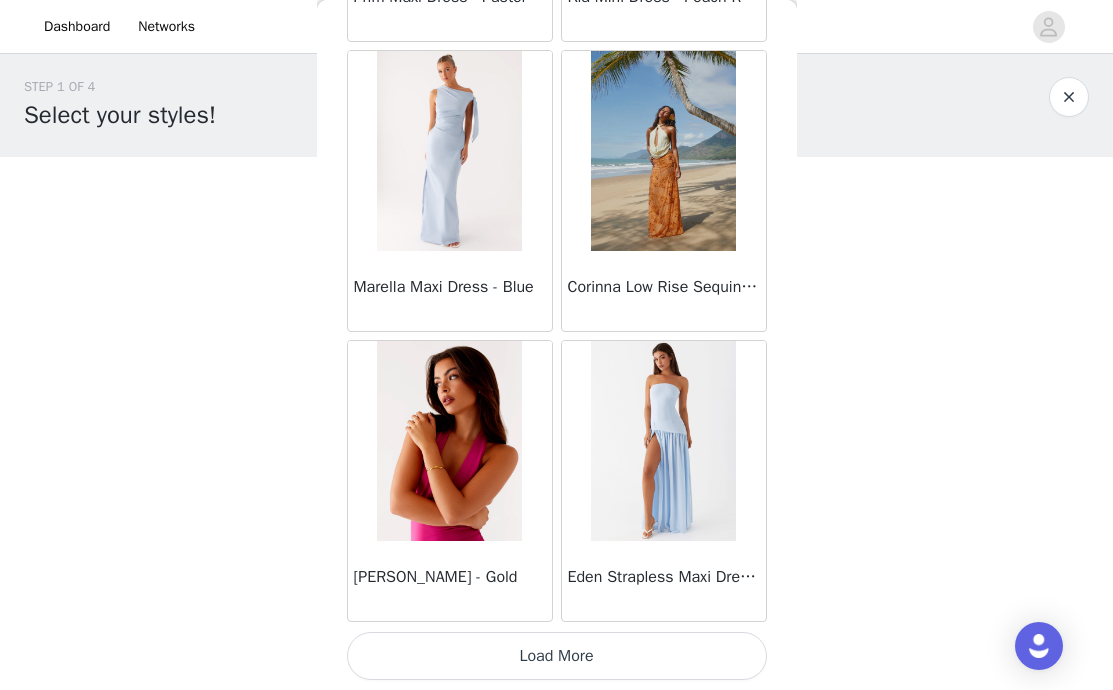 click on "Load More" at bounding box center [557, 656] 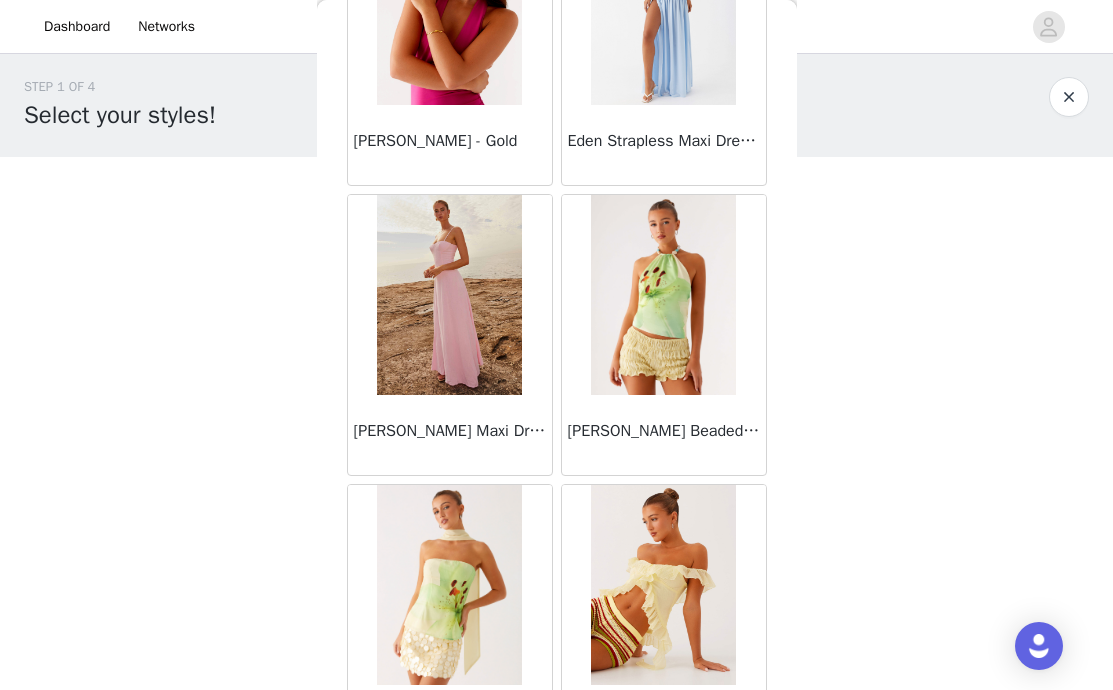 scroll, scrollTop: 75315, scrollLeft: 0, axis: vertical 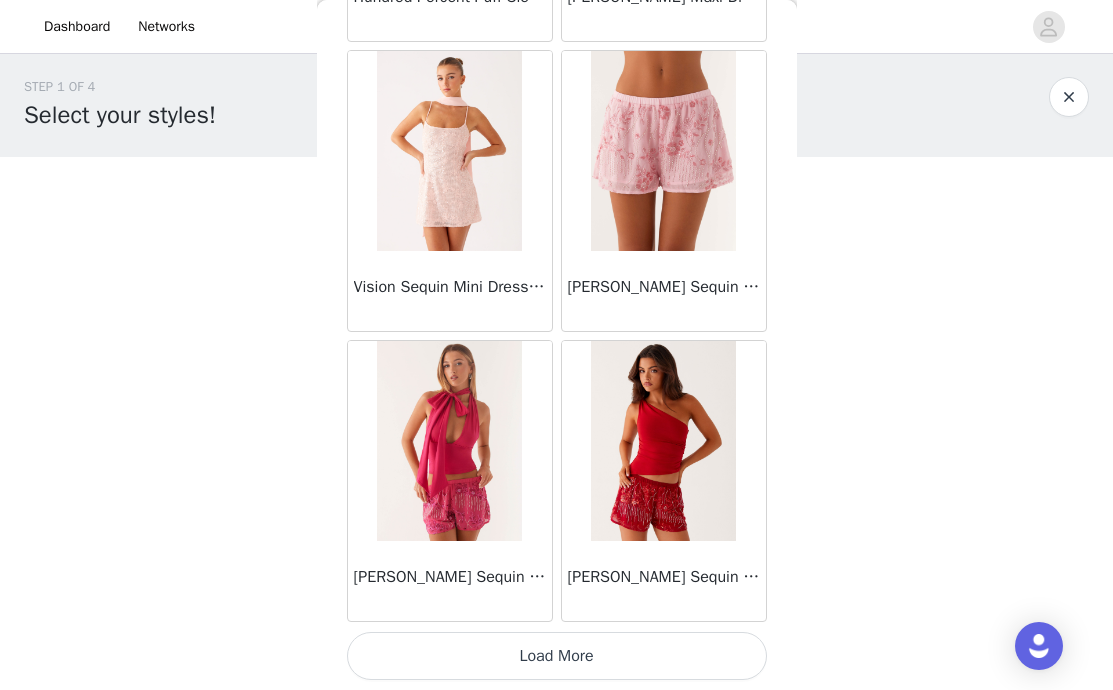click on "Load More" at bounding box center [557, 656] 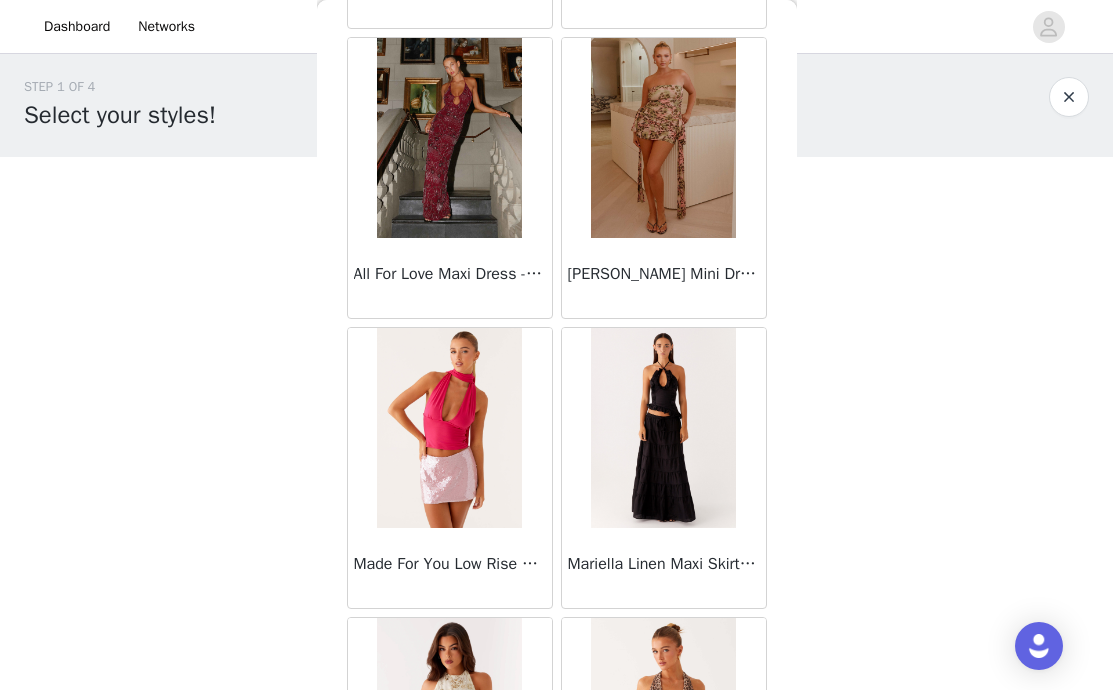 scroll, scrollTop: 67103, scrollLeft: 0, axis: vertical 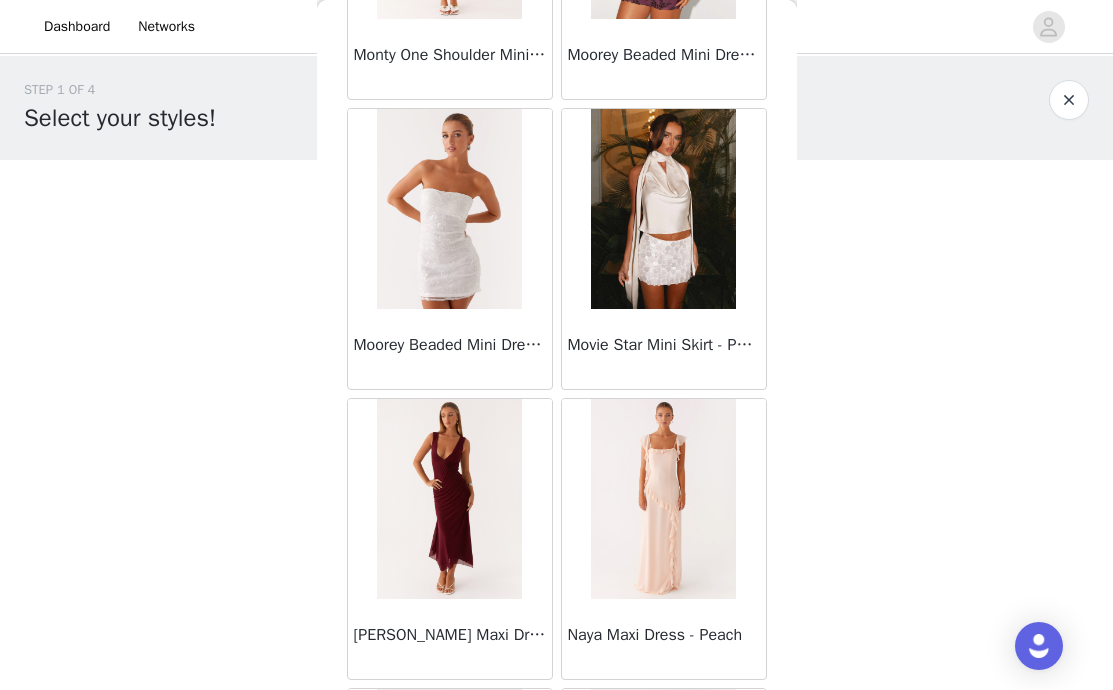 click at bounding box center [663, 209] 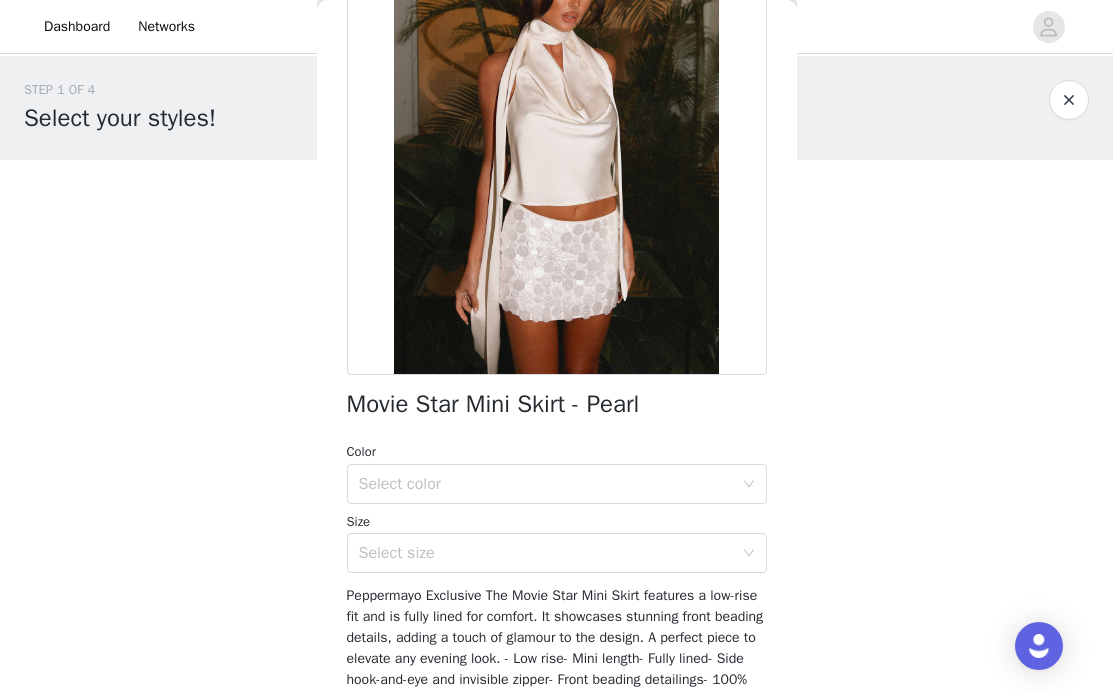 scroll, scrollTop: 177, scrollLeft: 0, axis: vertical 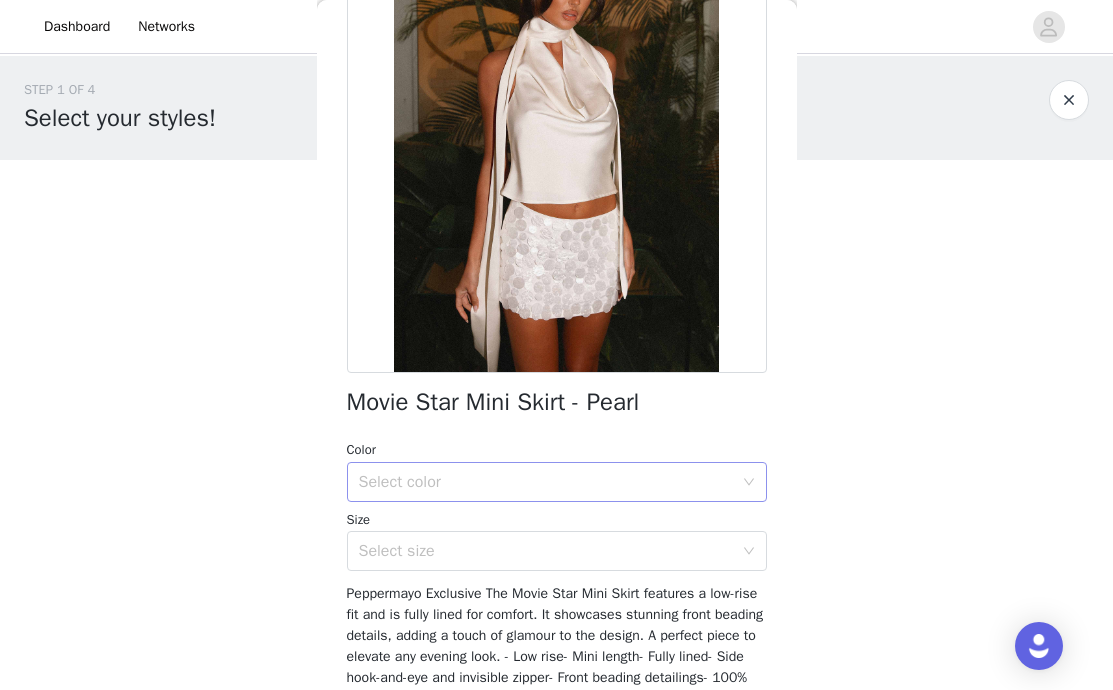 click on "Select color" at bounding box center (550, 482) 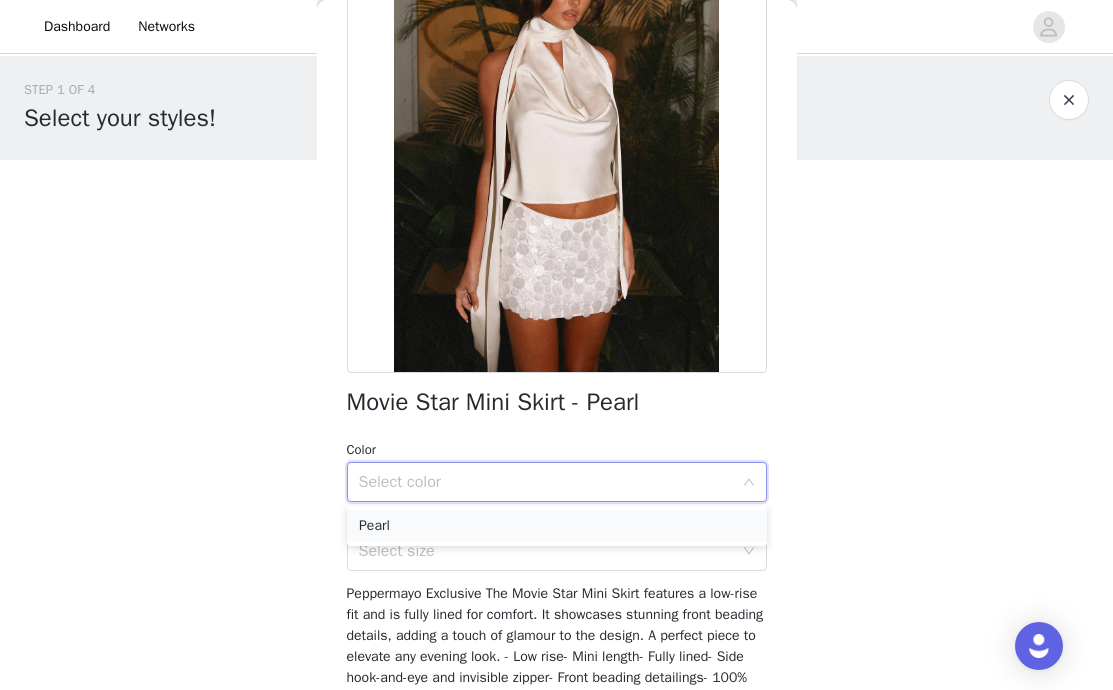 click on "Pearl" at bounding box center (557, 526) 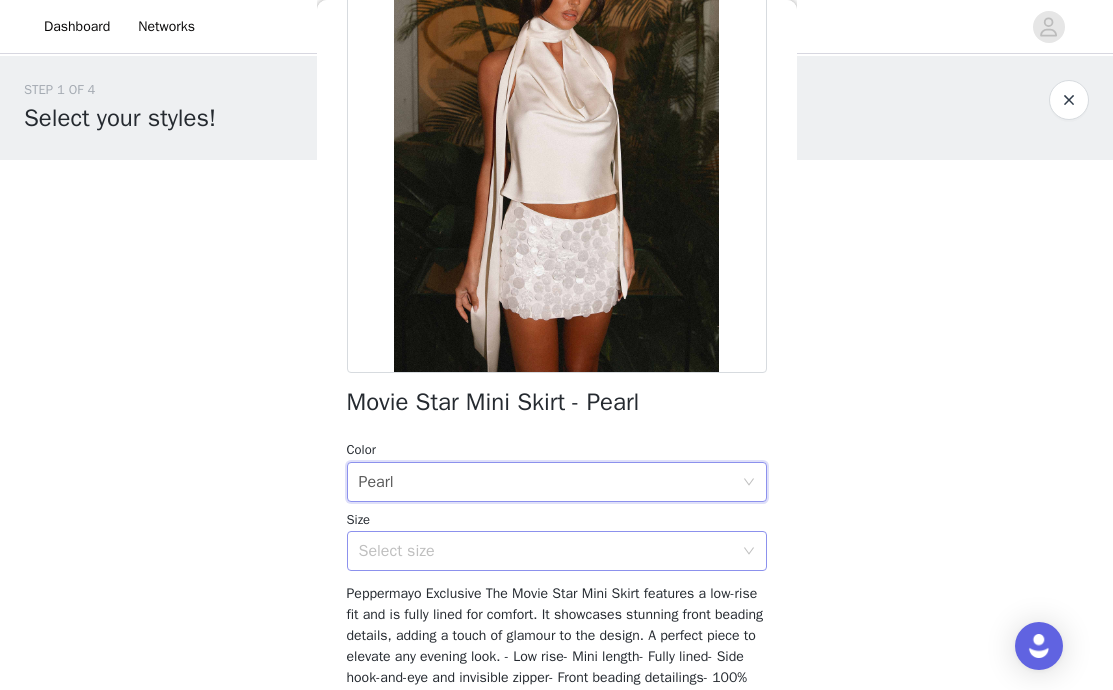 click on "Select size" at bounding box center [546, 551] 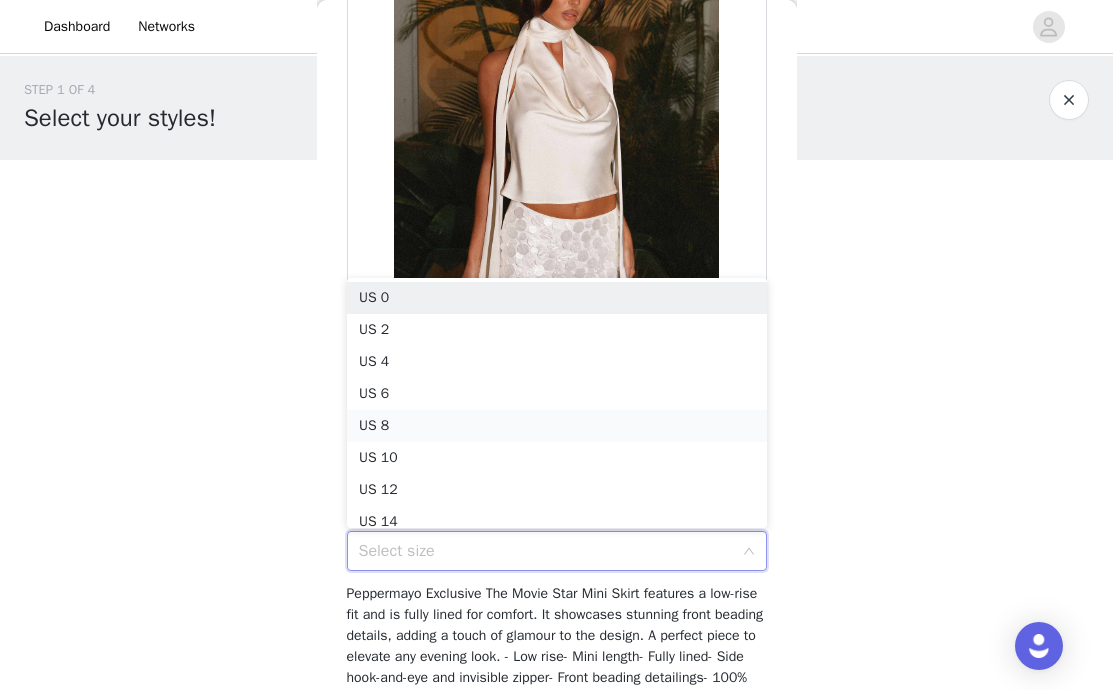 scroll, scrollTop: 10, scrollLeft: 0, axis: vertical 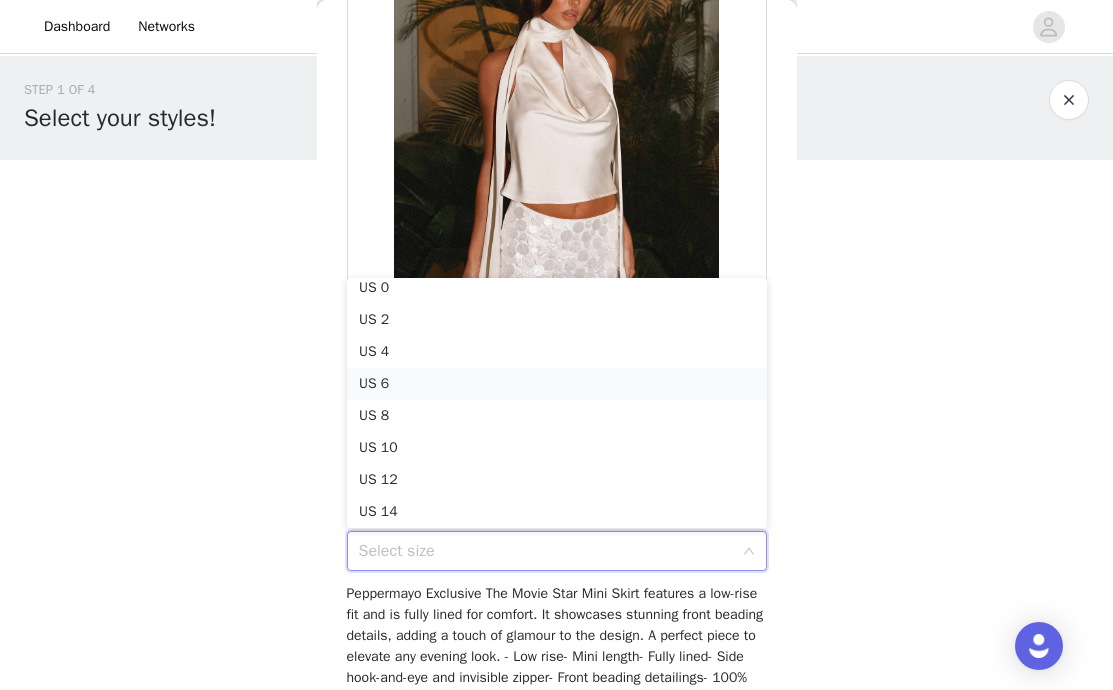 click on "US 6" at bounding box center (557, 384) 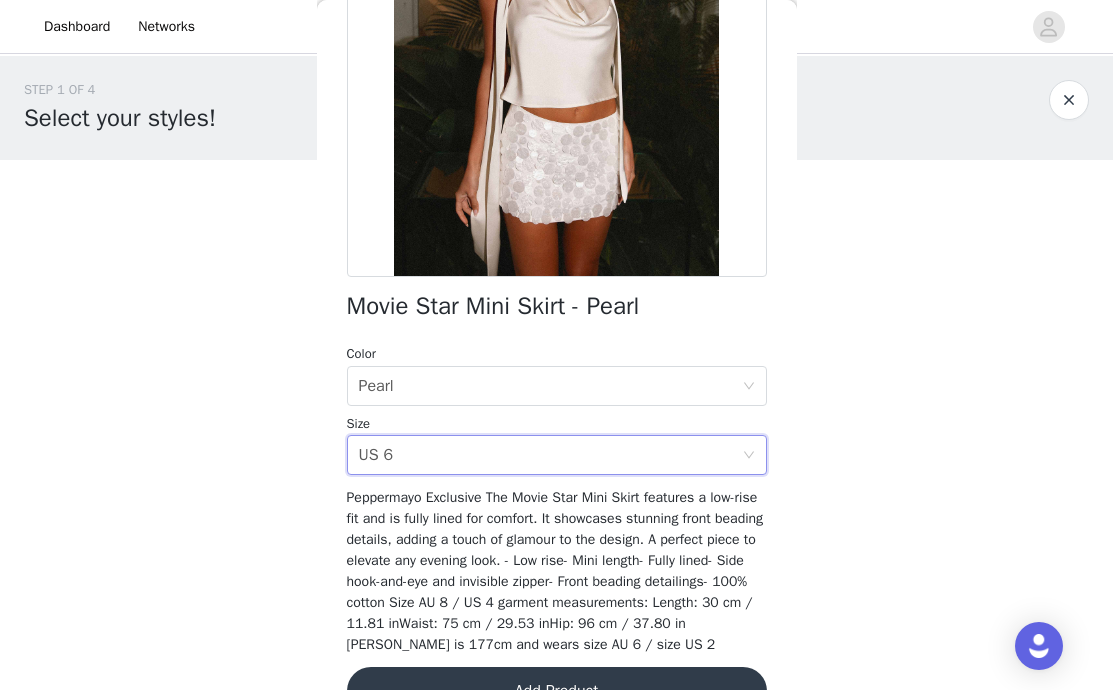 scroll, scrollTop: 343, scrollLeft: 0, axis: vertical 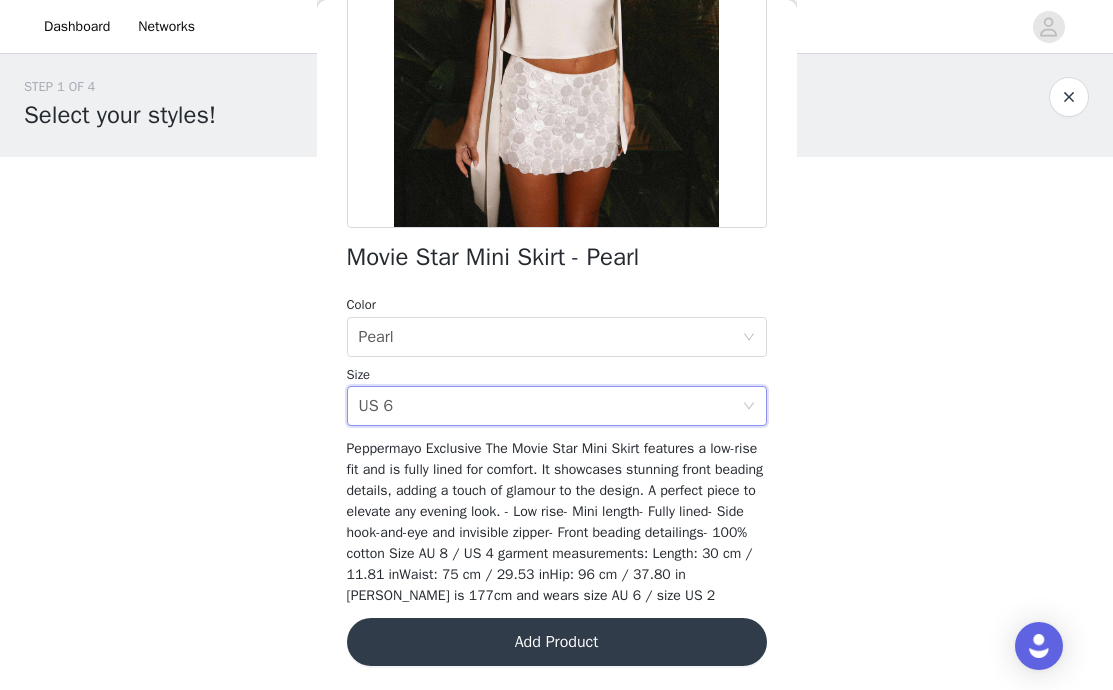 click on "Add Product" at bounding box center (557, 642) 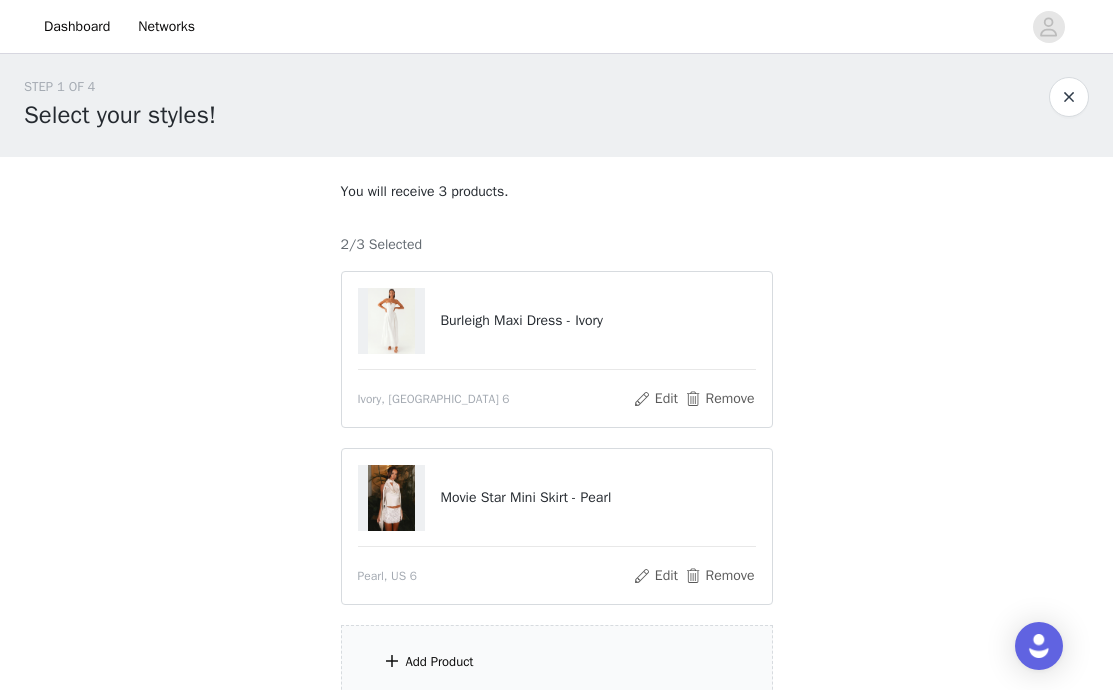 click on "Add Product" at bounding box center (557, 662) 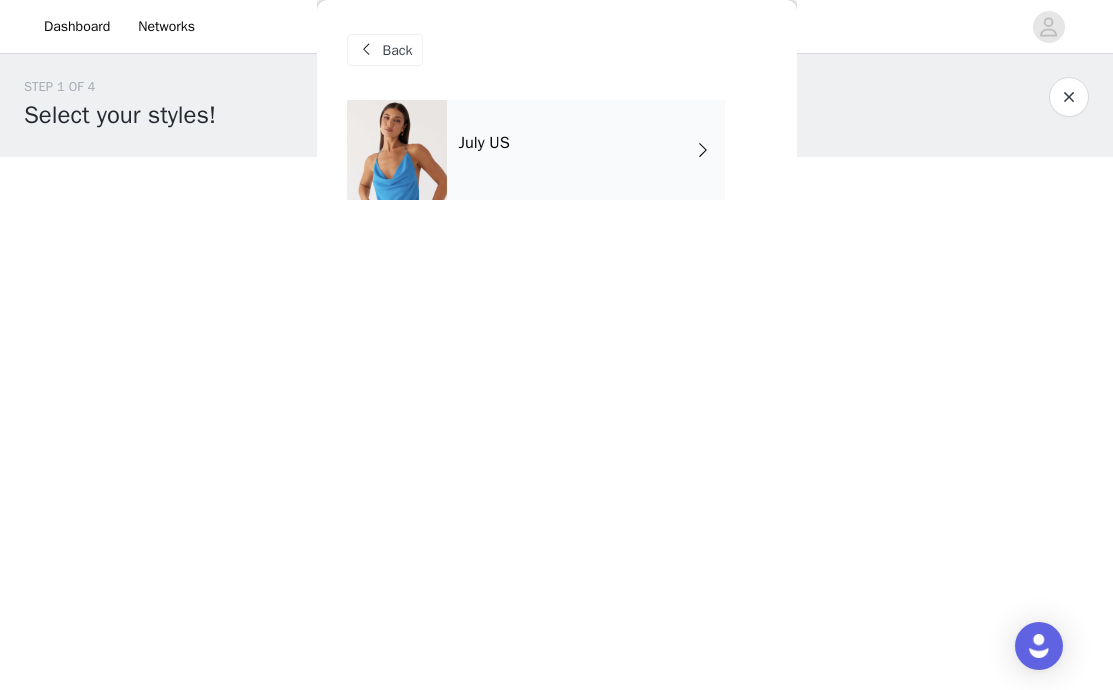 click on "July US" at bounding box center [586, 150] 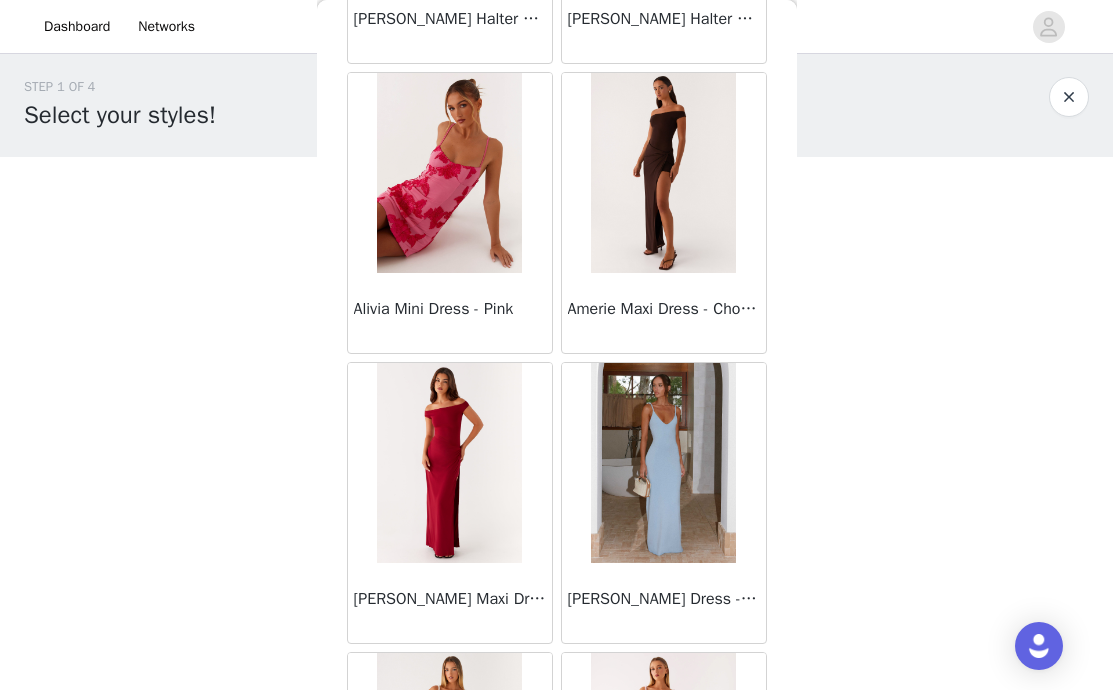 scroll, scrollTop: 1480, scrollLeft: 0, axis: vertical 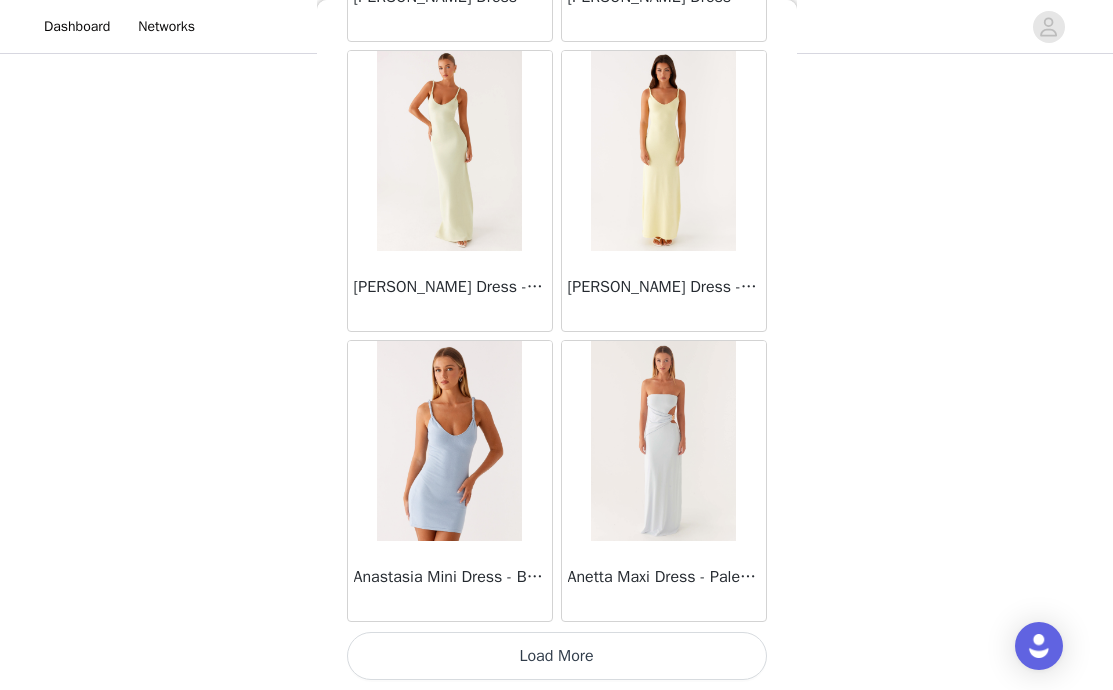 click on "Load More" at bounding box center (557, 656) 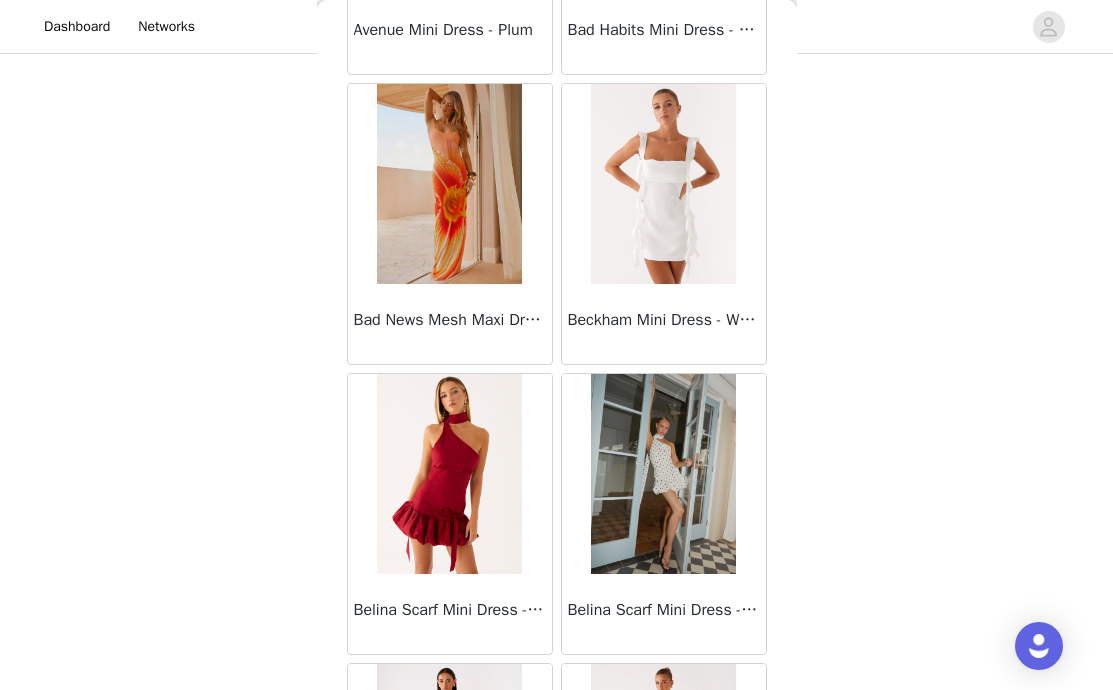 scroll, scrollTop: 5270, scrollLeft: 0, axis: vertical 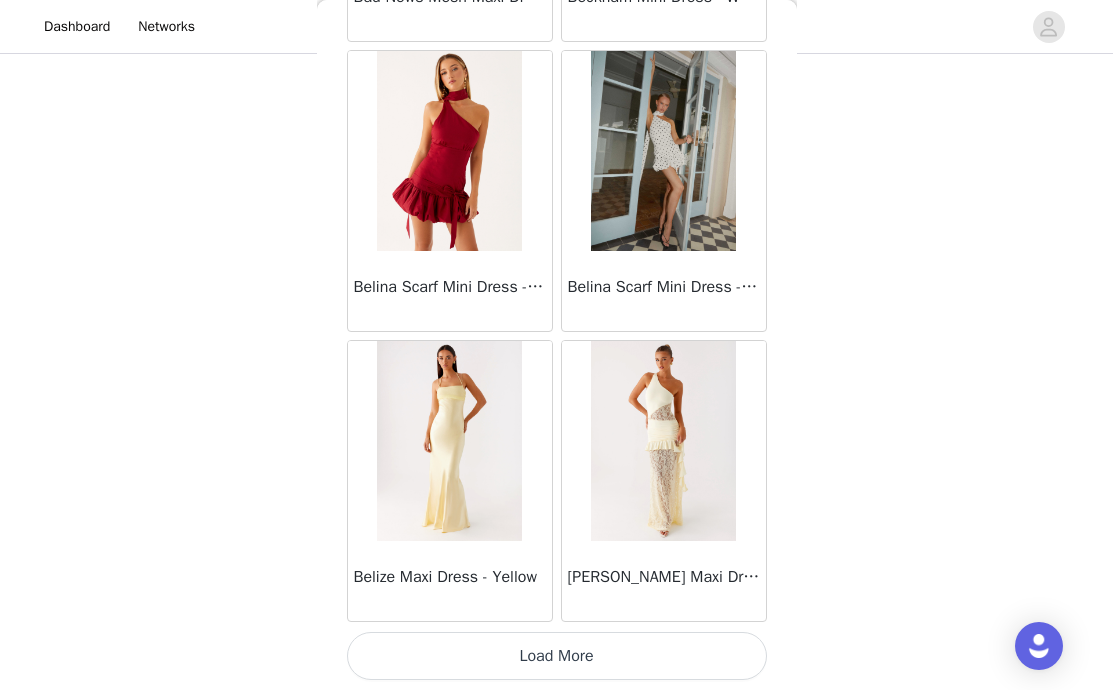 click on "Load More" at bounding box center (557, 656) 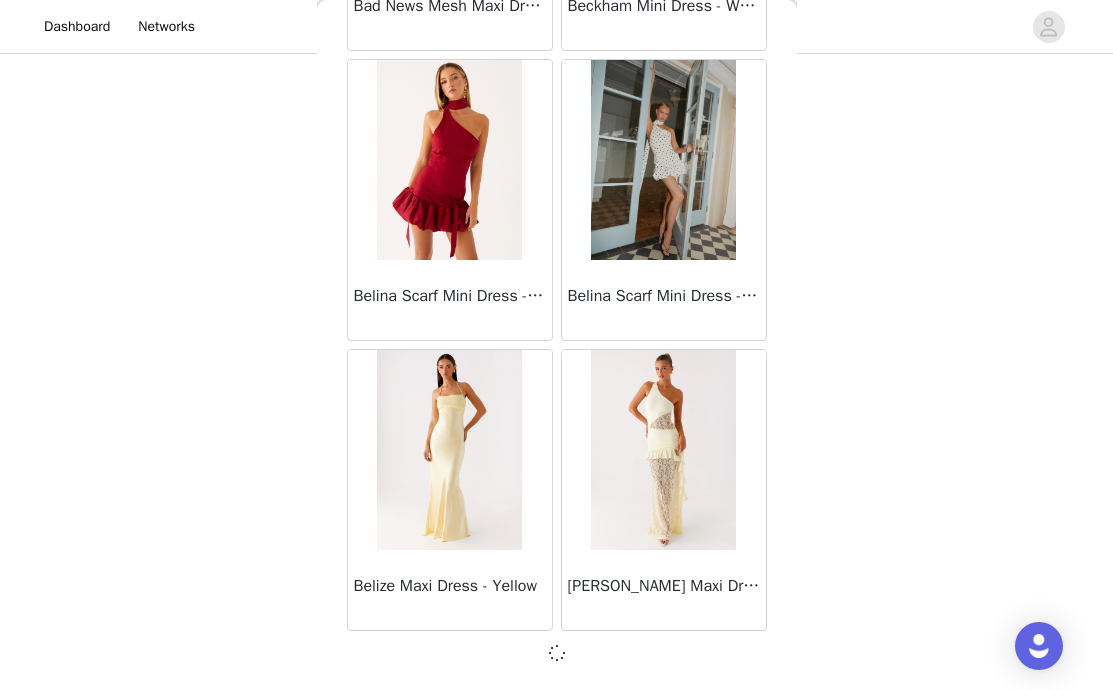 scroll, scrollTop: 5261, scrollLeft: 0, axis: vertical 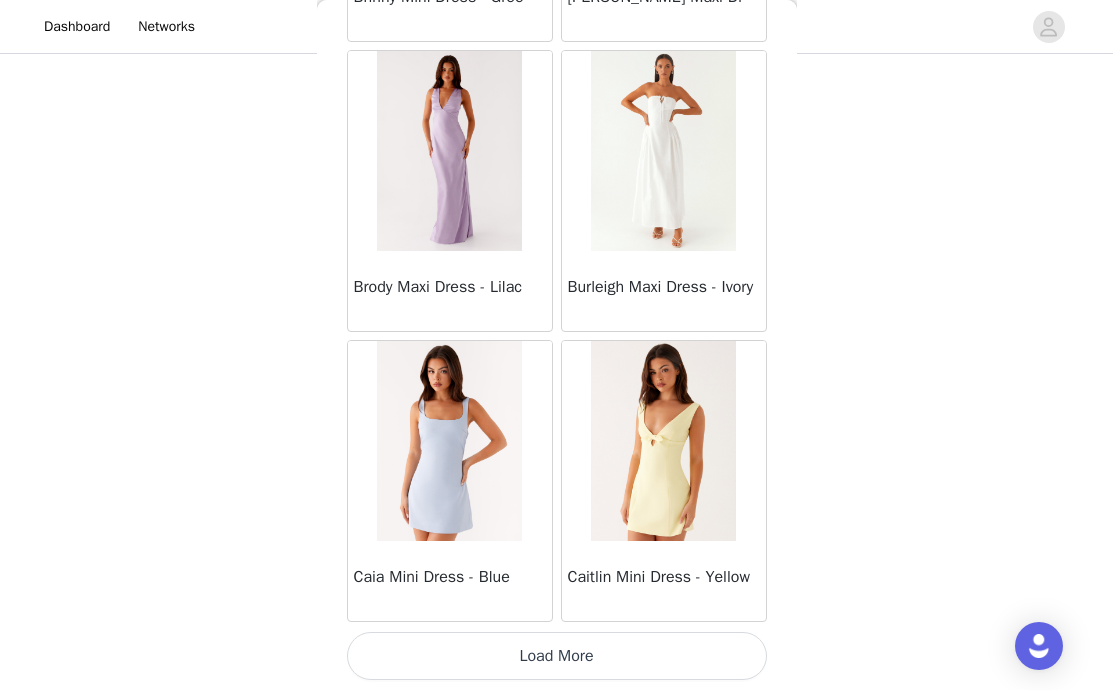 click on "Load More" at bounding box center (557, 656) 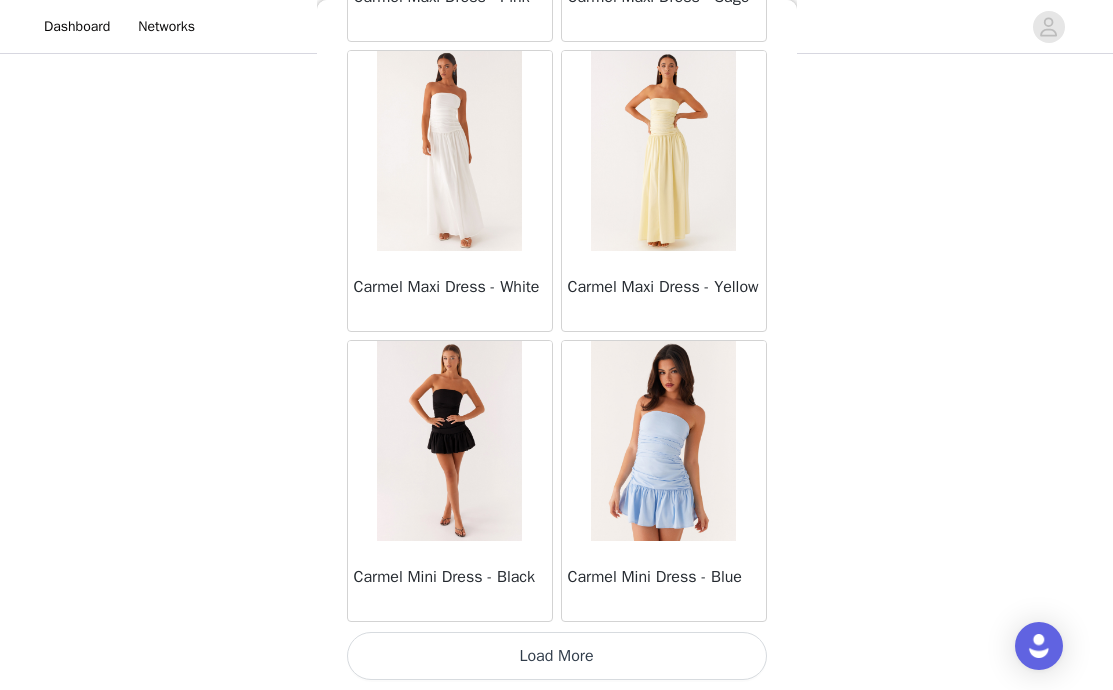 click on "Load More" at bounding box center [557, 656] 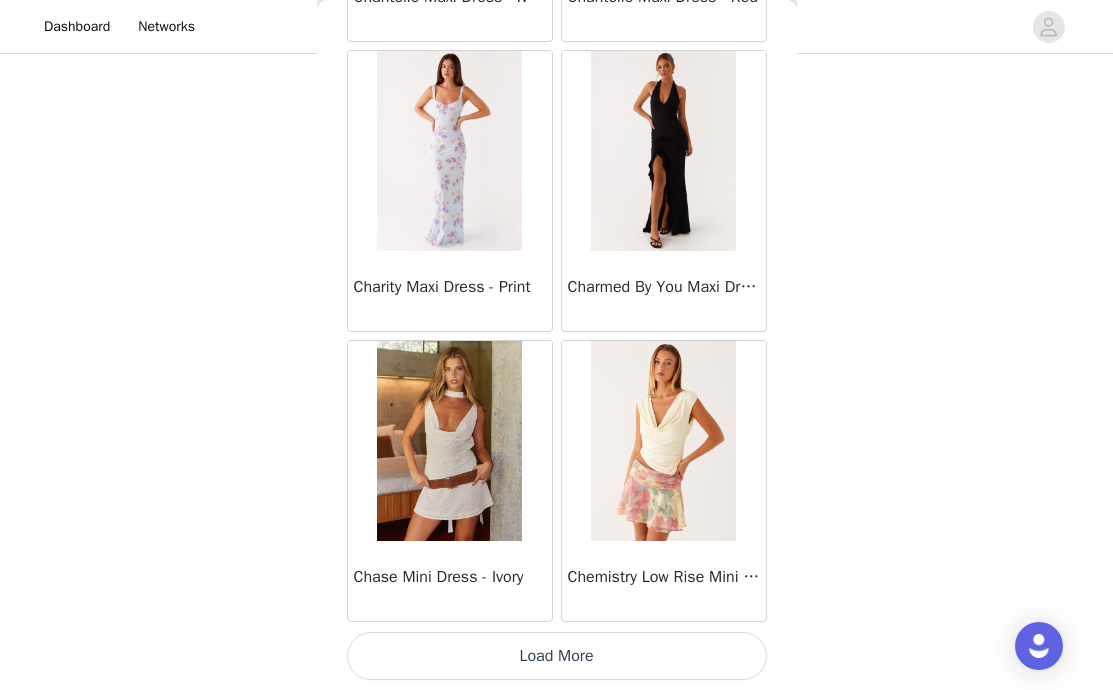 click on "Load More" at bounding box center [557, 656] 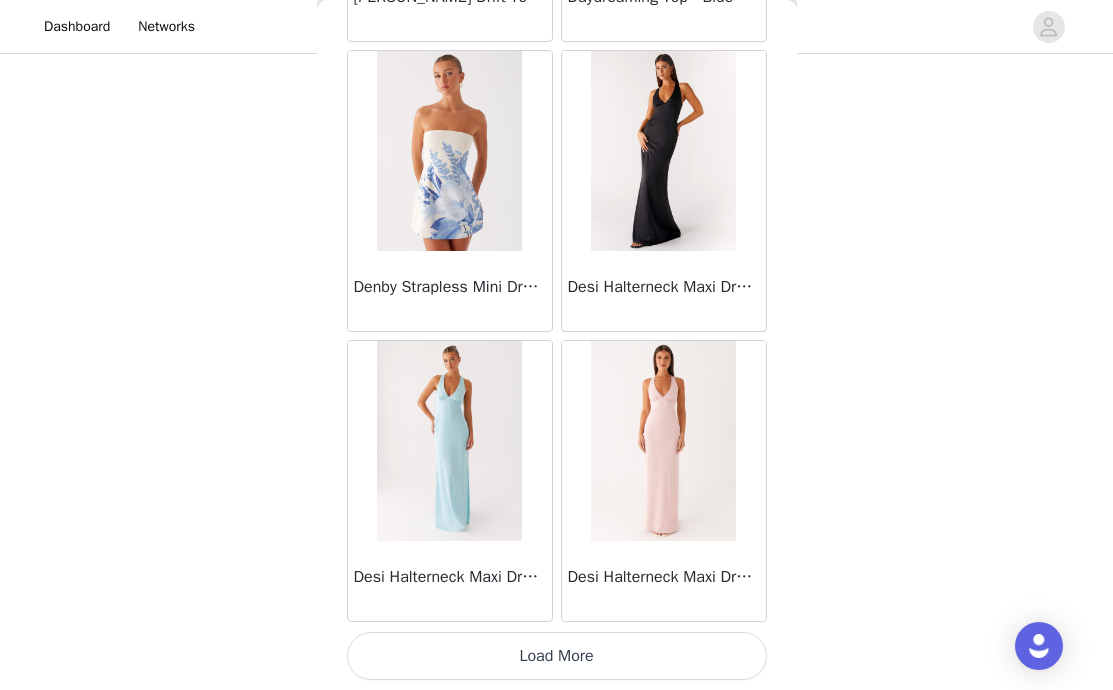 click on "Load More" at bounding box center [557, 656] 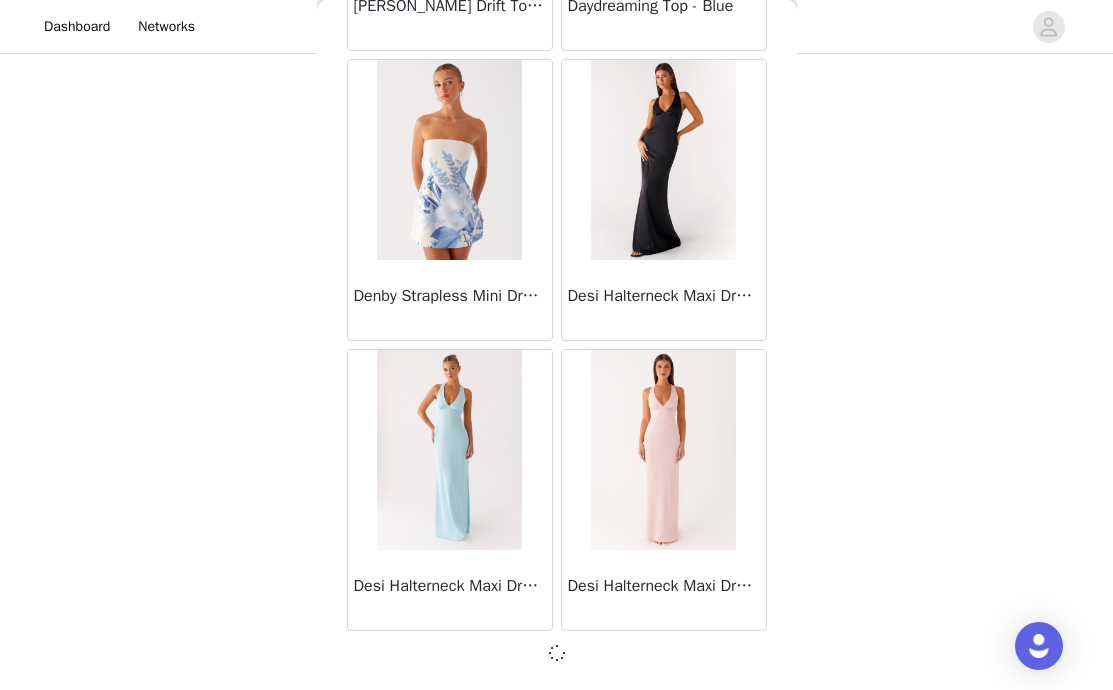 scroll, scrollTop: 16861, scrollLeft: 0, axis: vertical 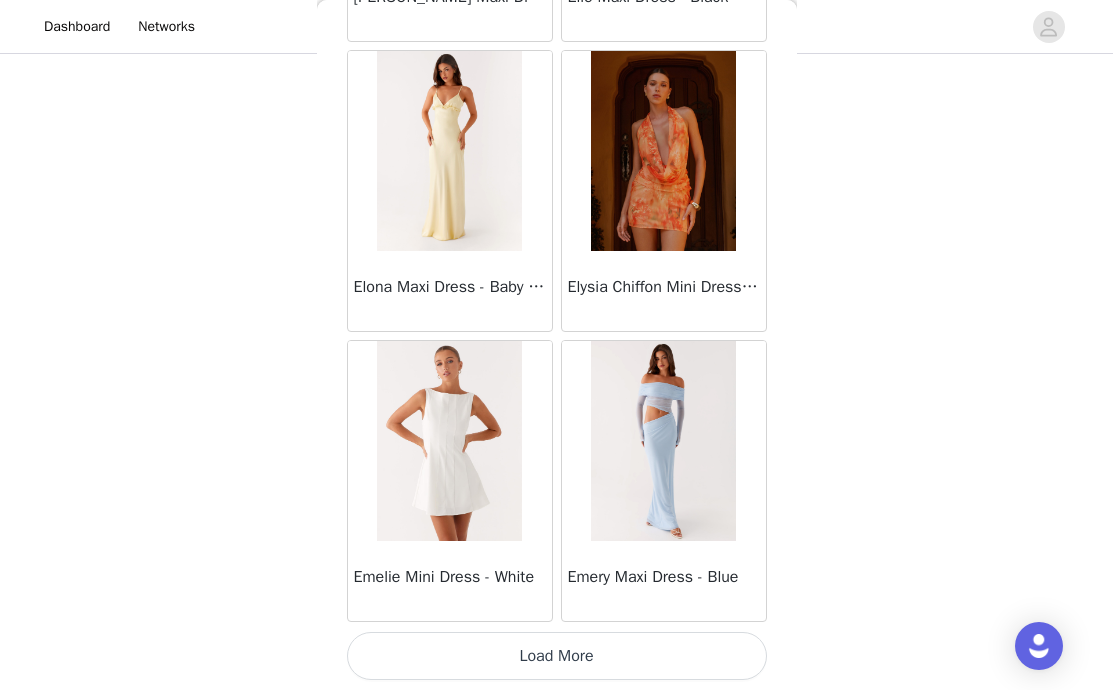 click on "Load More" at bounding box center [557, 656] 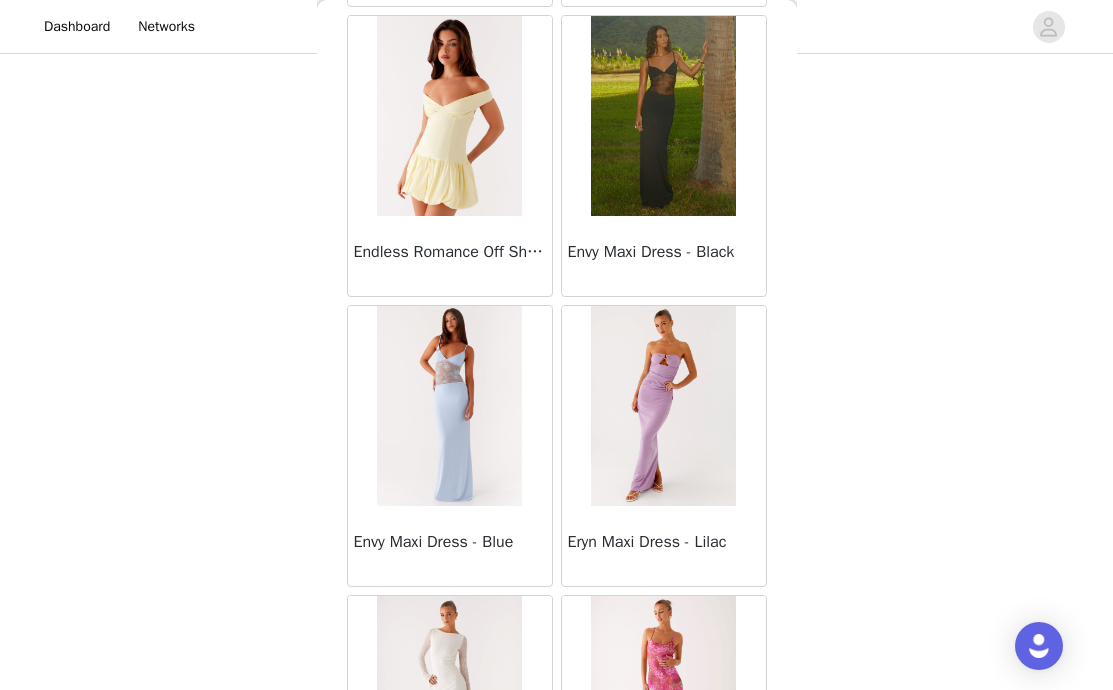 scroll, scrollTop: 22670, scrollLeft: 0, axis: vertical 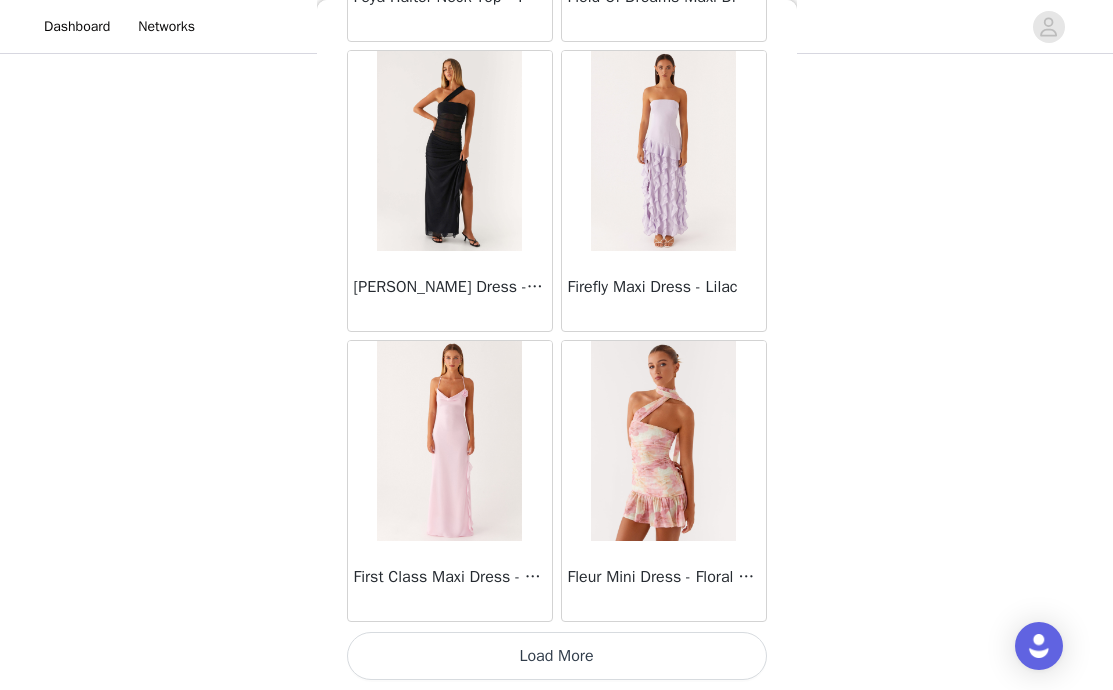click on "Mariella Linen Maxi Skirt - Pink       Aamari Maxi Dress - Red       Abby Mini Dress - Floral Print       Adrina Ruffle Mini Dress - Pink Floral Print       Aiva Mini Dress - Yellow Floral       Alberta Maxi Dress - Mulberry       Alden Mini Dress - Floral Print       Aliah Knit Shorts - Yellow       [PERSON_NAME] Halter Maxi Dress - Yellow       [PERSON_NAME] Halter Mini Dress - Pastel Yellow       Alivia Mini Dress - Pink       [PERSON_NAME] Maxi Dress - Chocolate       [PERSON_NAME] Maxi Dress - Maroon       Anastasia Maxi Dress - Blue       Anastasia Maxi Dress - Ivory       Anastasia Maxi Dress - Pink       Anastasia Maxi Dress - [PERSON_NAME] Maxi Dress - Yellow       Anastasia Mini Dress - Blue       Anetta Maxi Dress - Pale Blue       Anetta Maxi Dress - Yellow       [PERSON_NAME] Maxi Dress - Yellow       [PERSON_NAME] [PERSON_NAME] Maxi Dress - Blue       [PERSON_NAME] One Button Cardigan - Black       Another Life Halter Top - Pale Blue       Arli Strapless Maxi Dress - Ivory       Artemis Corset Mini Dress - Vintage Pink Floral" at bounding box center [557, -10942] 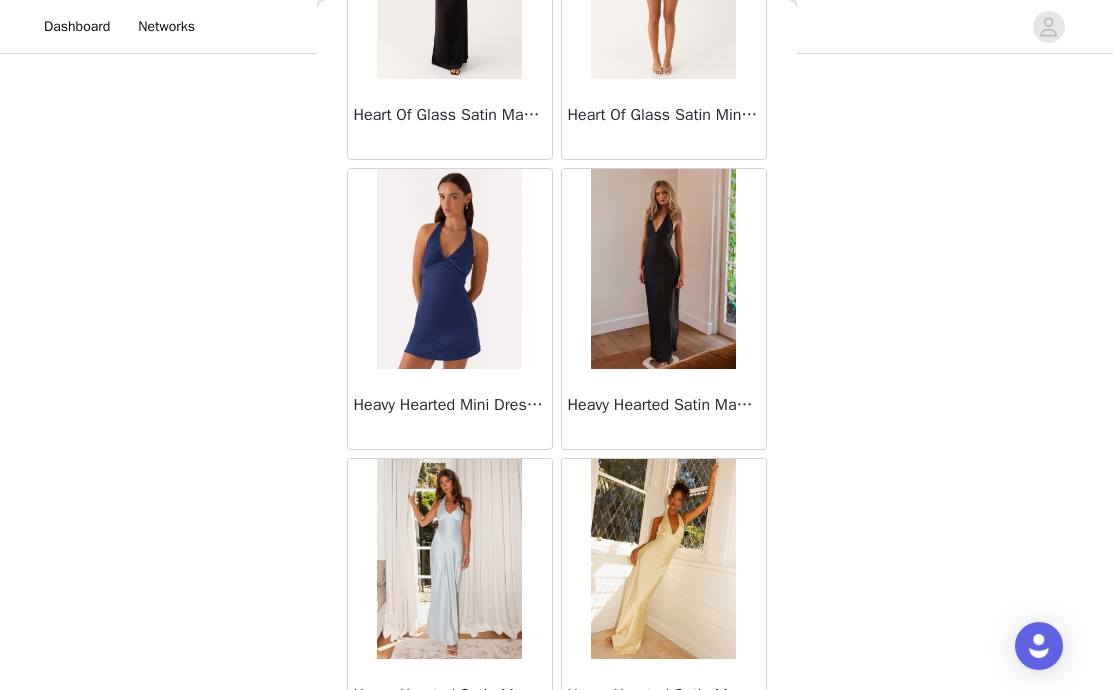 scroll, scrollTop: 25570, scrollLeft: 0, axis: vertical 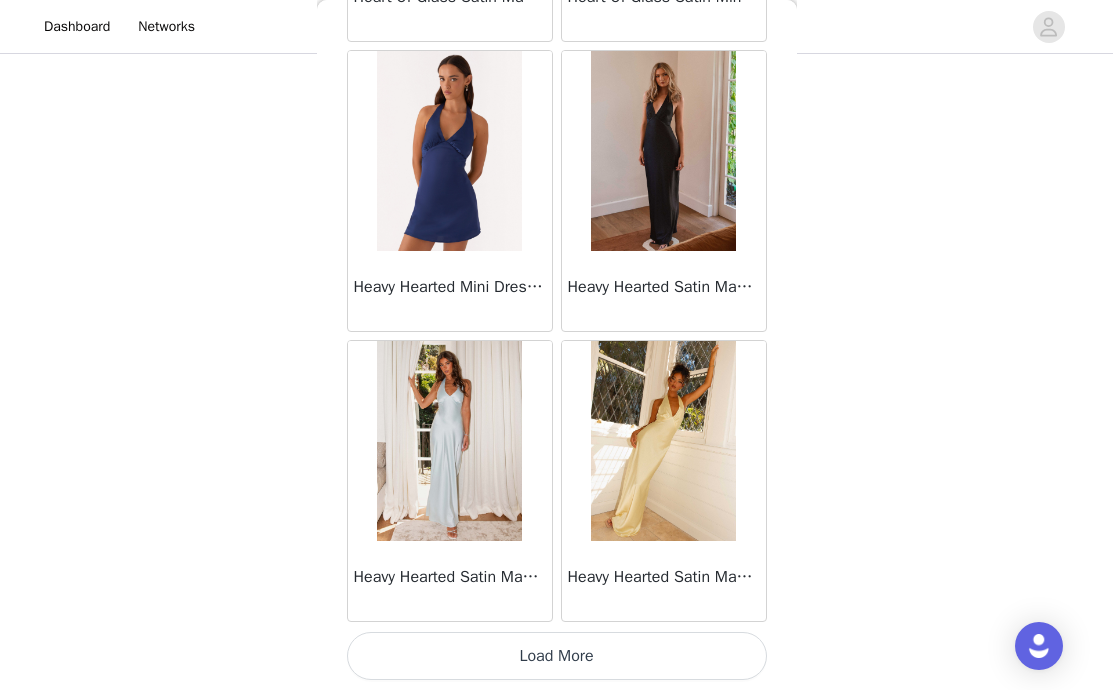 click on "Load More" at bounding box center (557, 656) 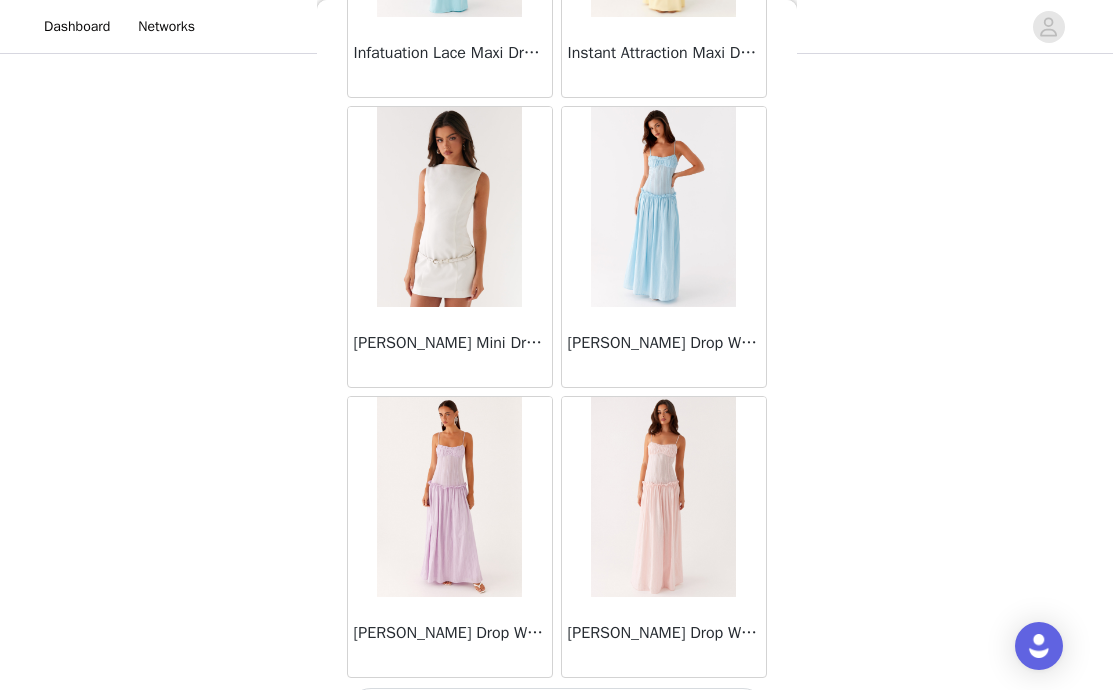 scroll, scrollTop: 28470, scrollLeft: 0, axis: vertical 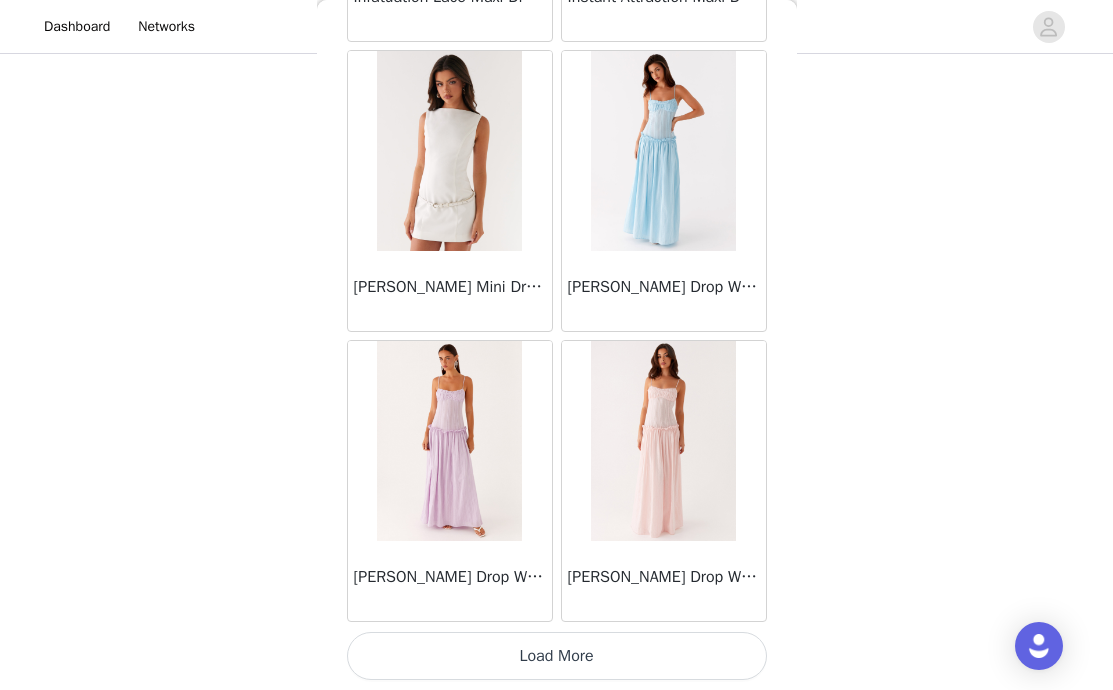 click on "Load More" at bounding box center (557, 656) 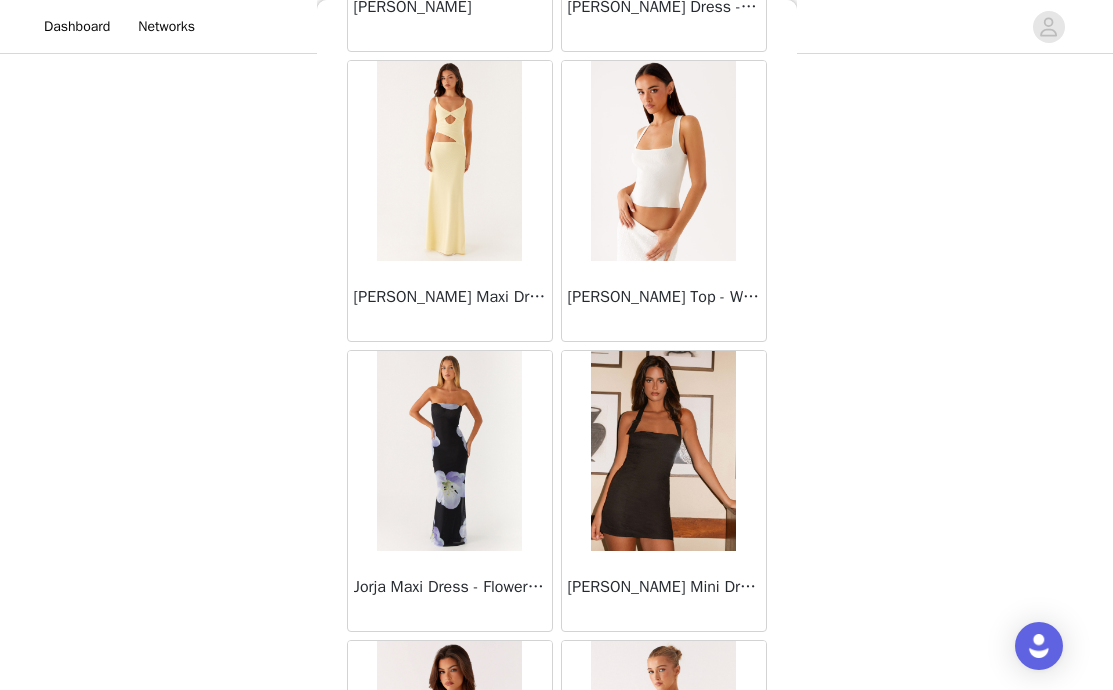 scroll, scrollTop: 29620, scrollLeft: 0, axis: vertical 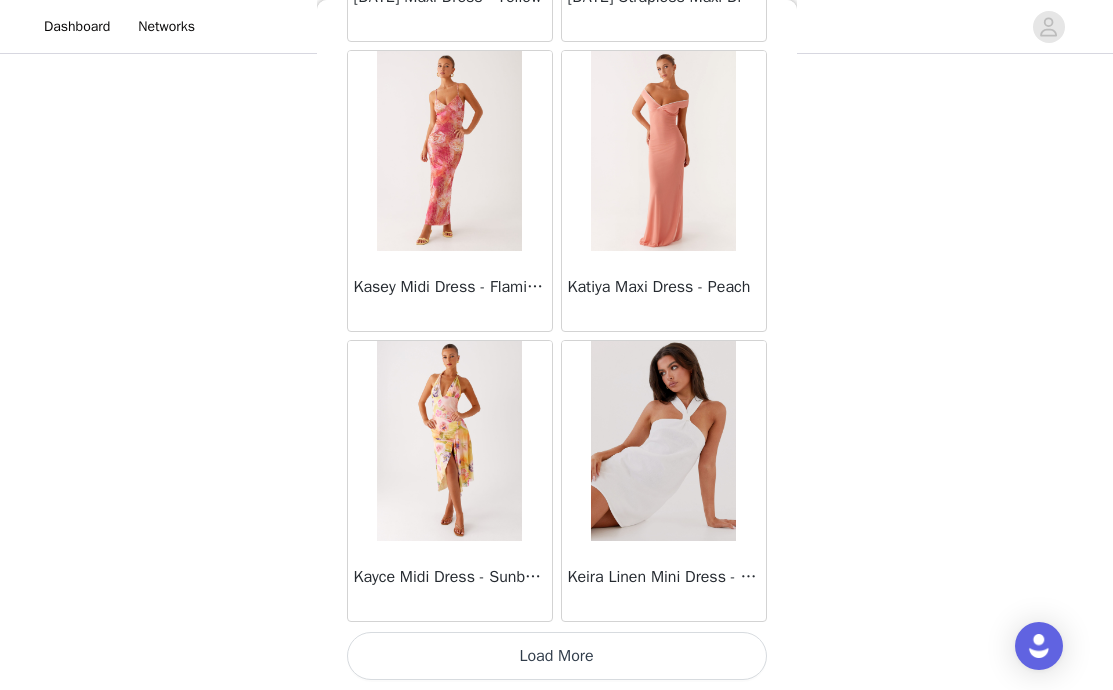 click on "Load More" at bounding box center (557, 656) 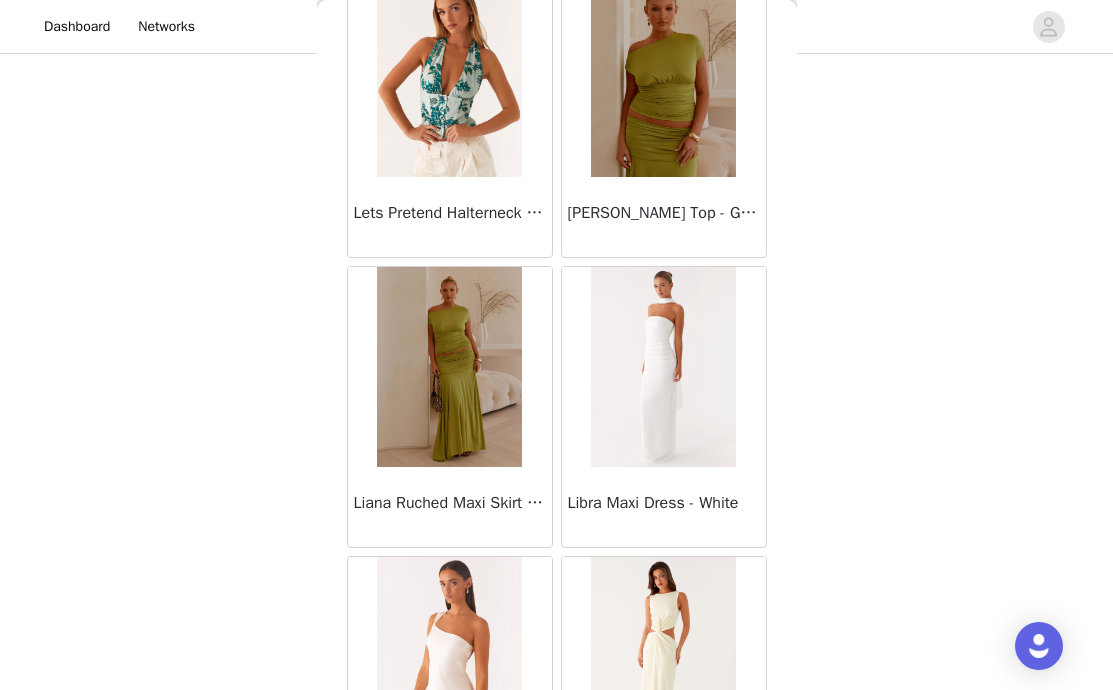 scroll, scrollTop: 33770, scrollLeft: 0, axis: vertical 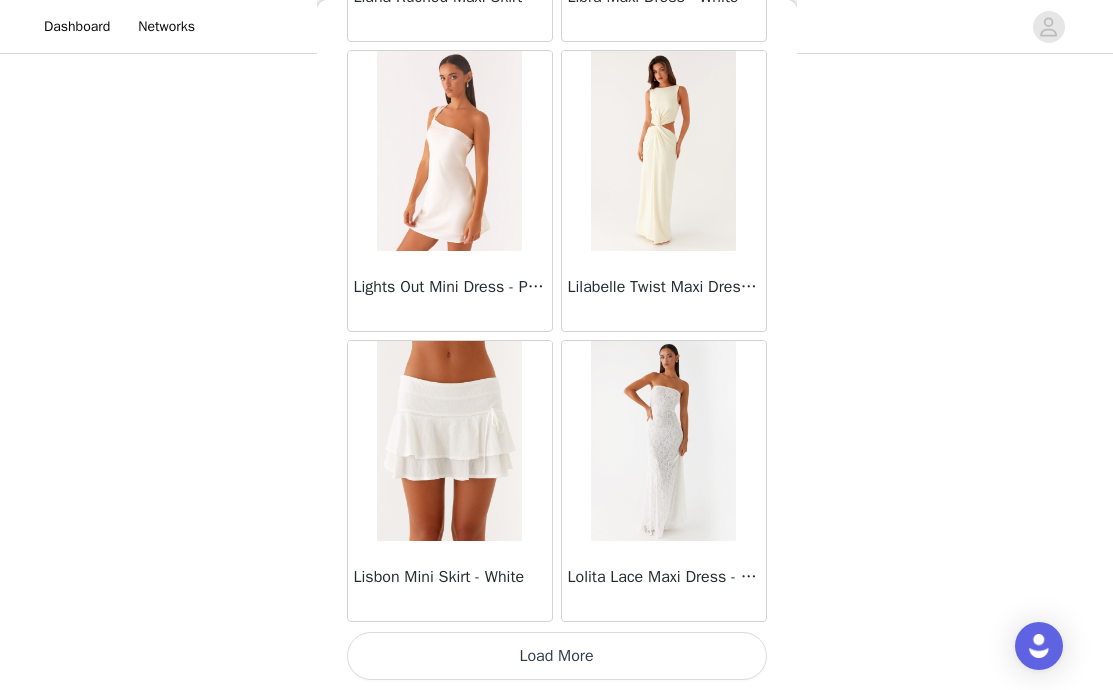 click on "Load More" at bounding box center (557, 656) 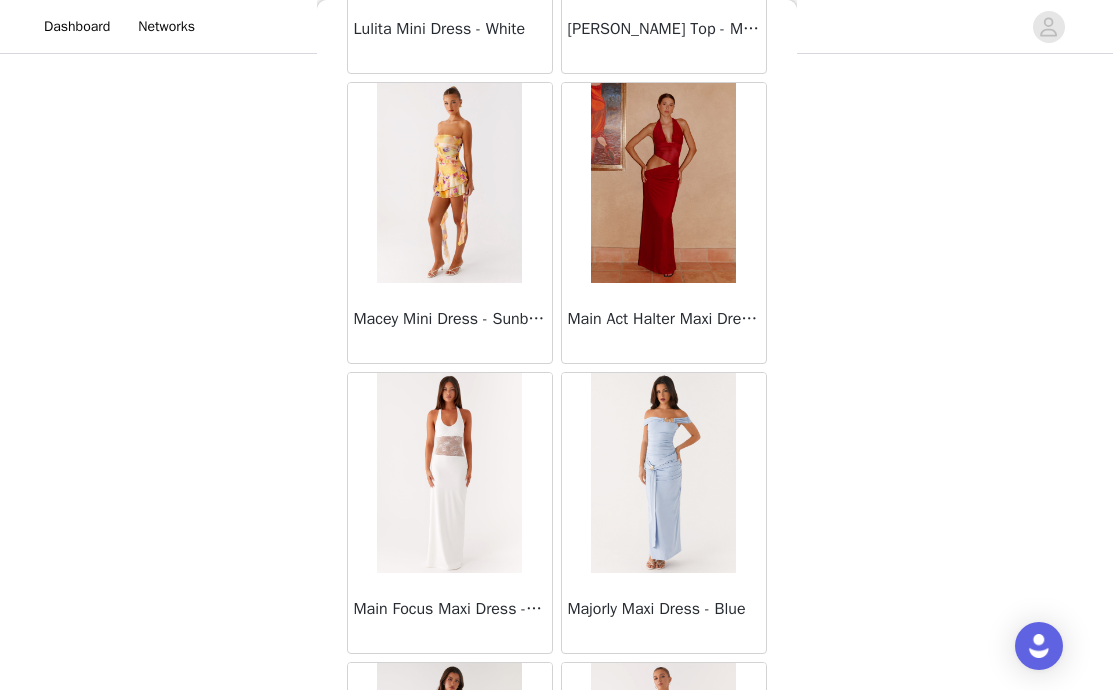 scroll, scrollTop: 37159, scrollLeft: 0, axis: vertical 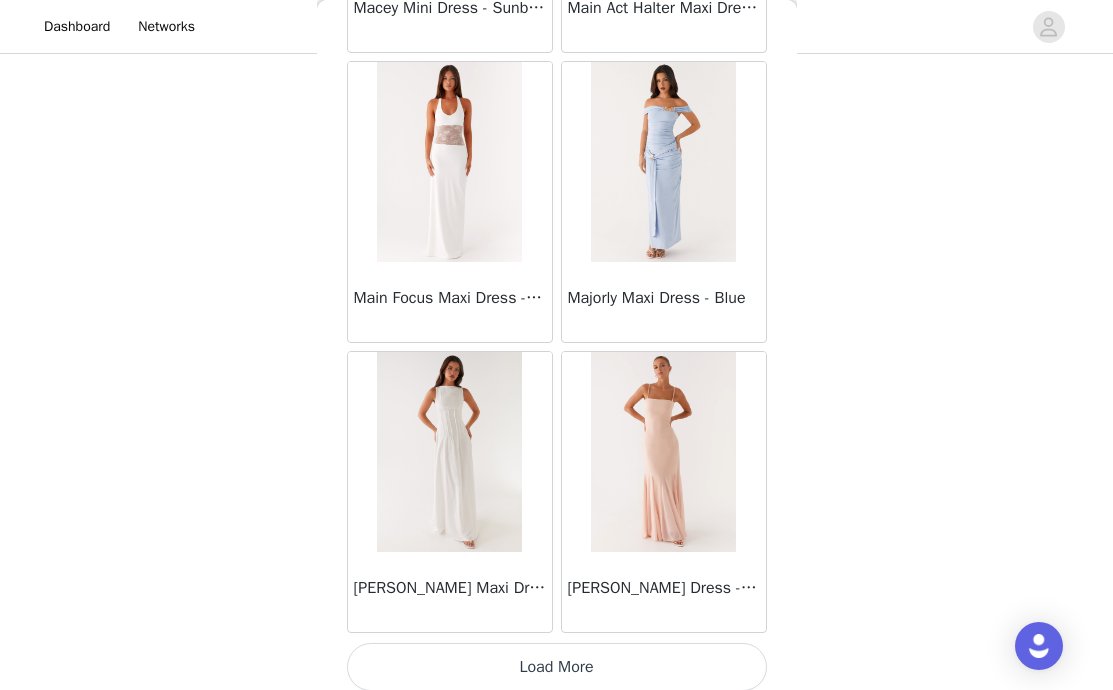 click on "Load More" at bounding box center [557, 667] 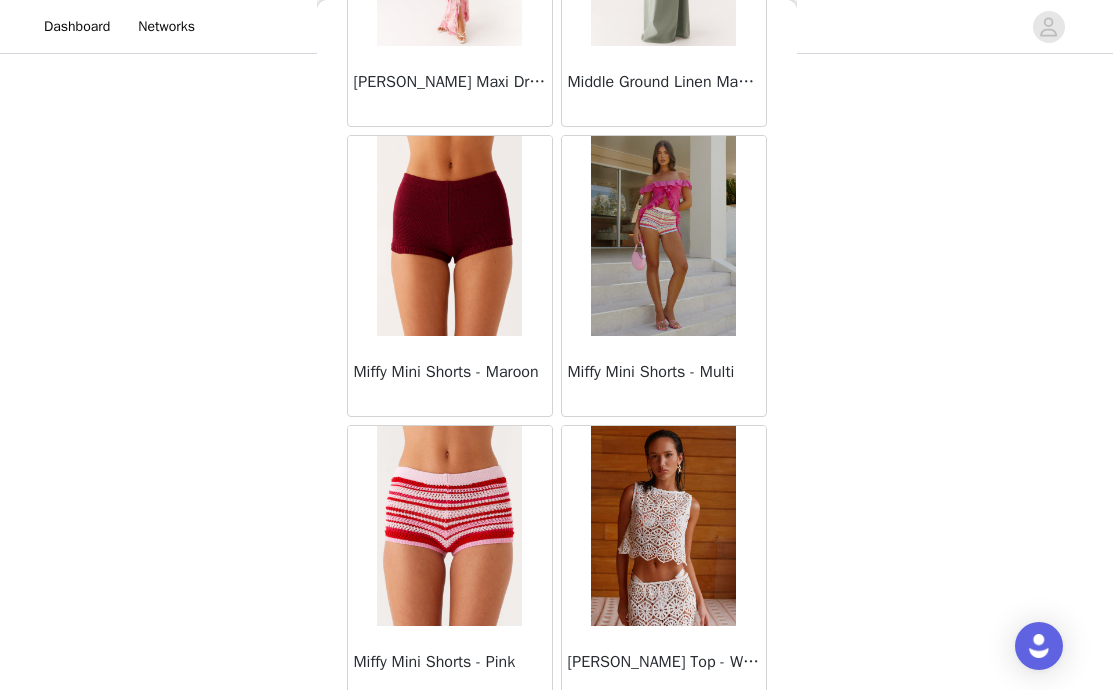 scroll, scrollTop: 40070, scrollLeft: 0, axis: vertical 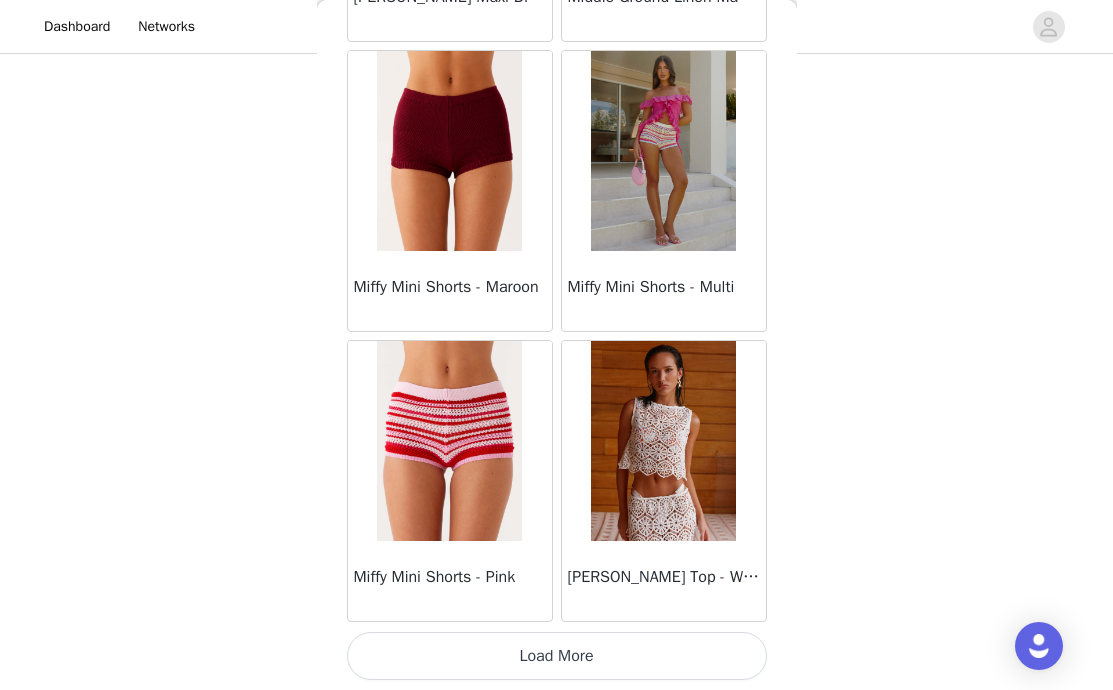 click on "Load More" at bounding box center [557, 656] 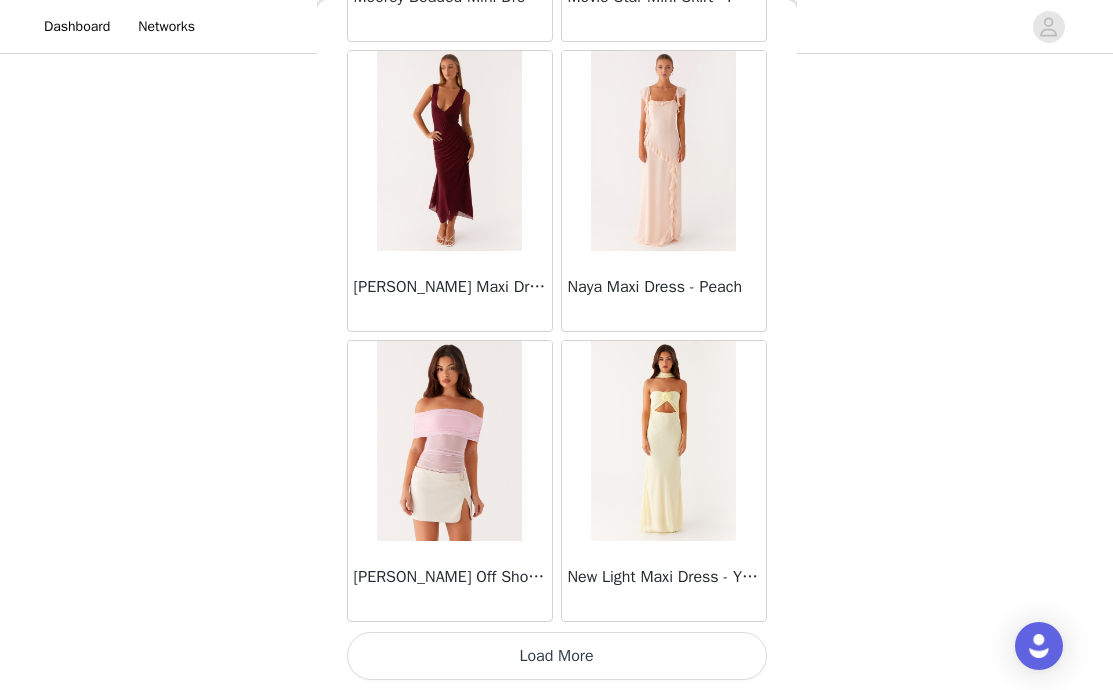 scroll, scrollTop: 42969, scrollLeft: 0, axis: vertical 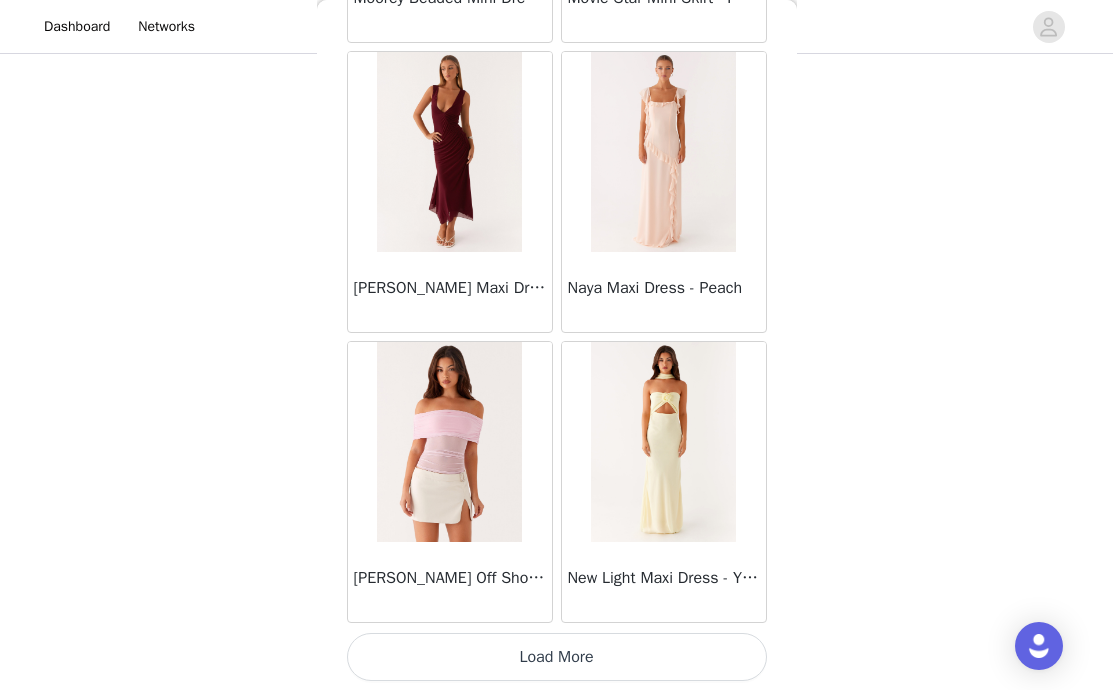 click on "Load More" at bounding box center (557, 657) 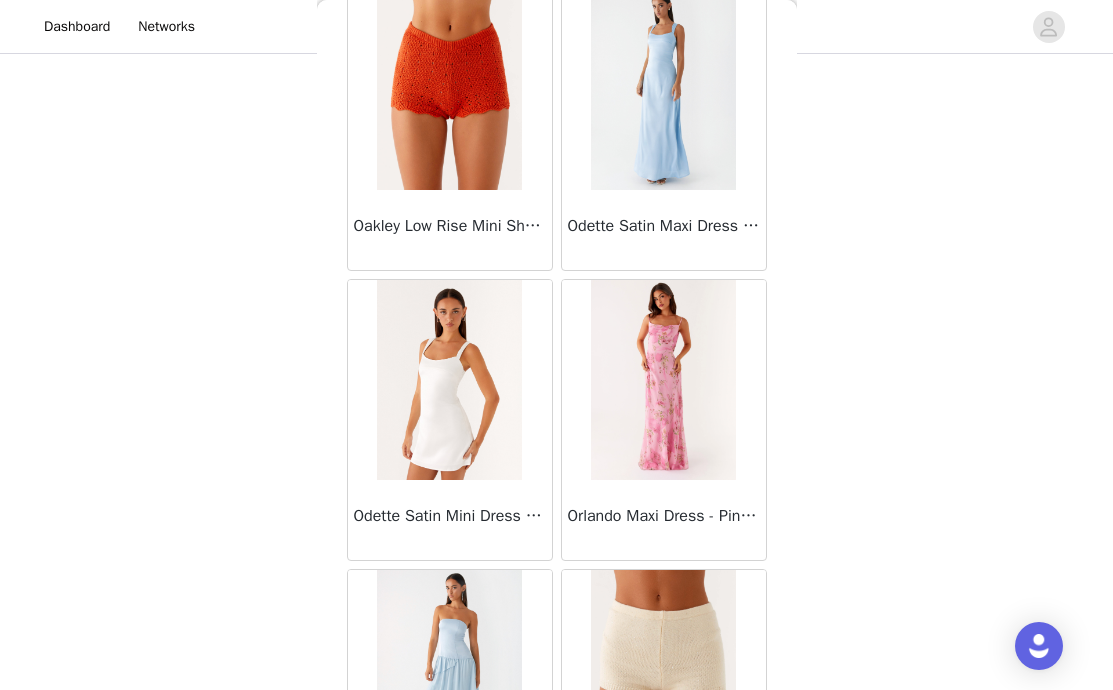 scroll, scrollTop: 45870, scrollLeft: 0, axis: vertical 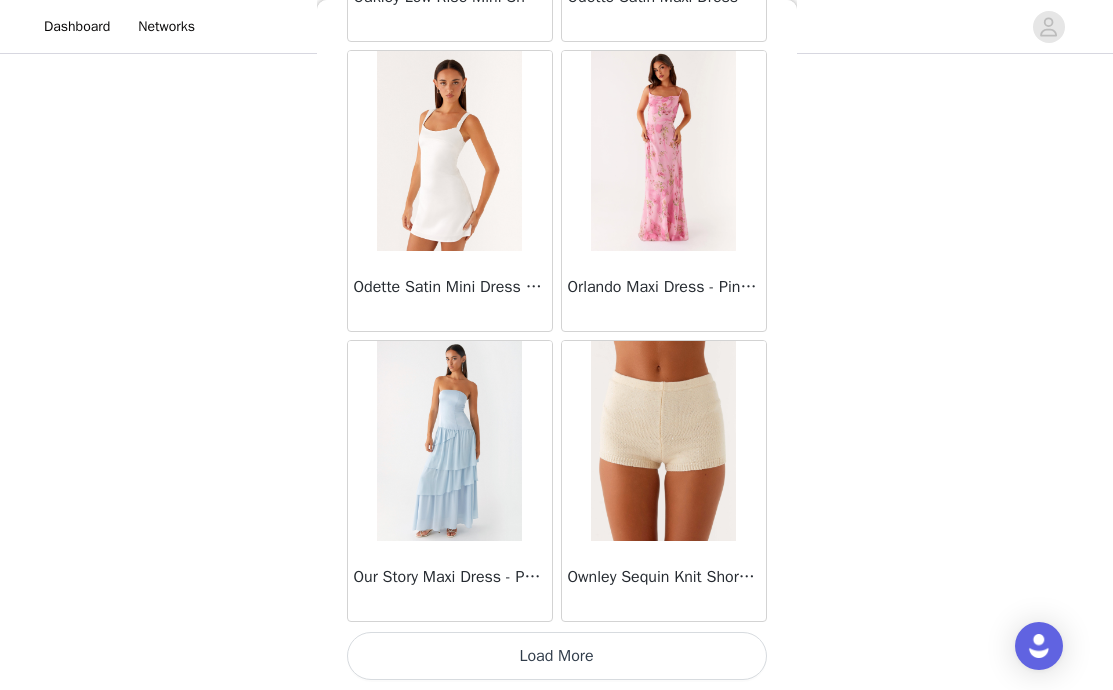 click on "Load More" at bounding box center (557, 656) 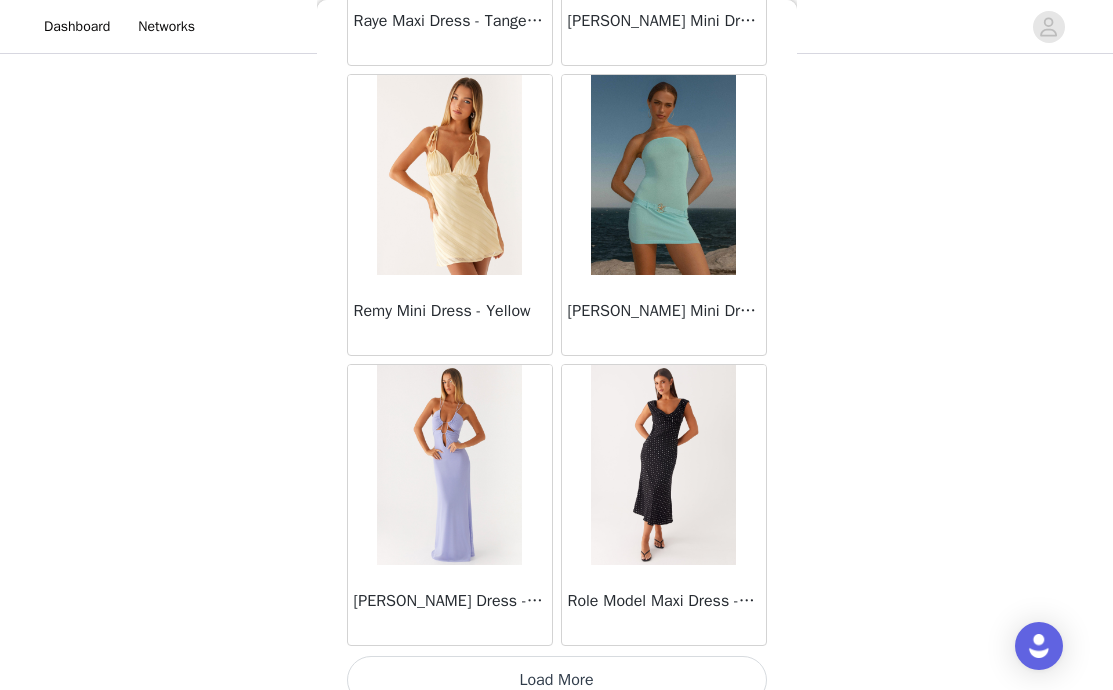 scroll, scrollTop: 48770, scrollLeft: 0, axis: vertical 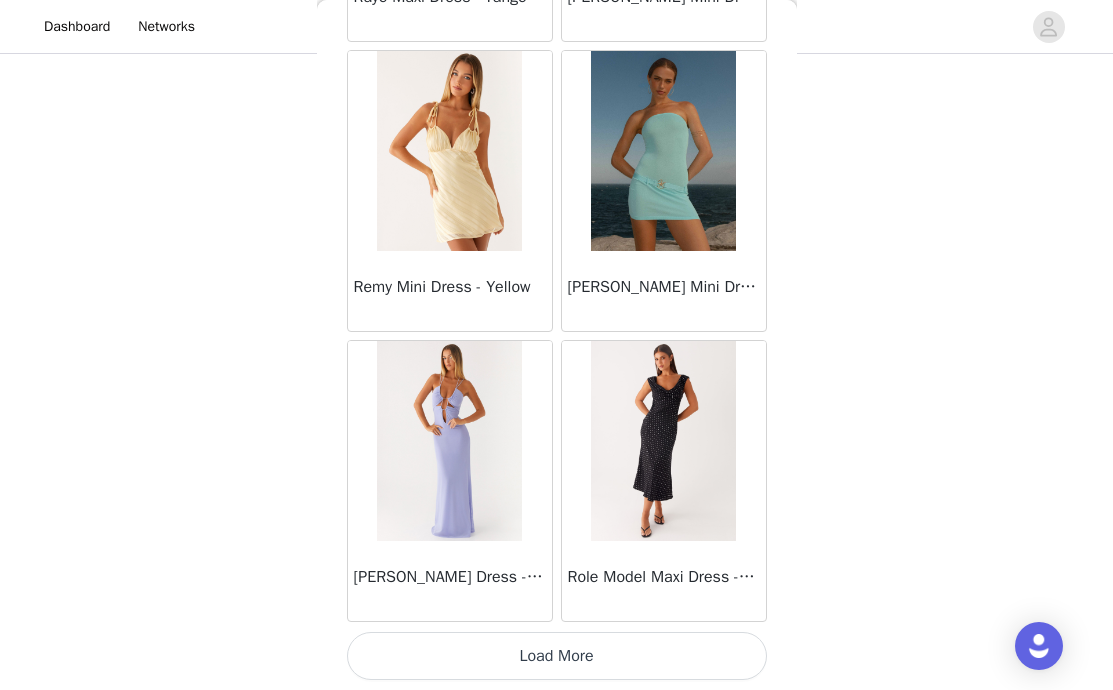 click on "Load More" at bounding box center [557, 656] 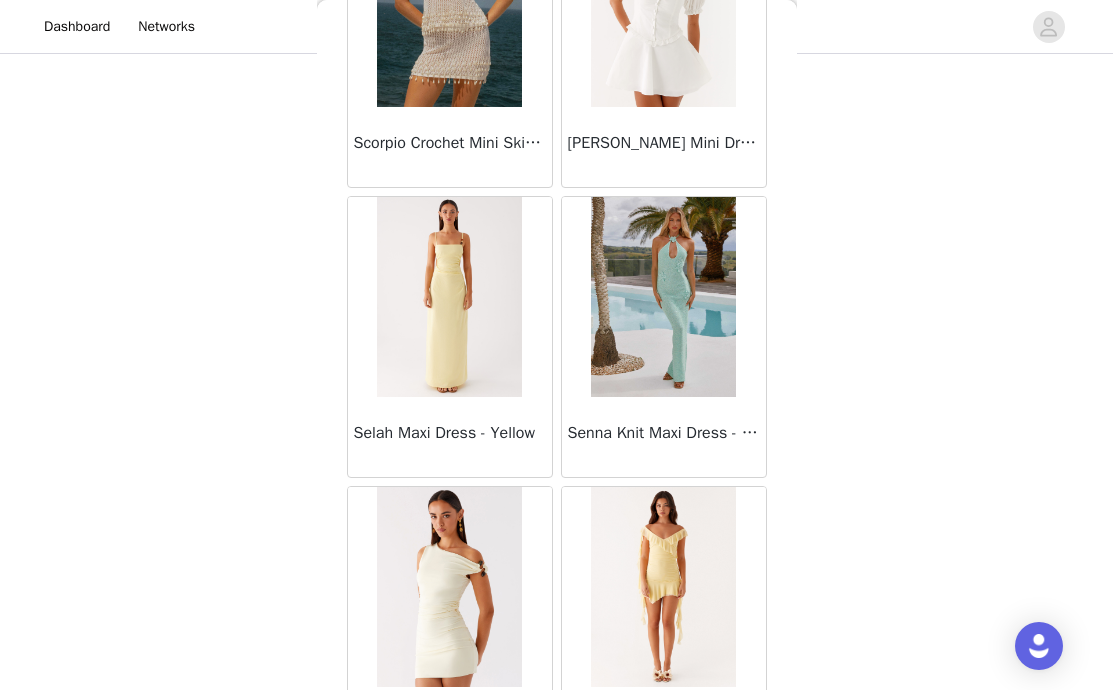 scroll, scrollTop: 51670, scrollLeft: 0, axis: vertical 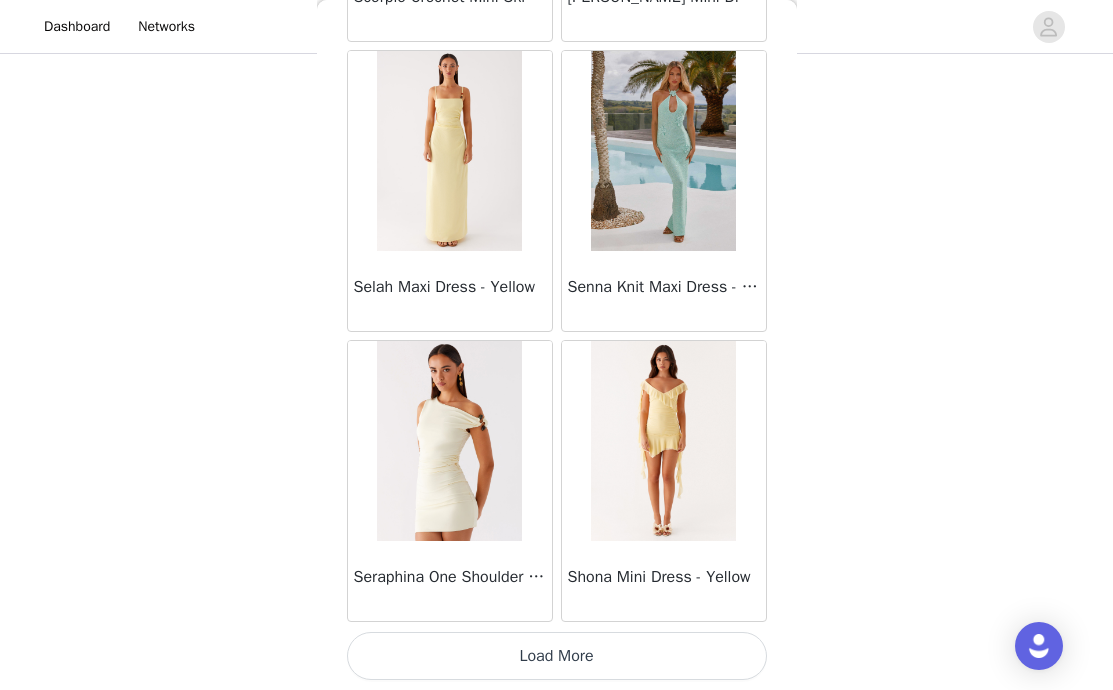 click on "Load More" at bounding box center (557, 656) 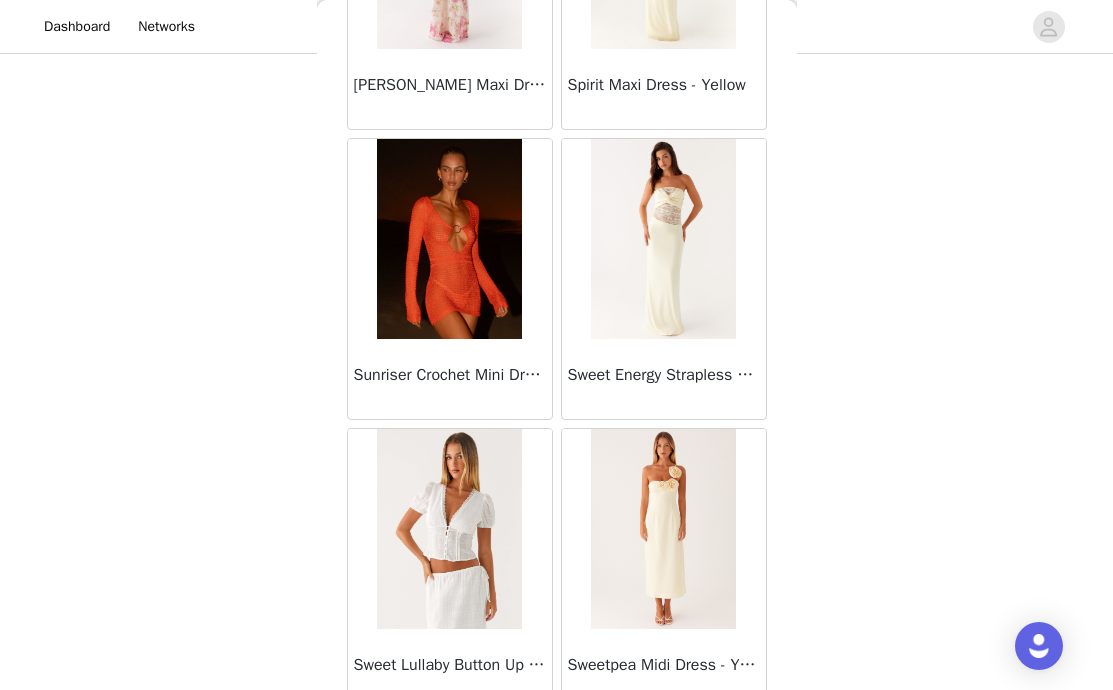 scroll, scrollTop: 54570, scrollLeft: 0, axis: vertical 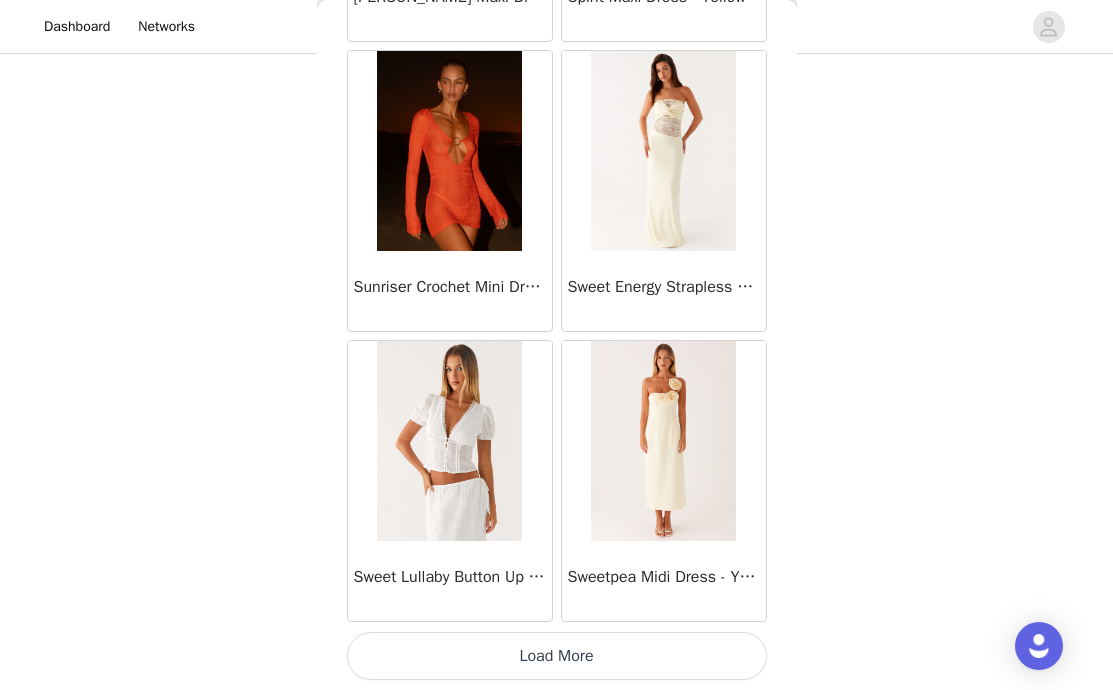 click on "Load More" at bounding box center [557, 656] 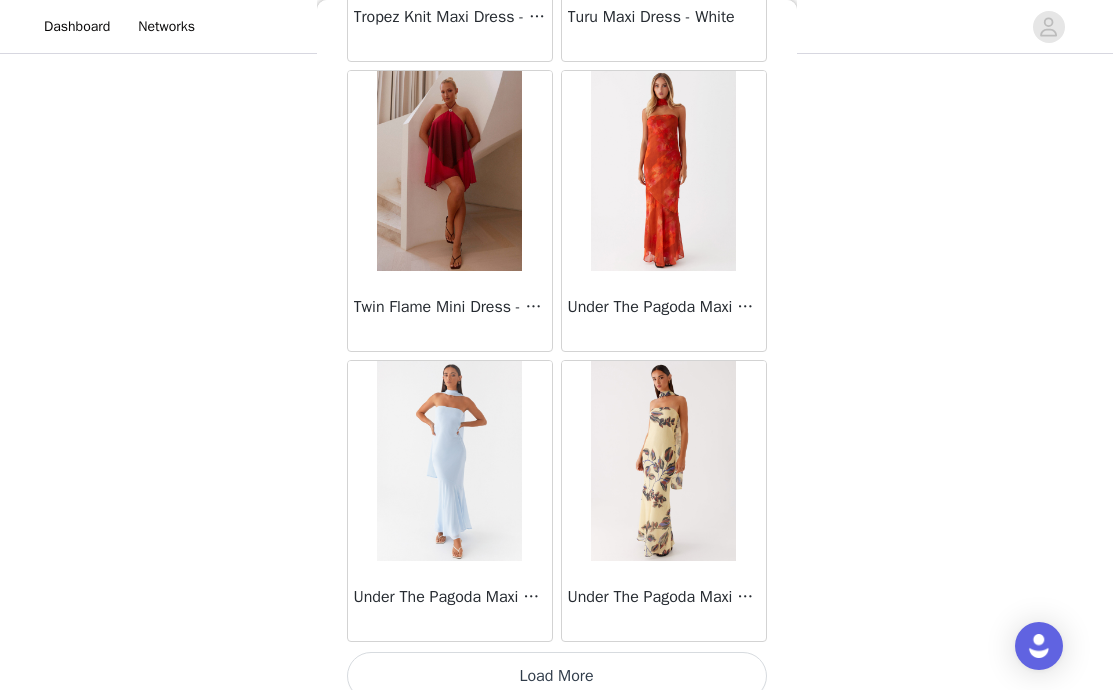 scroll, scrollTop: 57470, scrollLeft: 0, axis: vertical 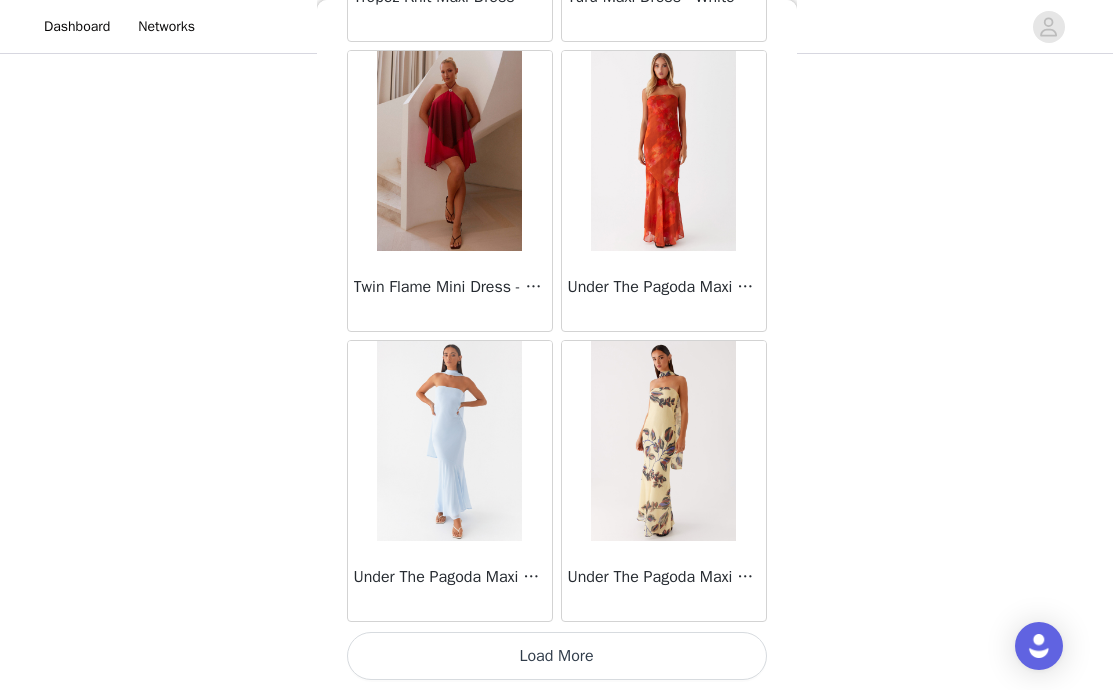 click on "Load More" at bounding box center [557, 656] 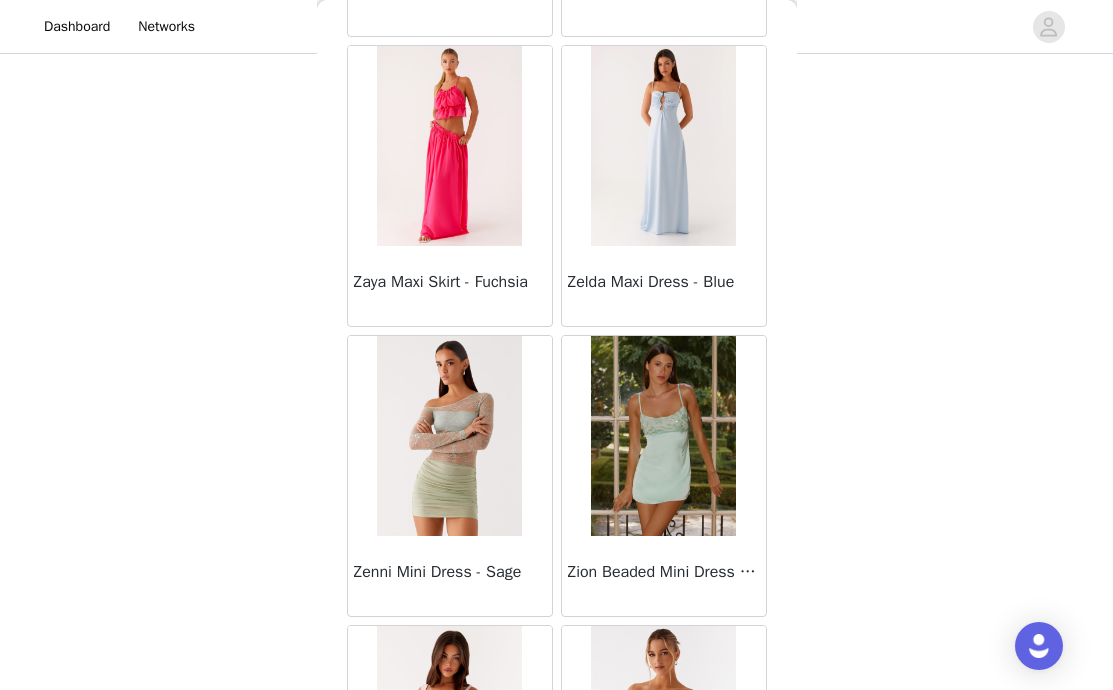 scroll, scrollTop: 60370, scrollLeft: 0, axis: vertical 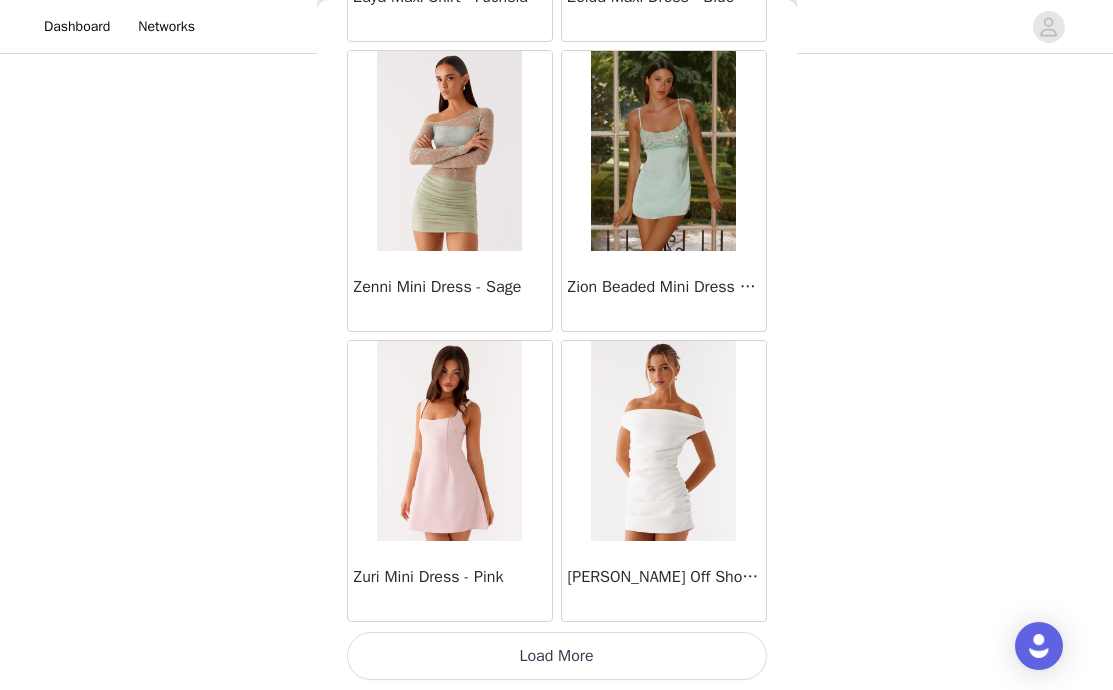 click on "Load More" at bounding box center [557, 656] 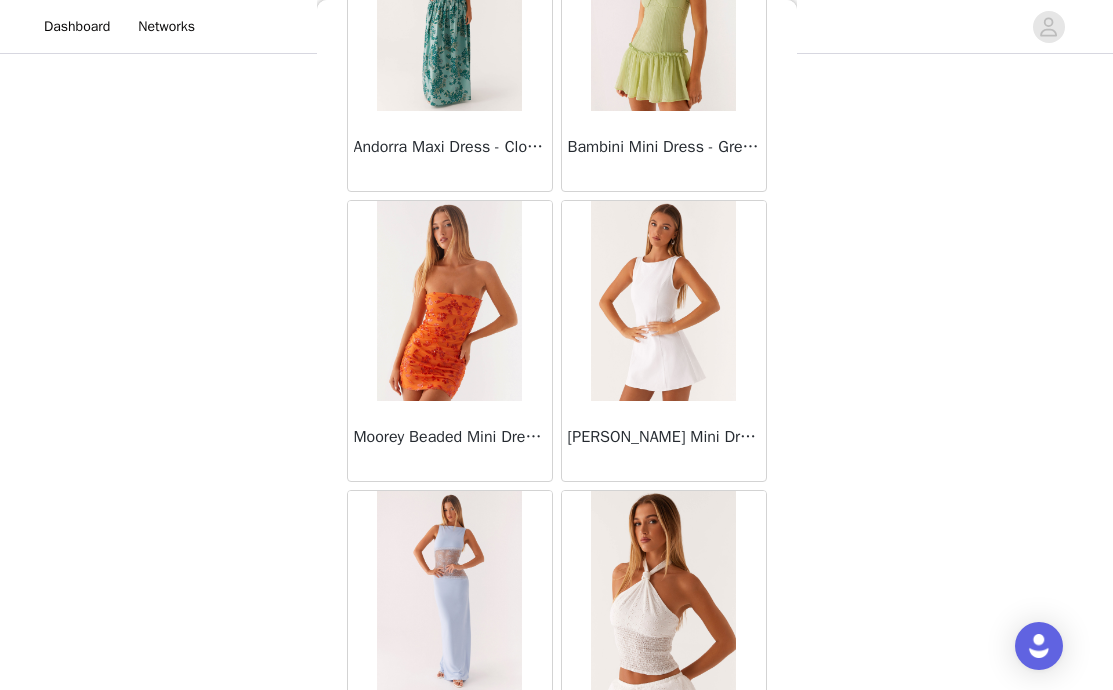 scroll, scrollTop: 63270, scrollLeft: 0, axis: vertical 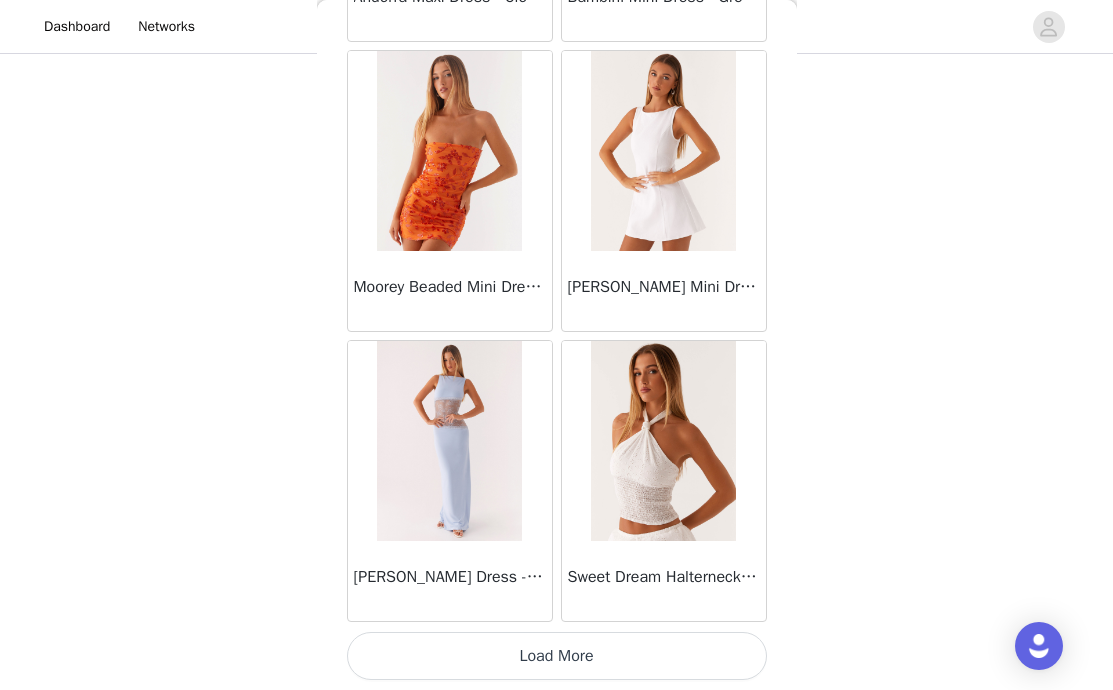 click on "Load More" at bounding box center [557, 656] 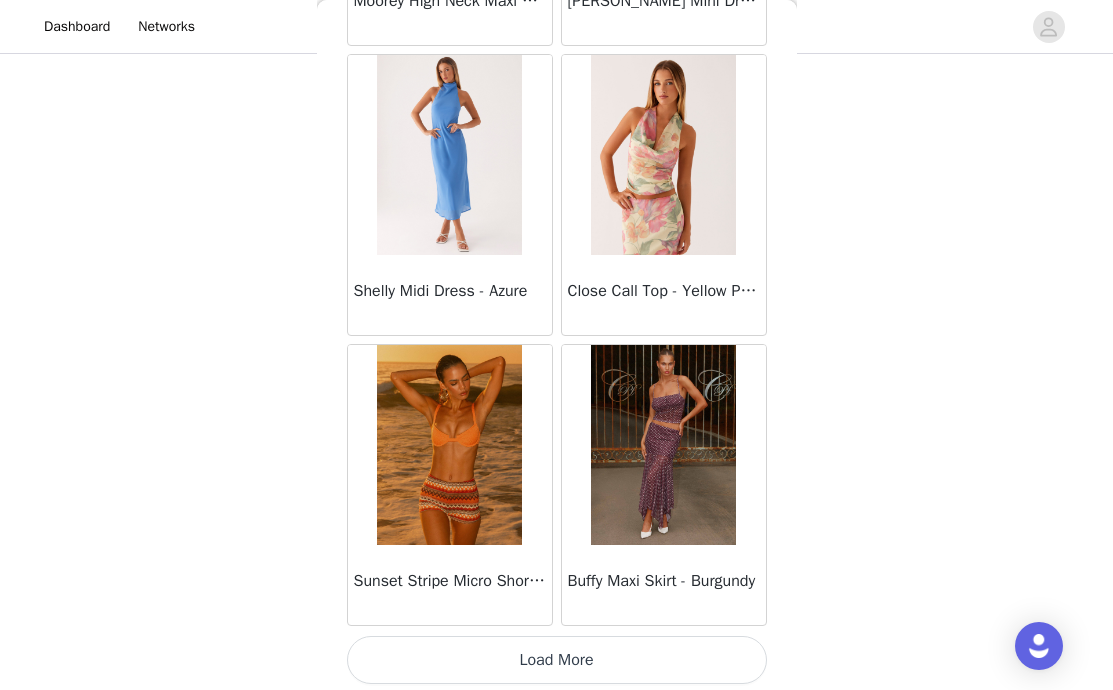scroll, scrollTop: 66170, scrollLeft: 0, axis: vertical 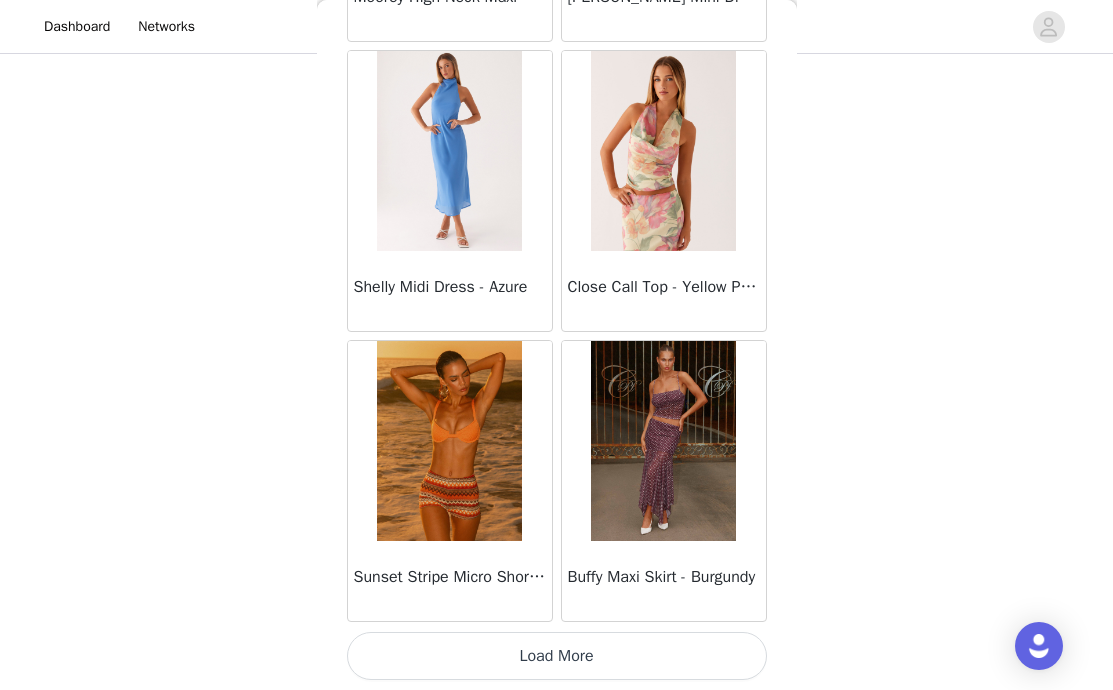 click on "Load More" at bounding box center (557, 656) 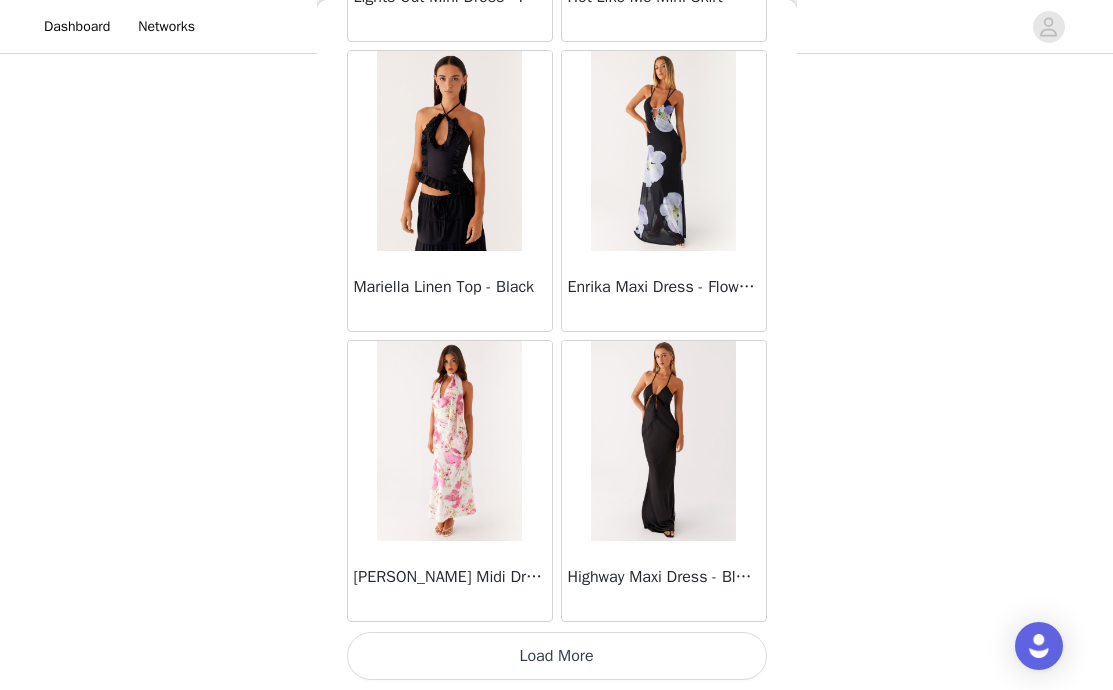 scroll, scrollTop: 69069, scrollLeft: 0, axis: vertical 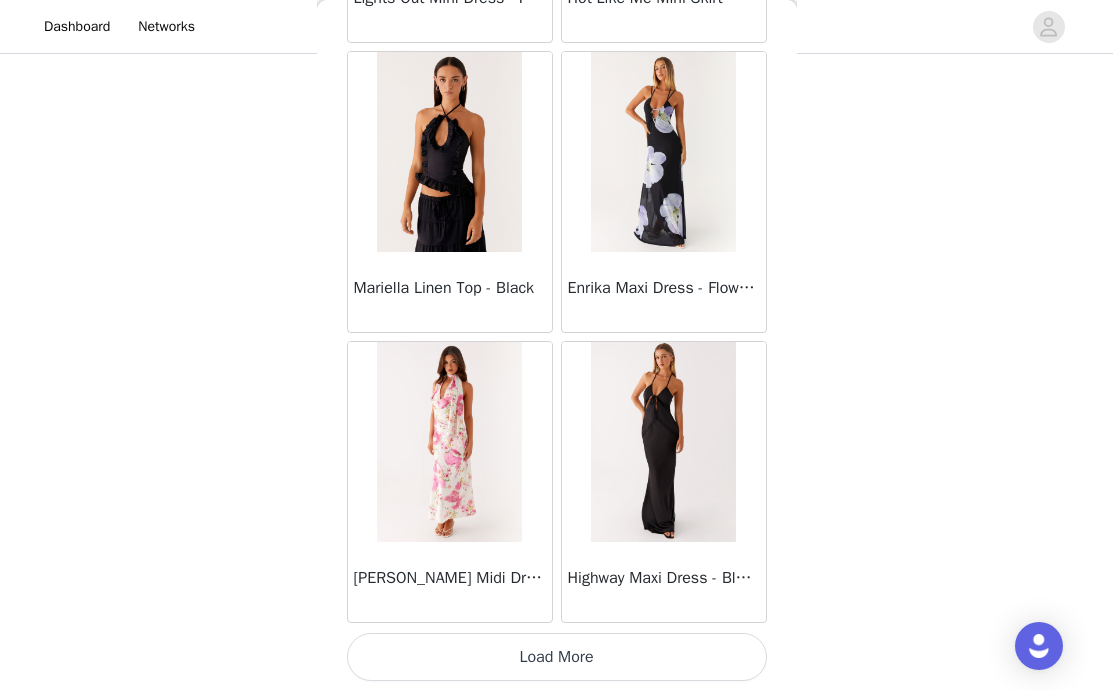 click on "Load More" at bounding box center (557, 657) 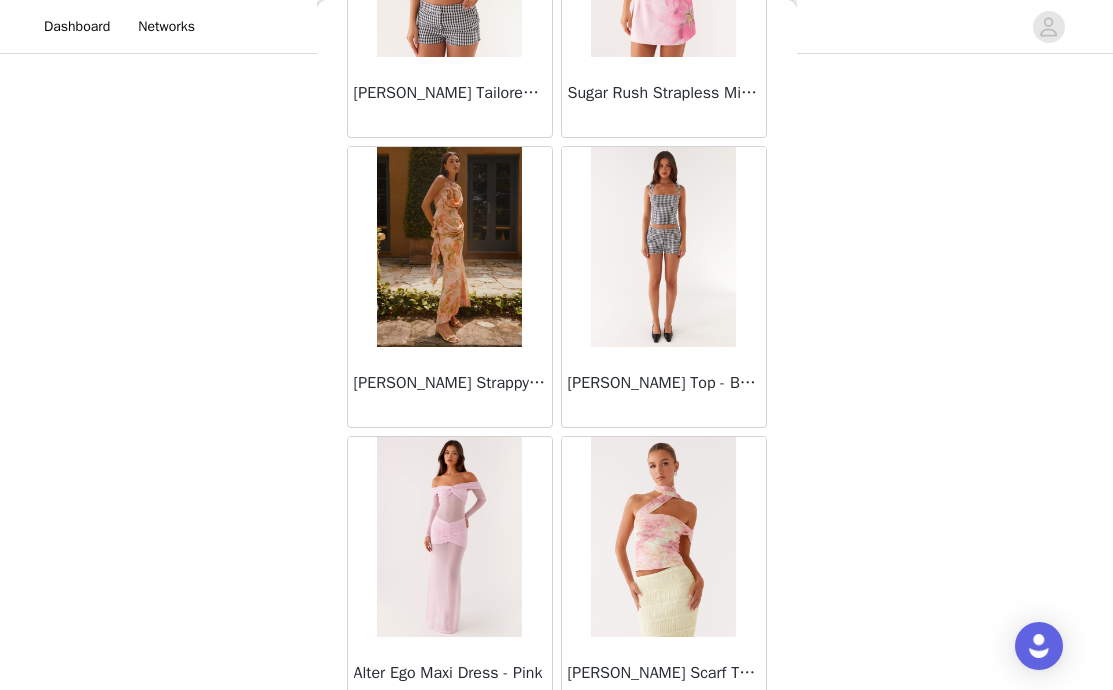 scroll, scrollTop: 71970, scrollLeft: 0, axis: vertical 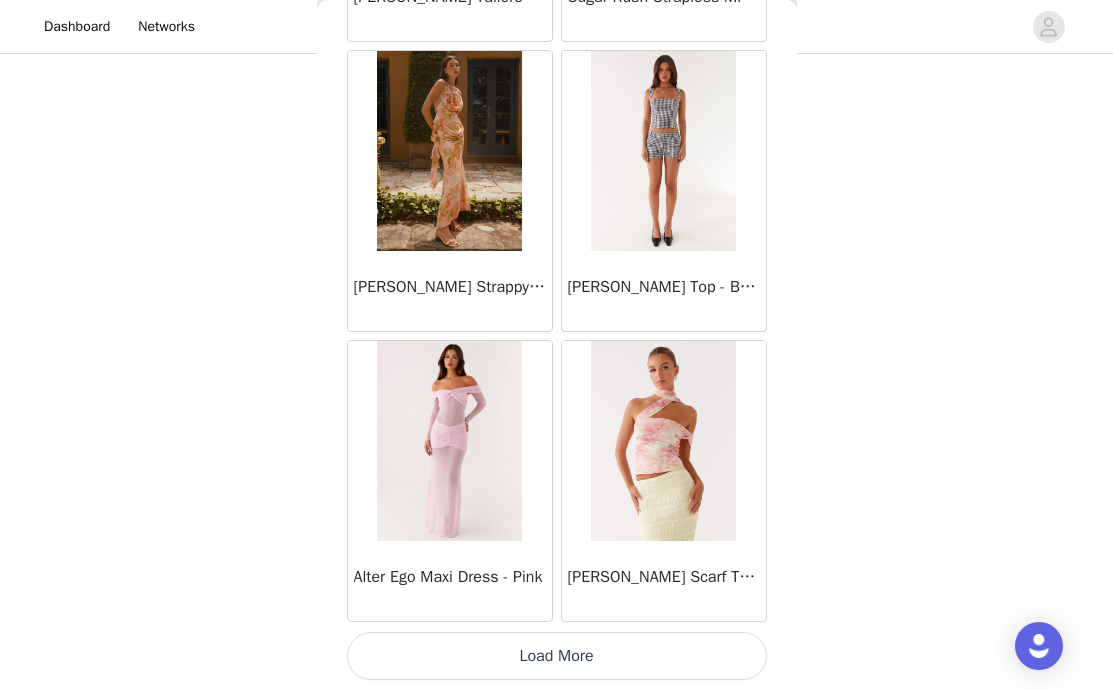 click on "Load More" at bounding box center (557, 656) 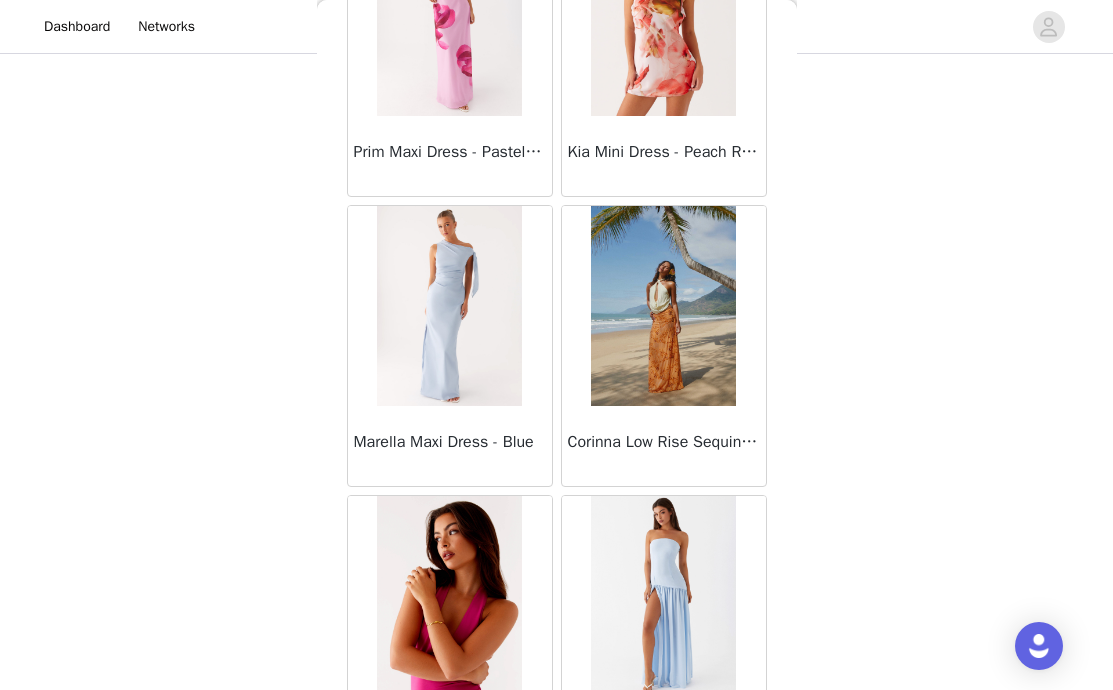 scroll, scrollTop: 74870, scrollLeft: 0, axis: vertical 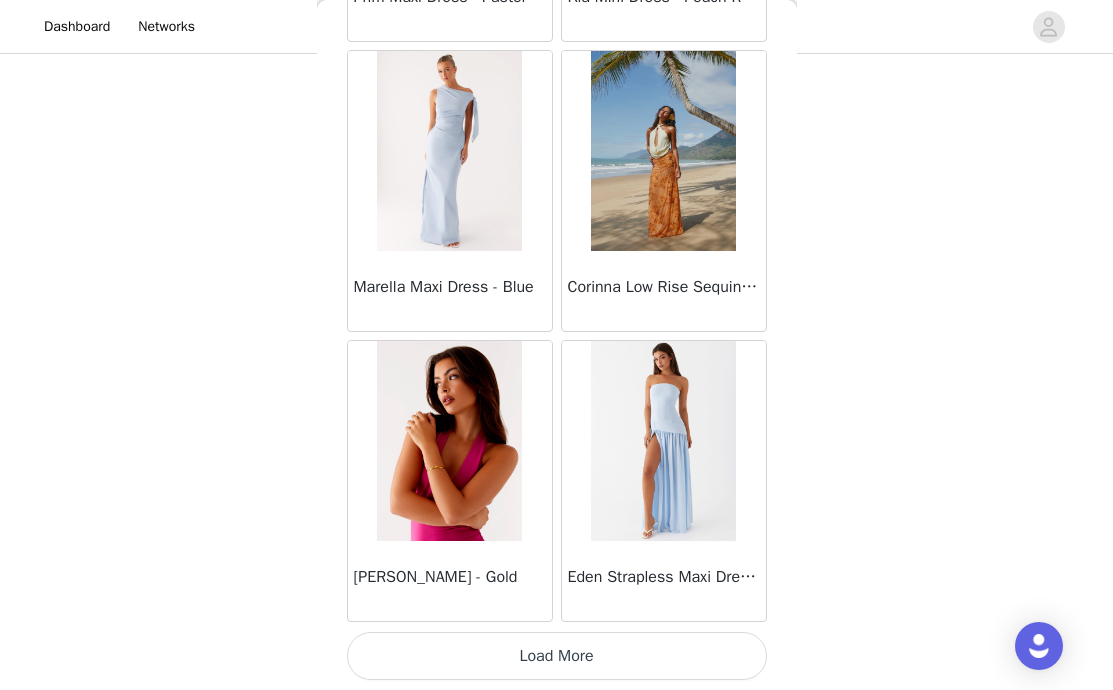 click on "Load More" at bounding box center [557, 656] 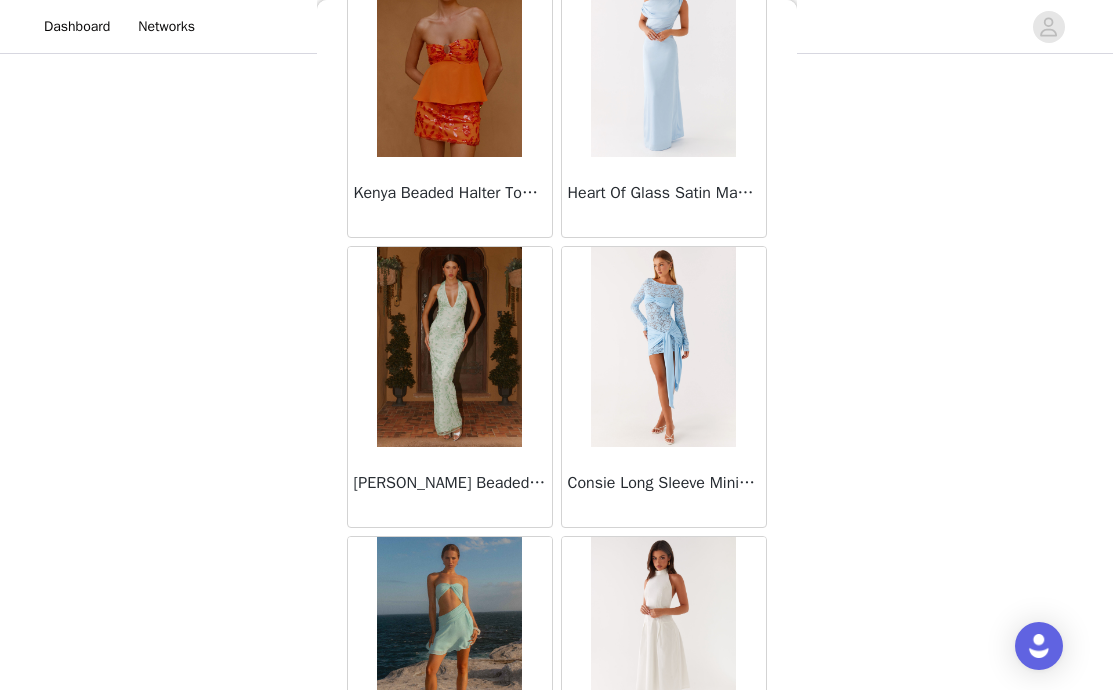 scroll, scrollTop: 72645, scrollLeft: 0, axis: vertical 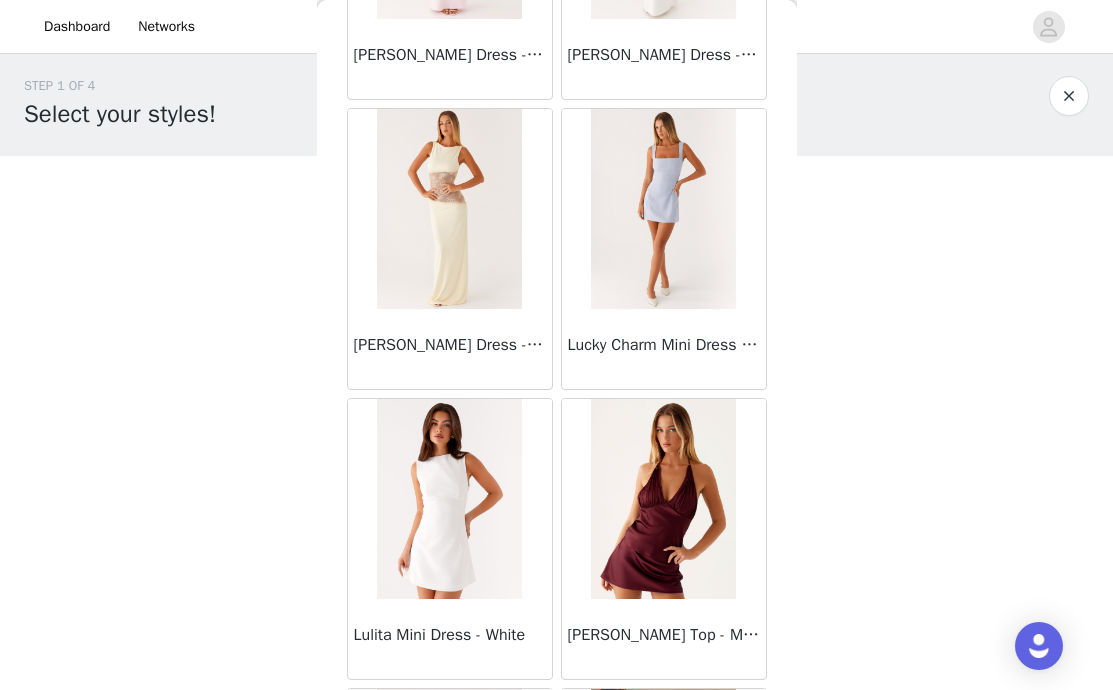 click at bounding box center [663, 209] 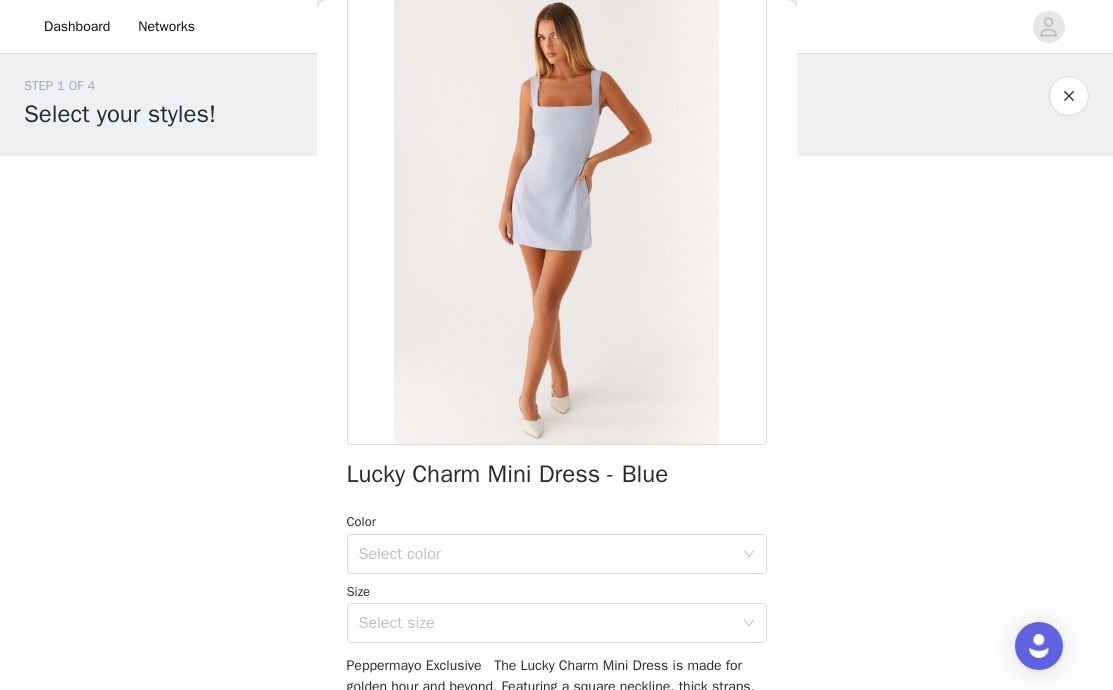 scroll, scrollTop: 135, scrollLeft: 0, axis: vertical 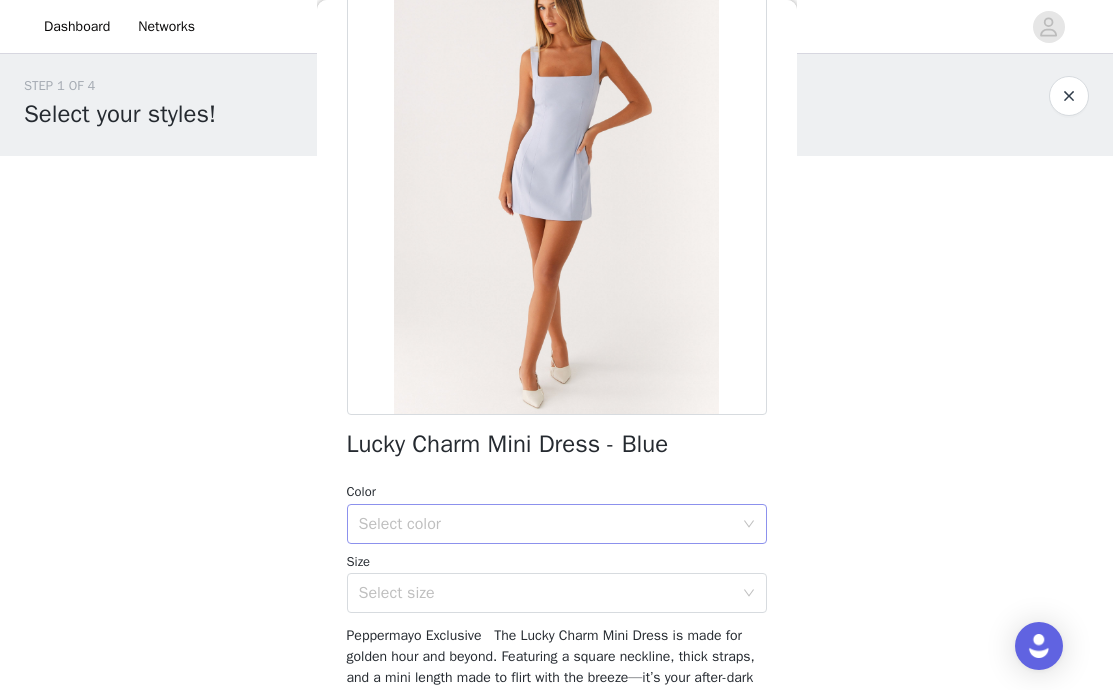 click on "Select color" at bounding box center [546, 524] 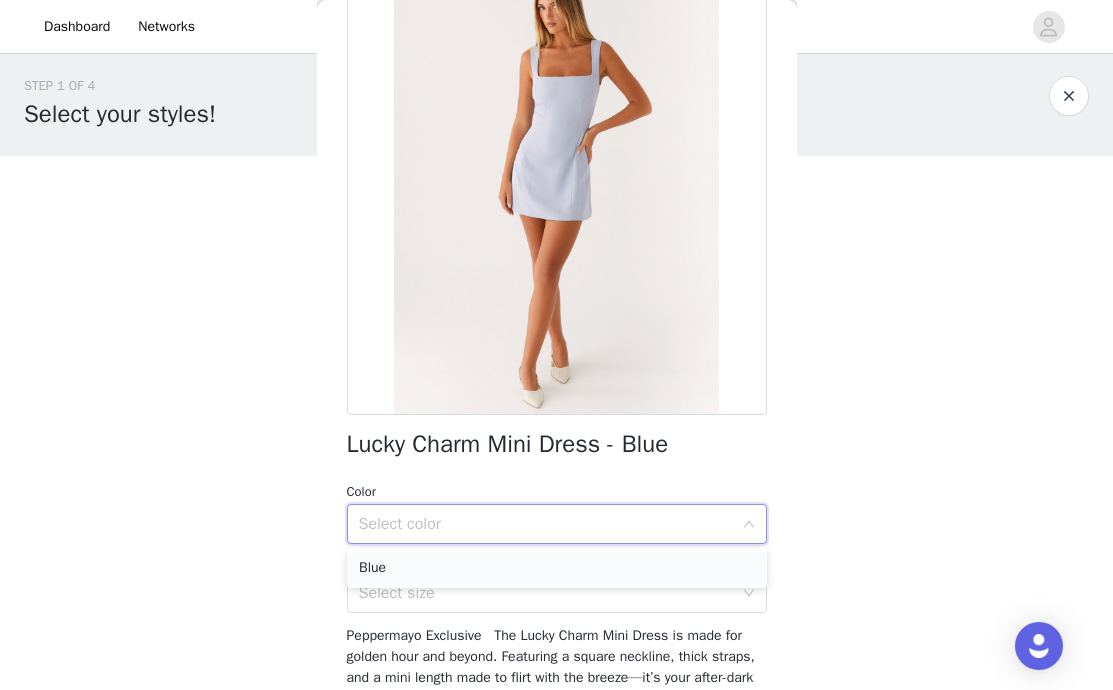 click on "Blue" at bounding box center [557, 568] 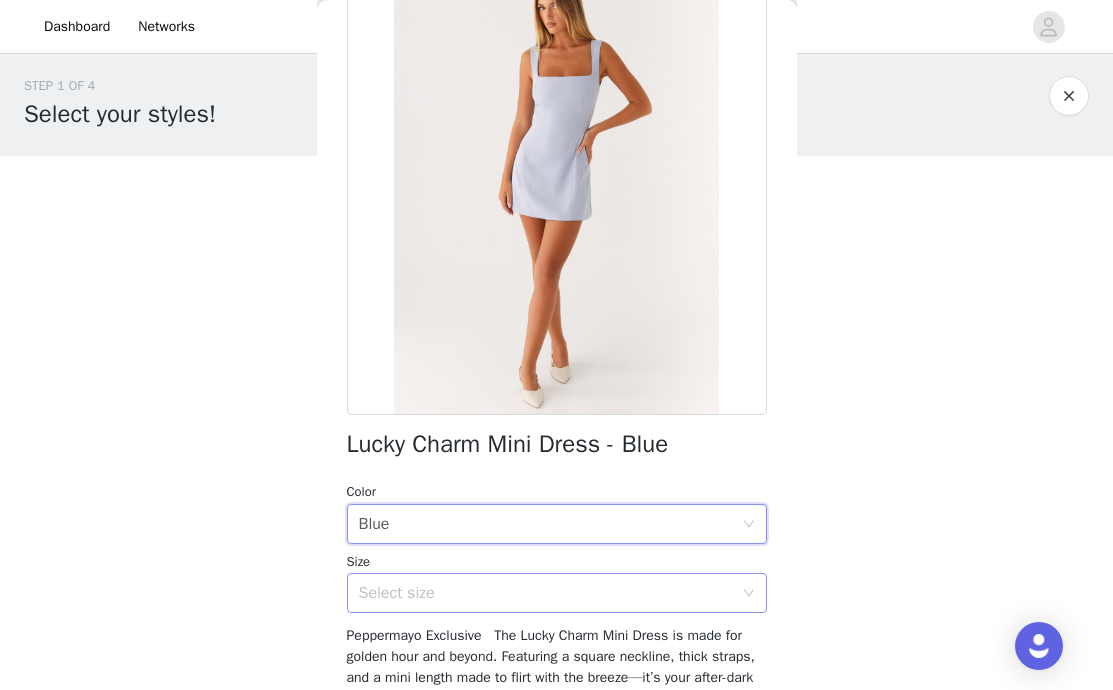 click on "Select size" at bounding box center [546, 593] 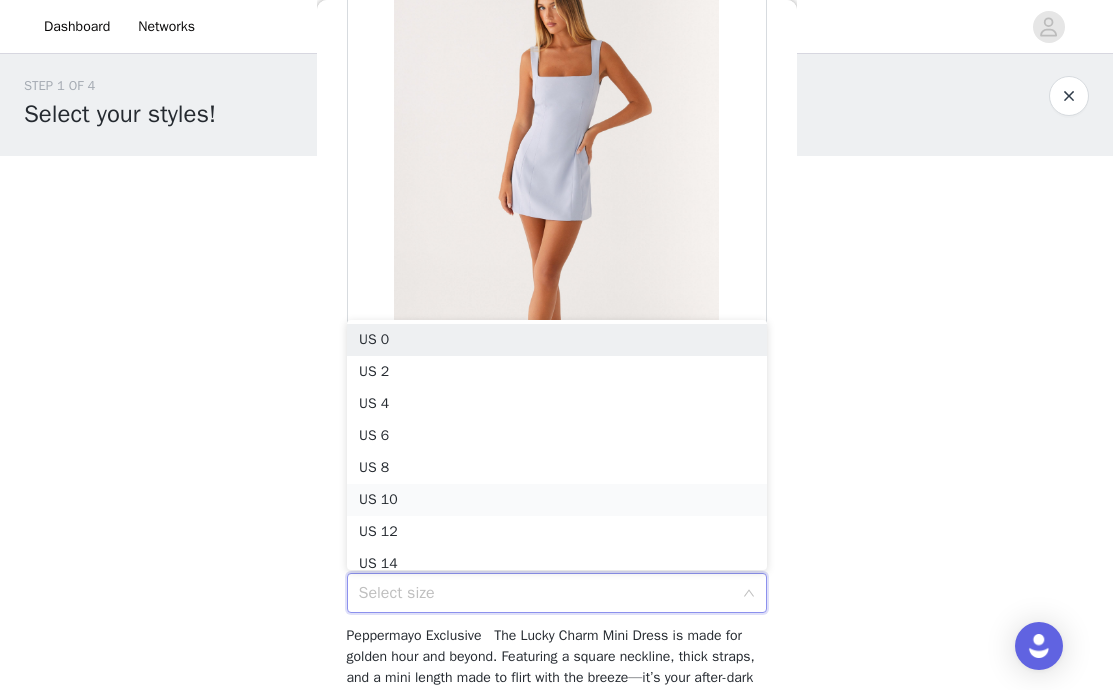 scroll, scrollTop: 10, scrollLeft: 0, axis: vertical 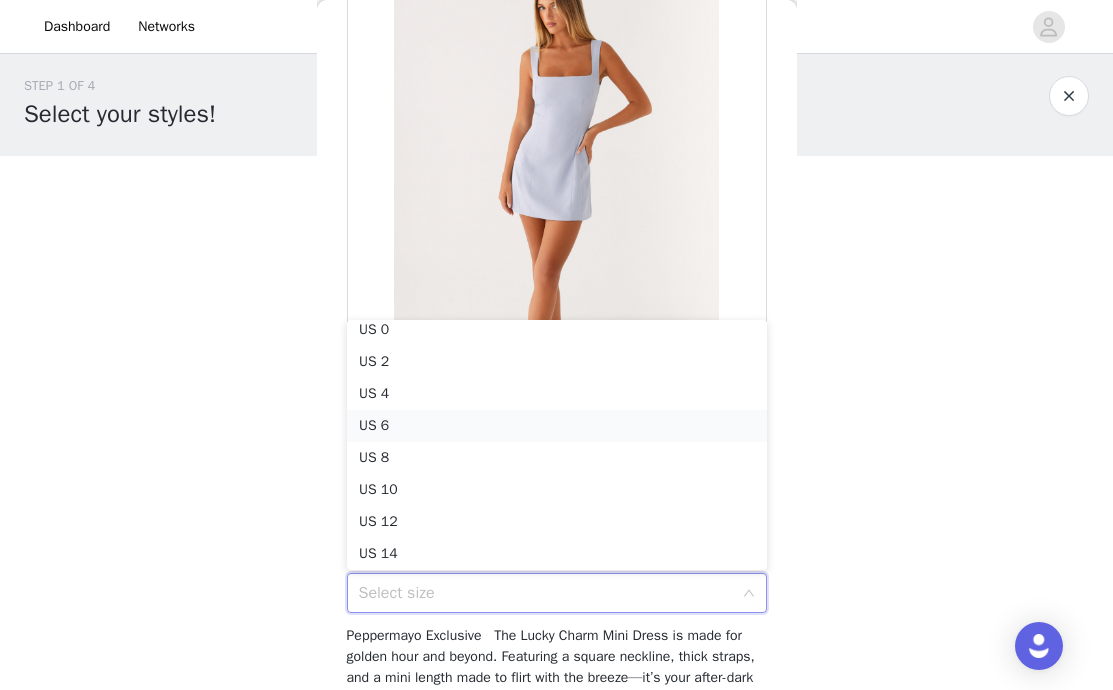 click on "US 6" at bounding box center (557, 426) 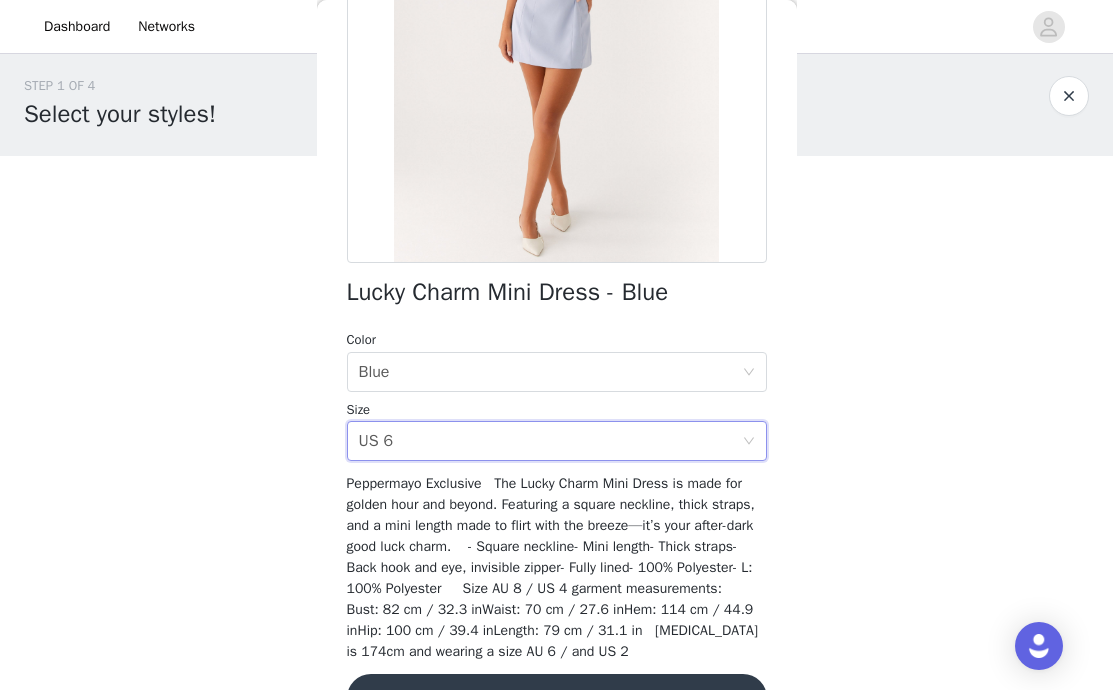 scroll, scrollTop: 343, scrollLeft: 0, axis: vertical 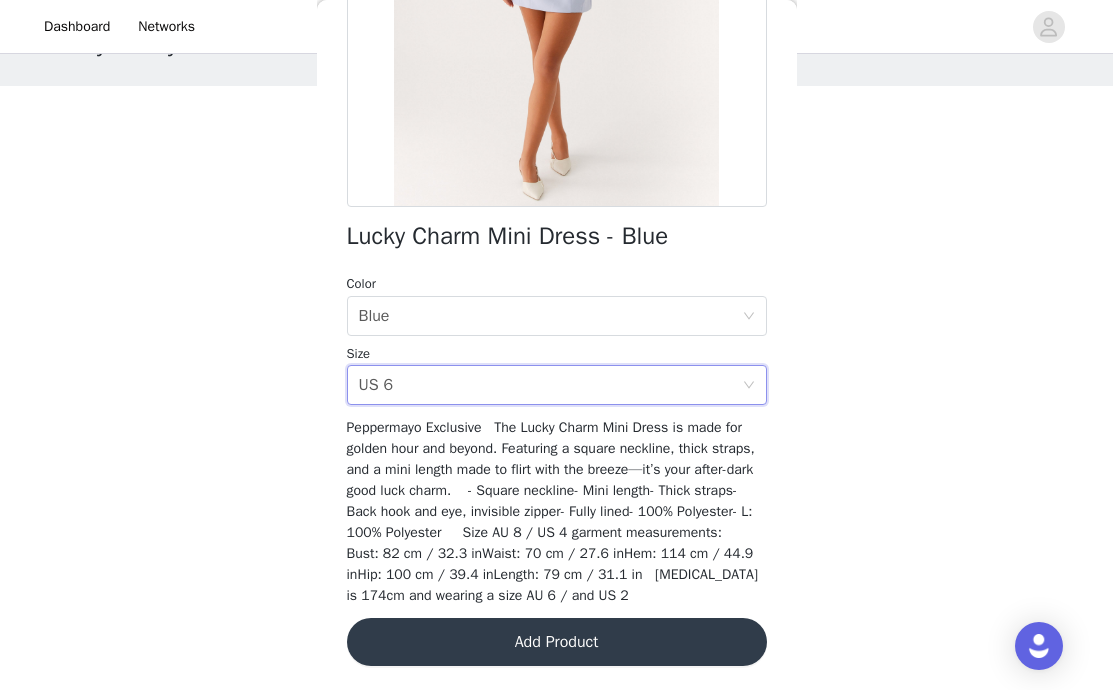 click on "Add Product" at bounding box center [557, 642] 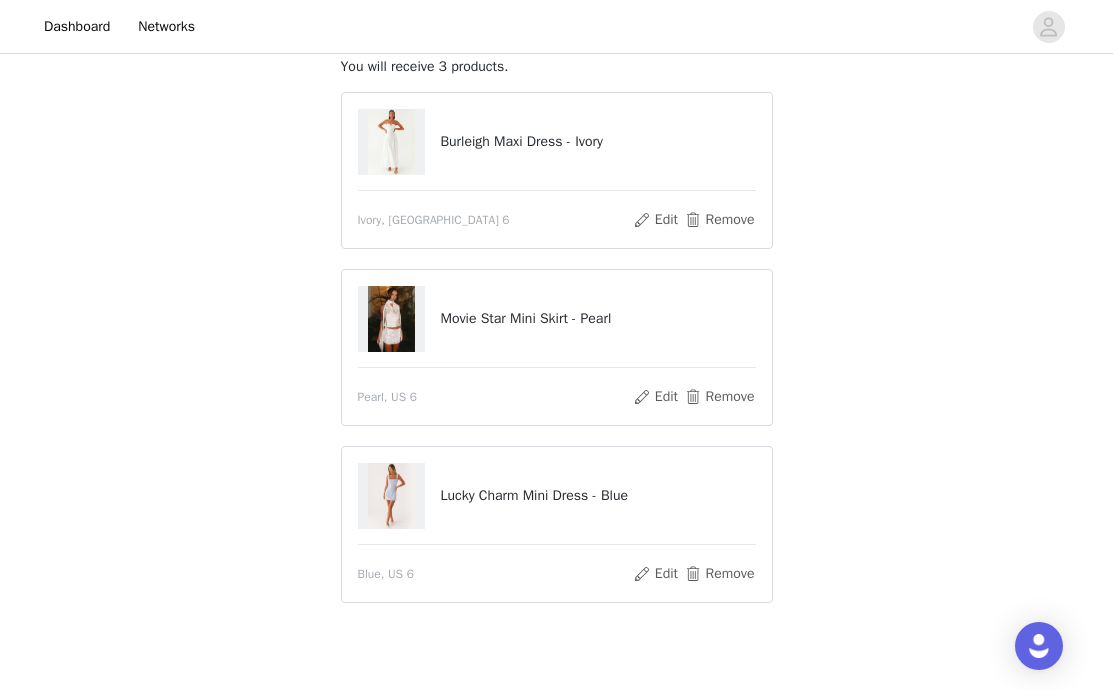 scroll, scrollTop: 230, scrollLeft: 0, axis: vertical 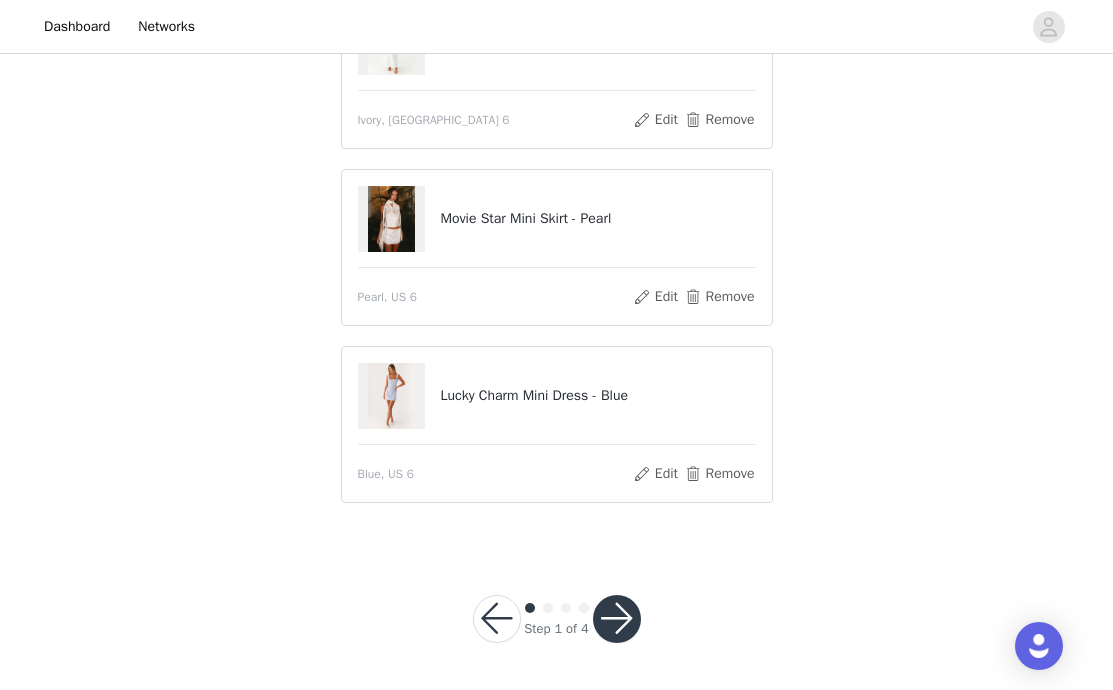 click at bounding box center [617, 619] 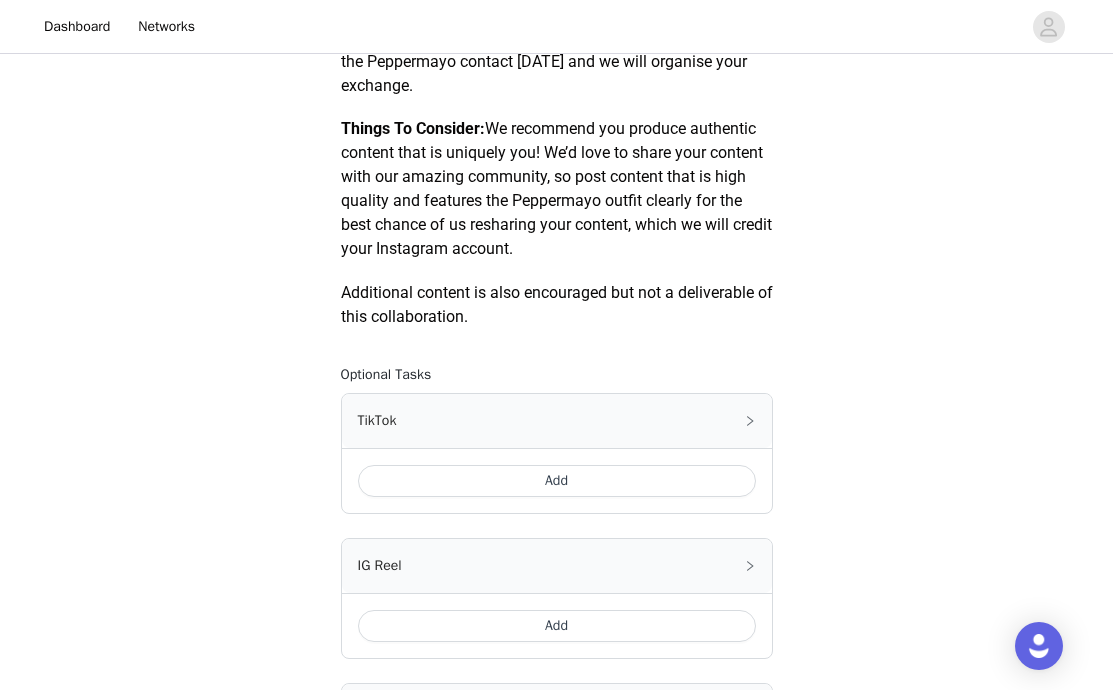 scroll, scrollTop: 955, scrollLeft: 0, axis: vertical 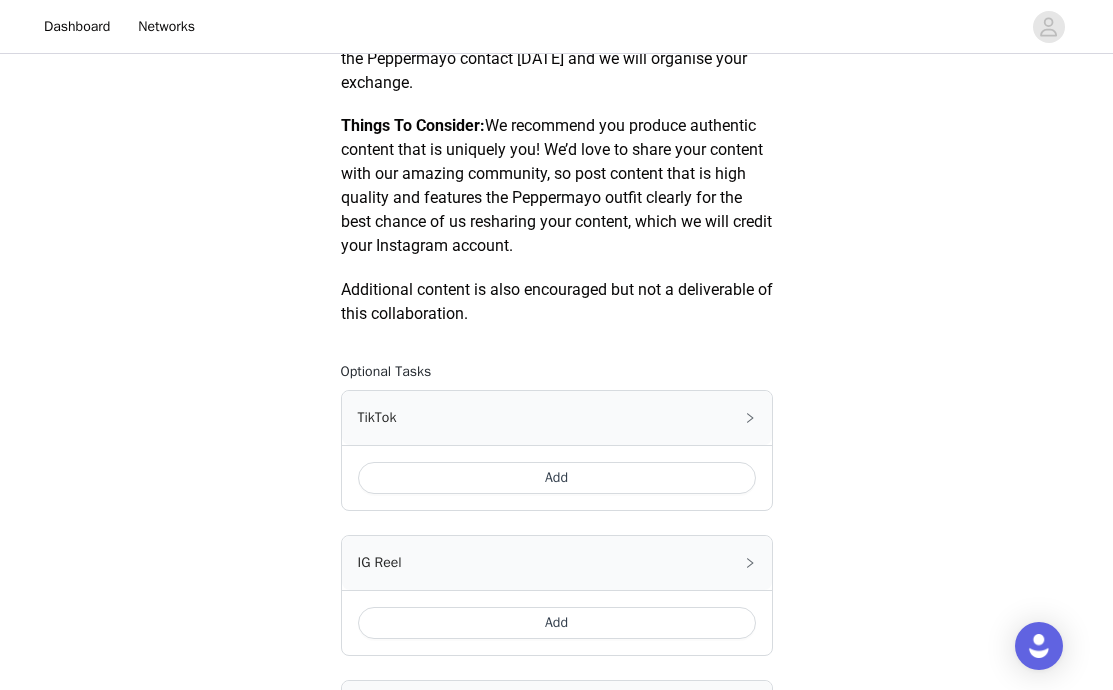click on "Add" at bounding box center [557, 478] 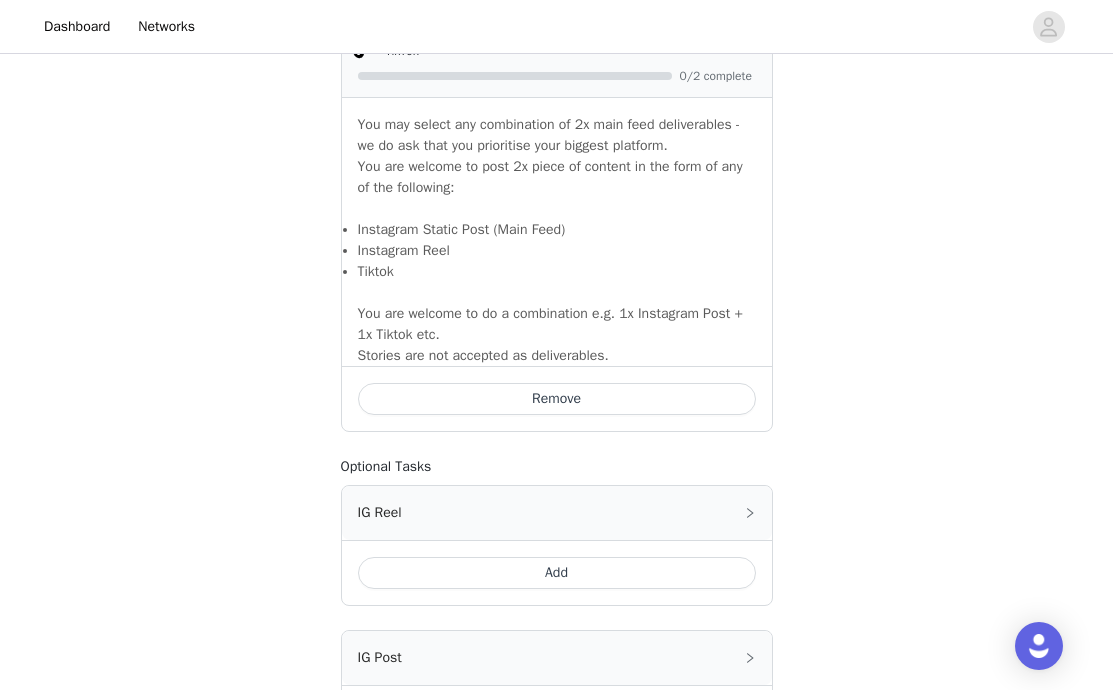 scroll, scrollTop: 1614, scrollLeft: 0, axis: vertical 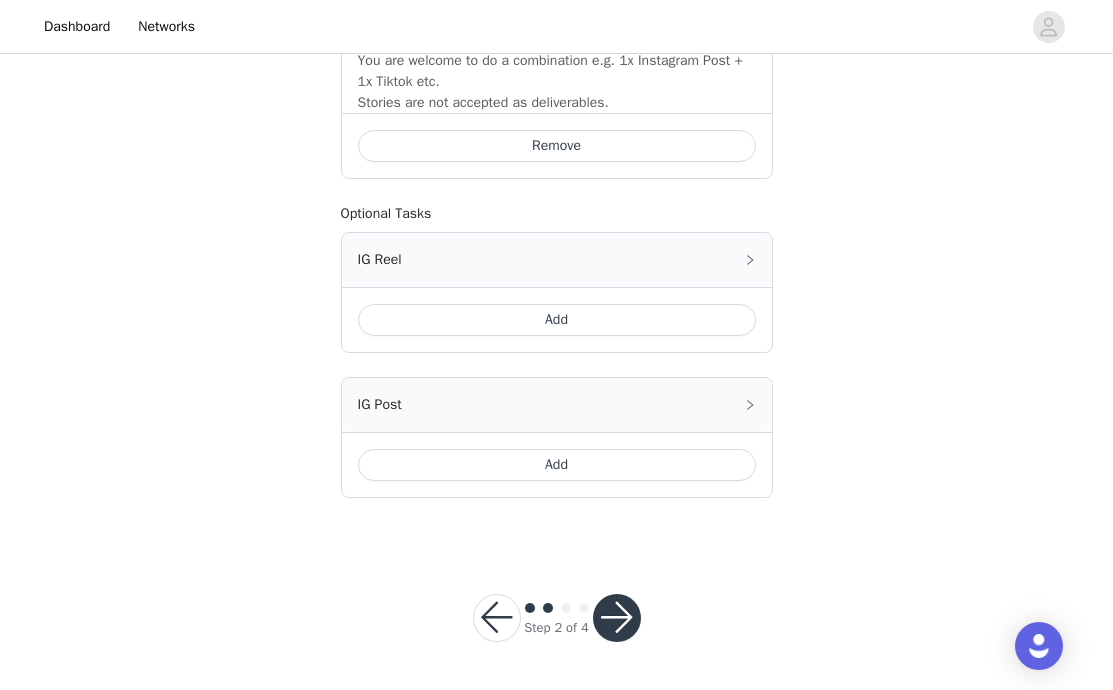 click at bounding box center (617, 618) 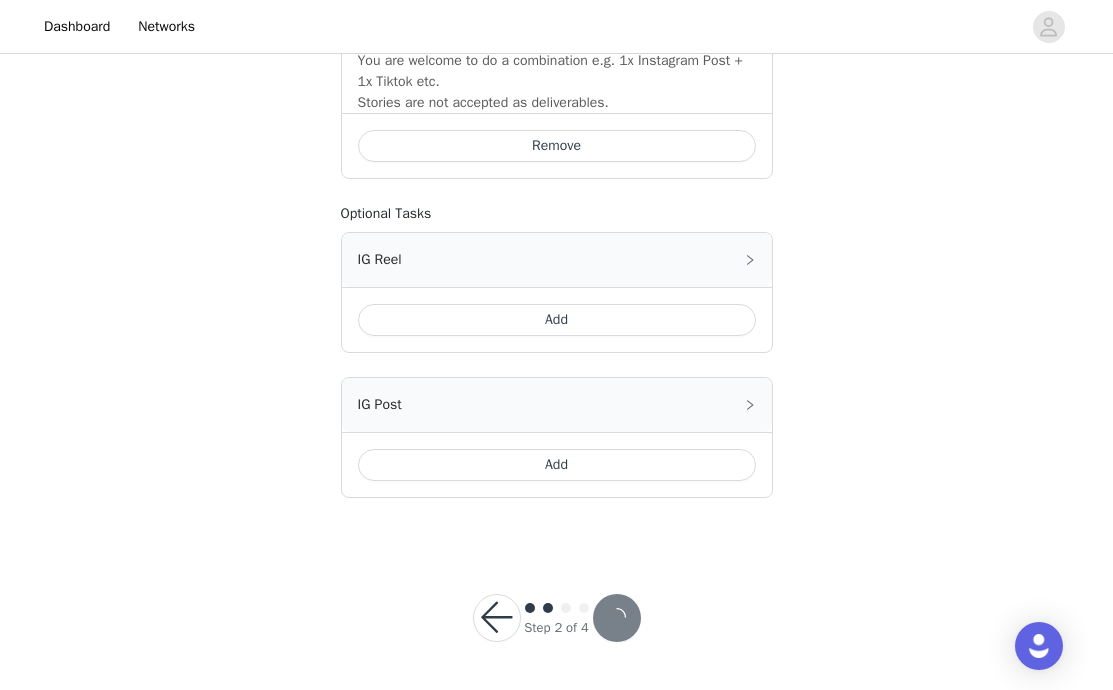 scroll, scrollTop: 0, scrollLeft: 0, axis: both 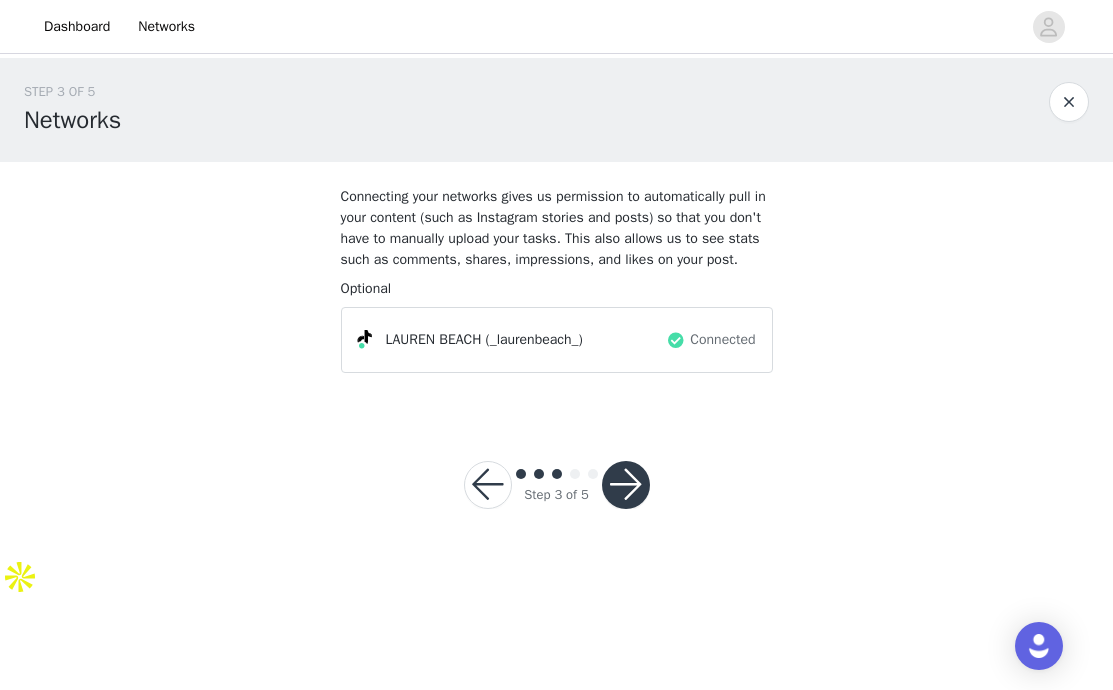 click at bounding box center (626, 485) 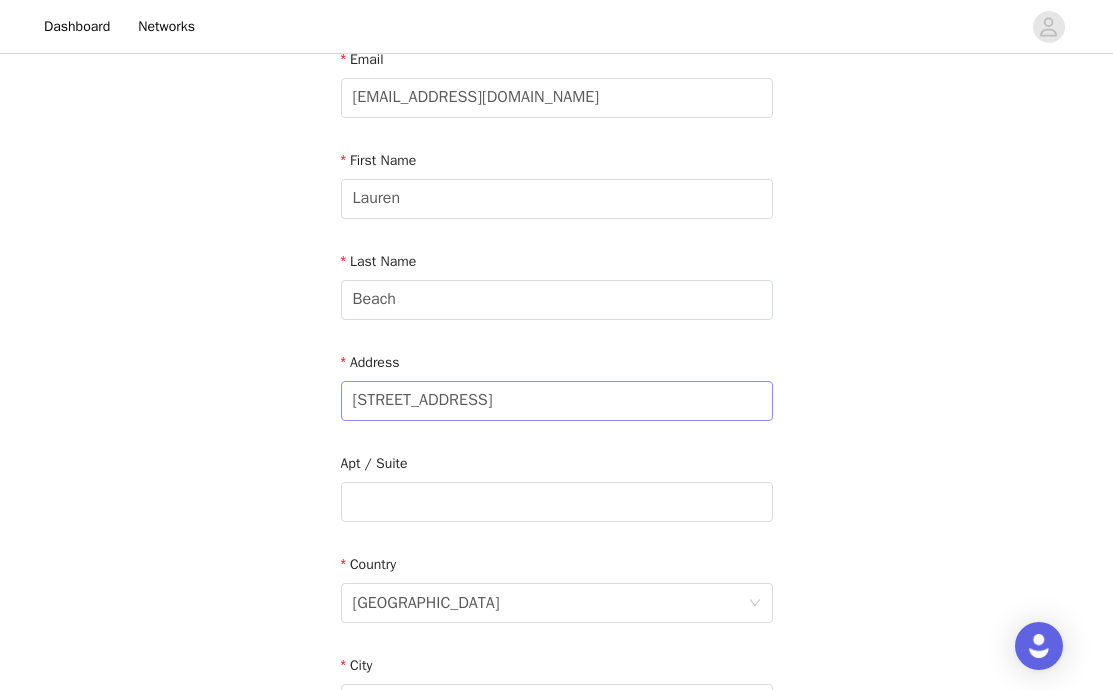 scroll, scrollTop: 390, scrollLeft: 0, axis: vertical 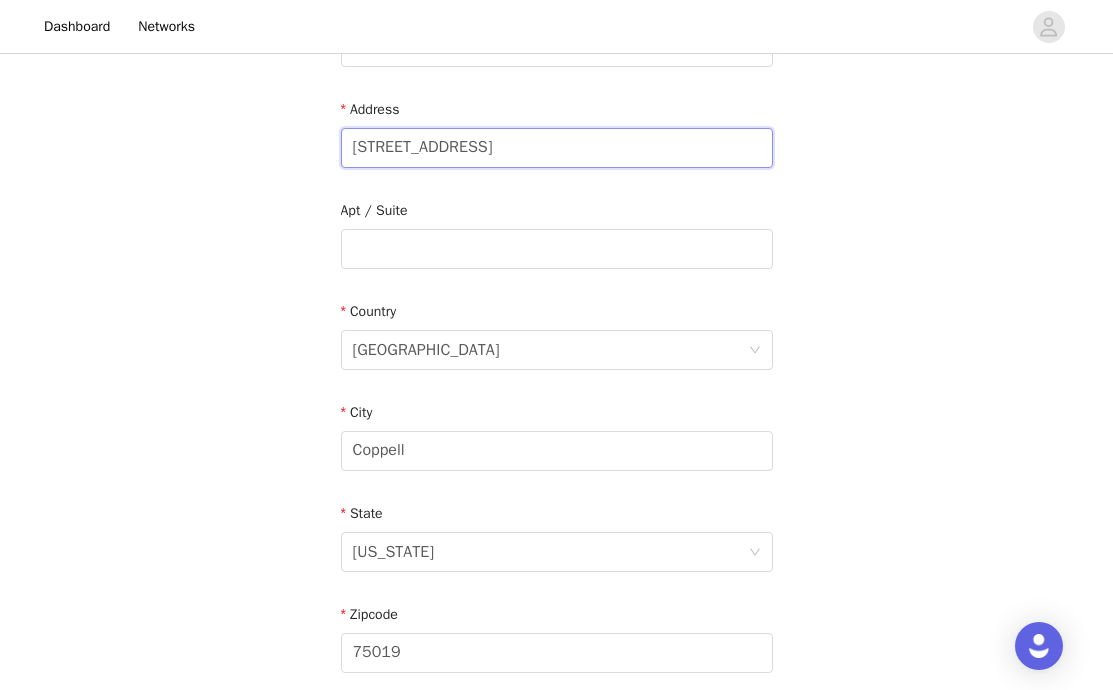 drag, startPoint x: 562, startPoint y: 155, endPoint x: 338, endPoint y: 154, distance: 224.00223 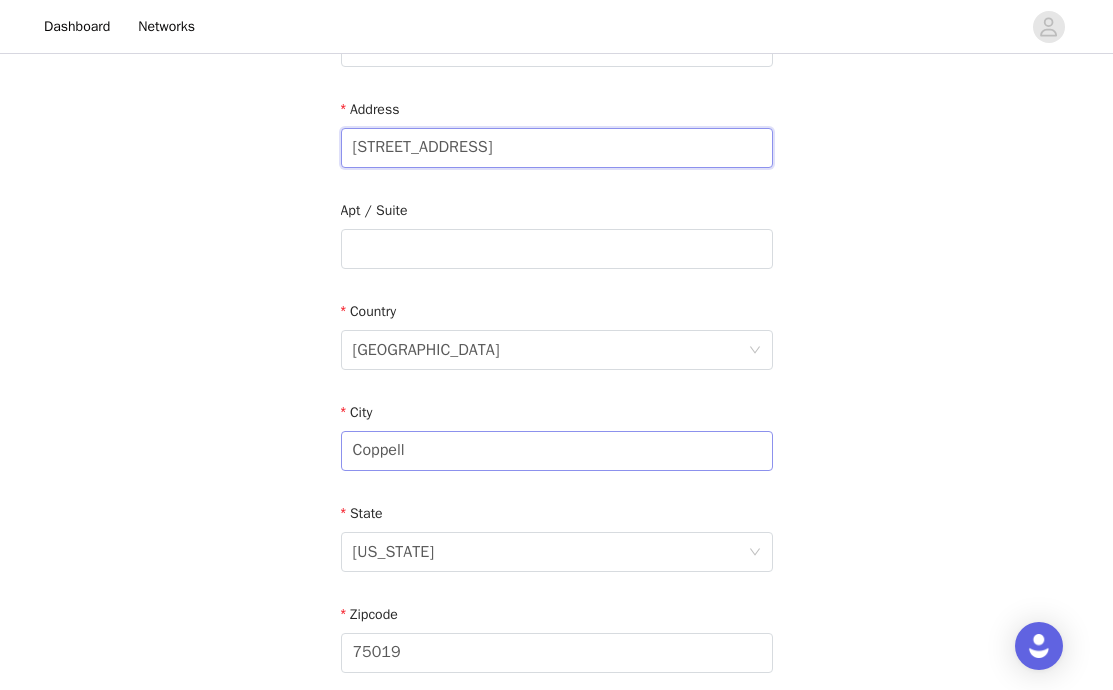 type on "[STREET_ADDRESS]" 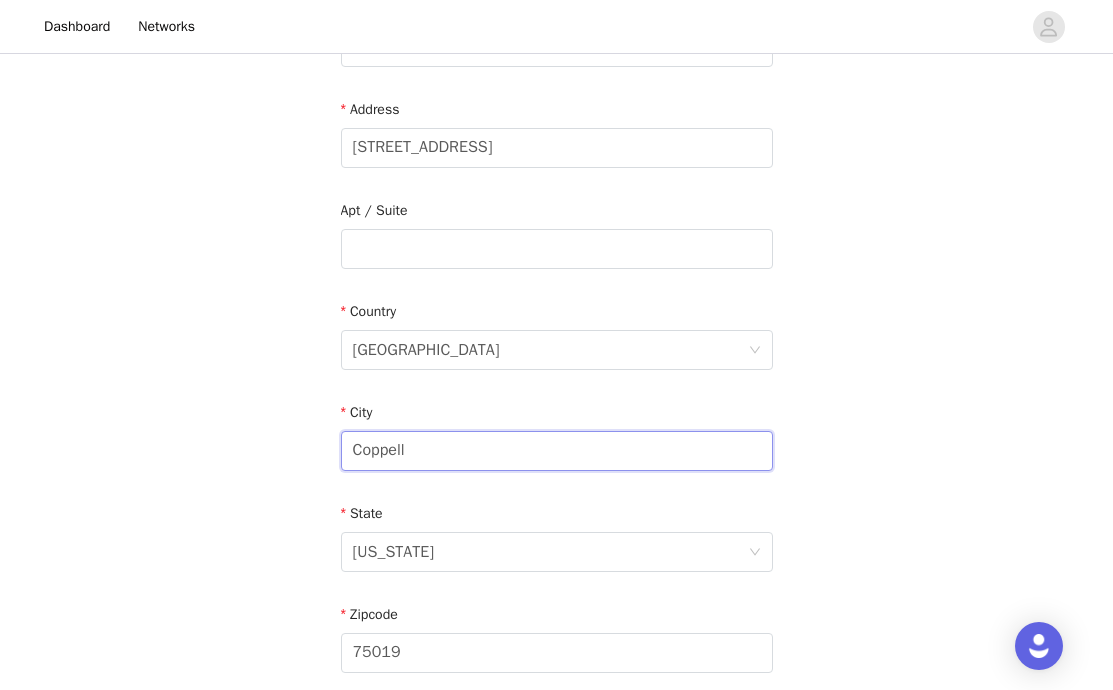 drag, startPoint x: 430, startPoint y: 456, endPoint x: 341, endPoint y: 453, distance: 89.050545 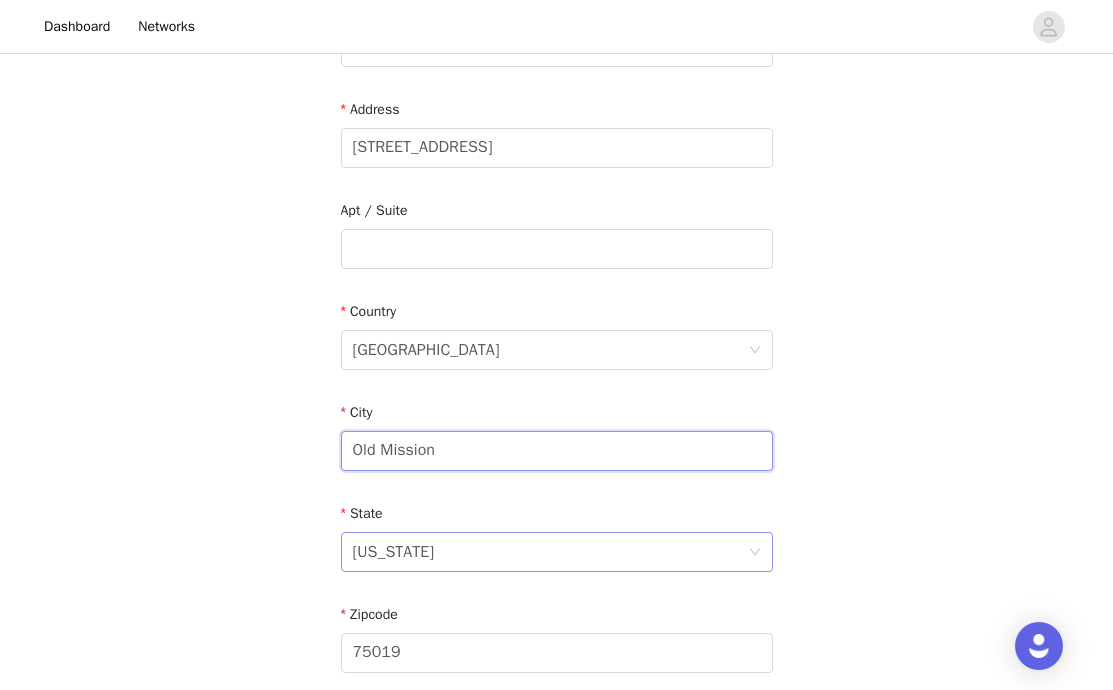 type on "Old Mission" 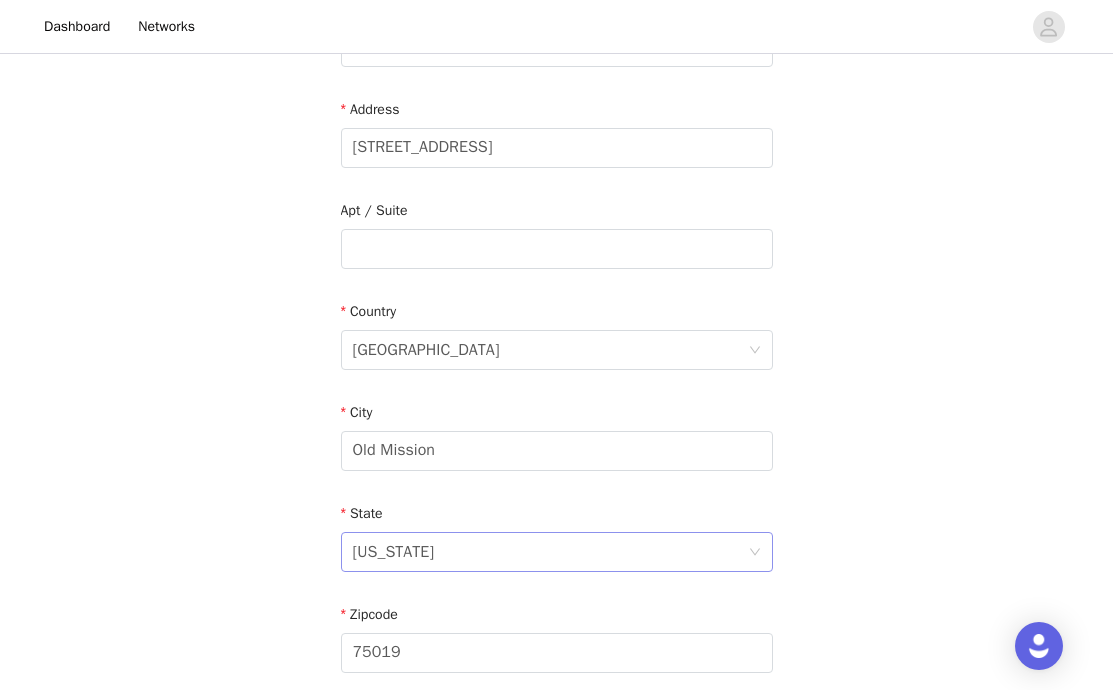 click on "[US_STATE]" at bounding box center (550, 552) 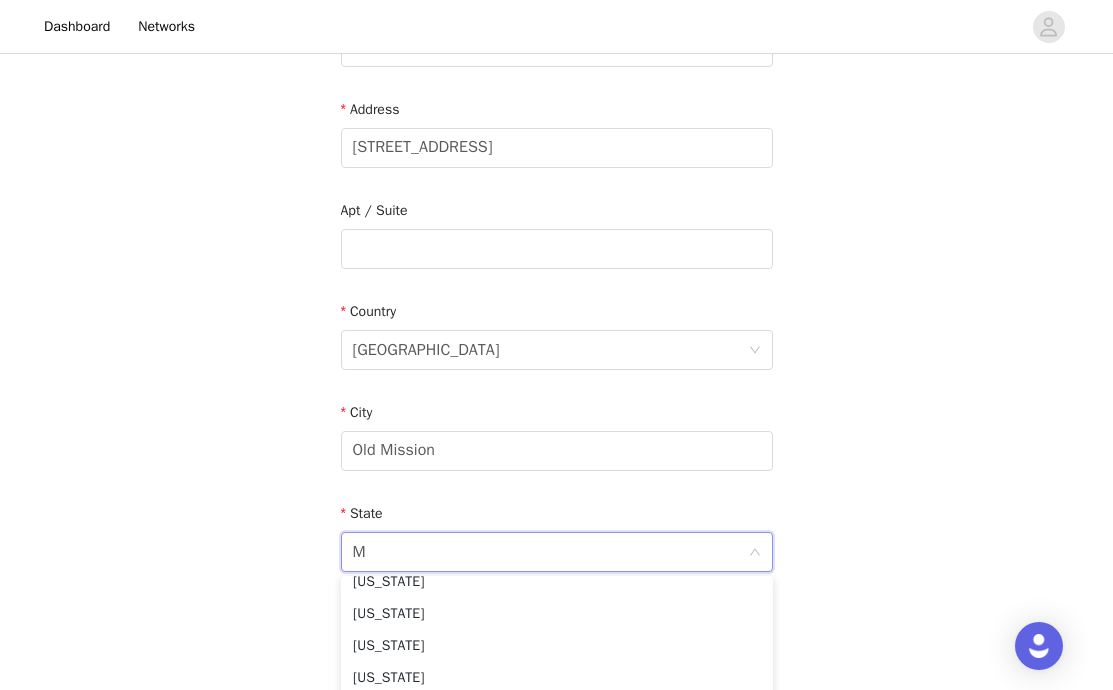 scroll, scrollTop: 4, scrollLeft: 0, axis: vertical 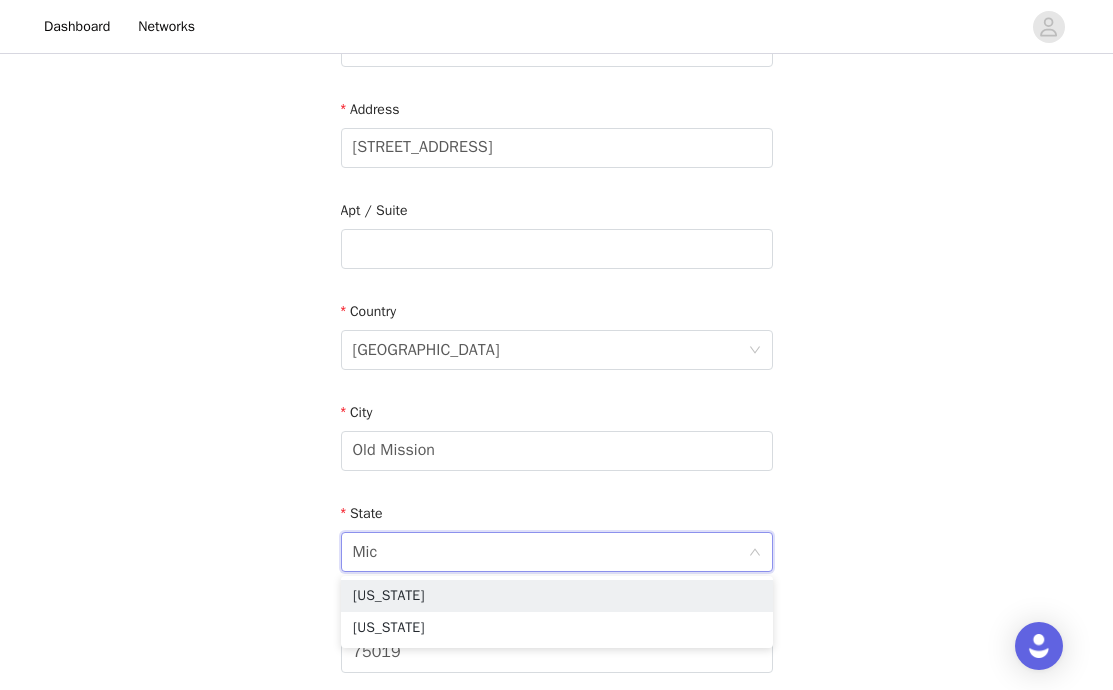 type on "Mich" 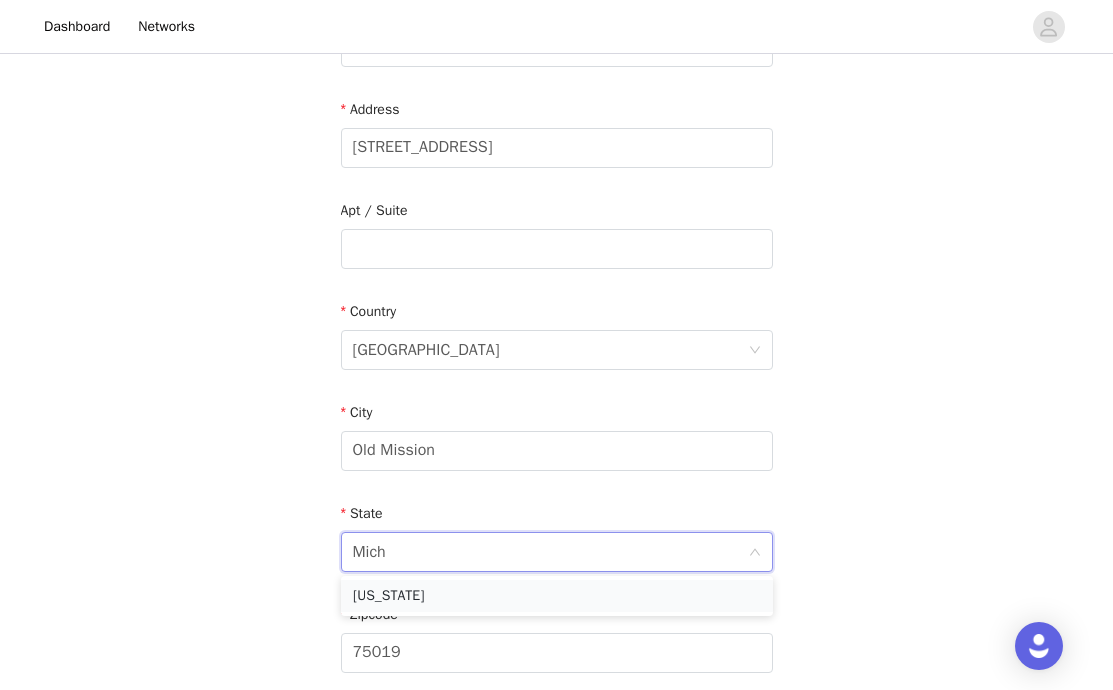click on "[US_STATE]" at bounding box center (557, 596) 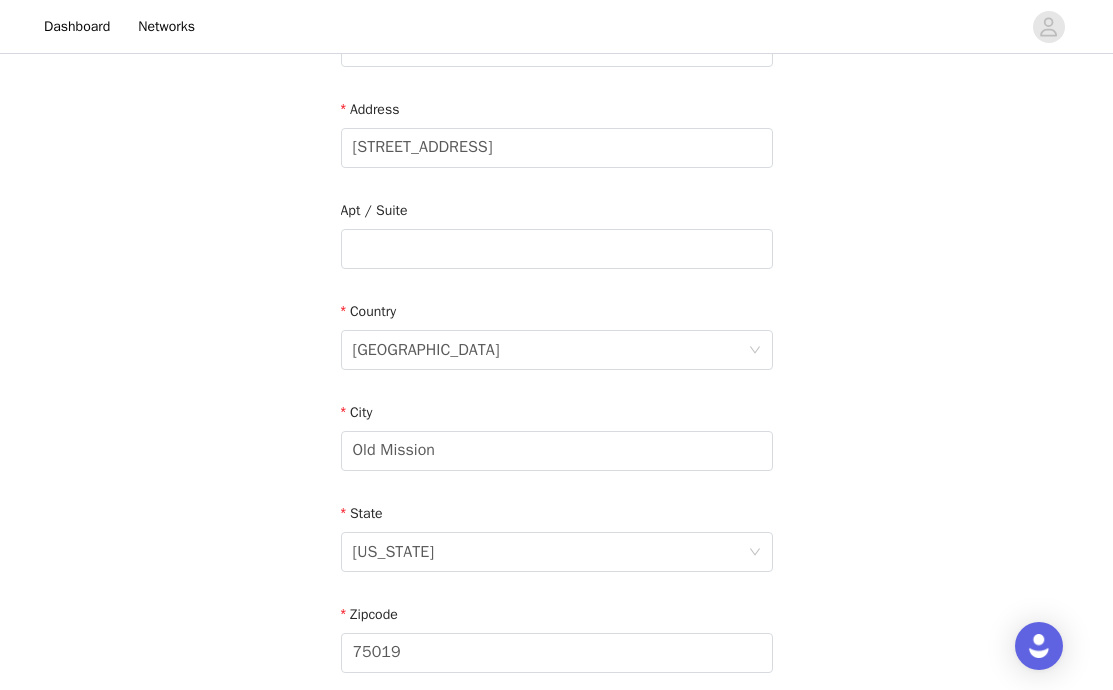 scroll, scrollTop: 482, scrollLeft: 0, axis: vertical 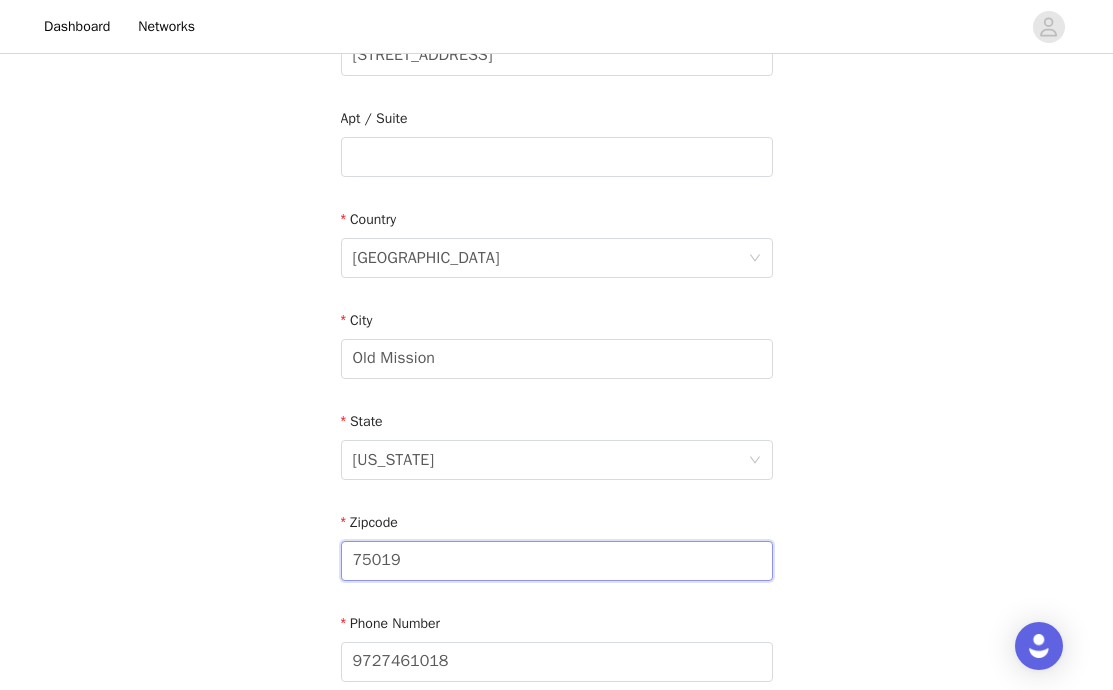 click on "75019" at bounding box center (557, 561) 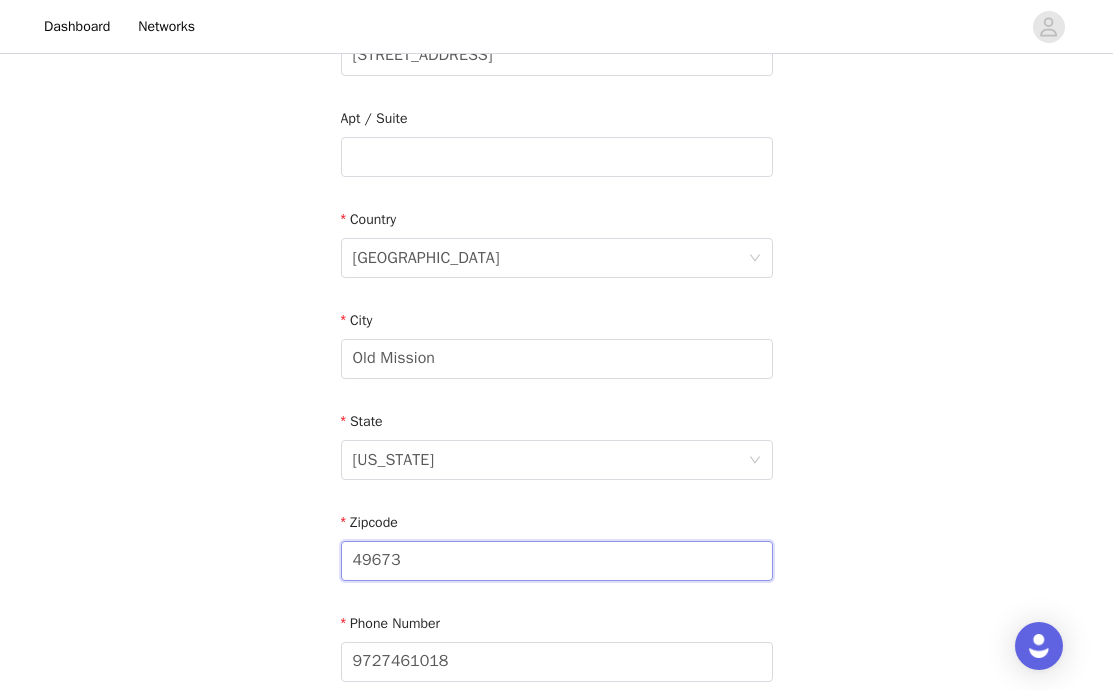 type on "49673" 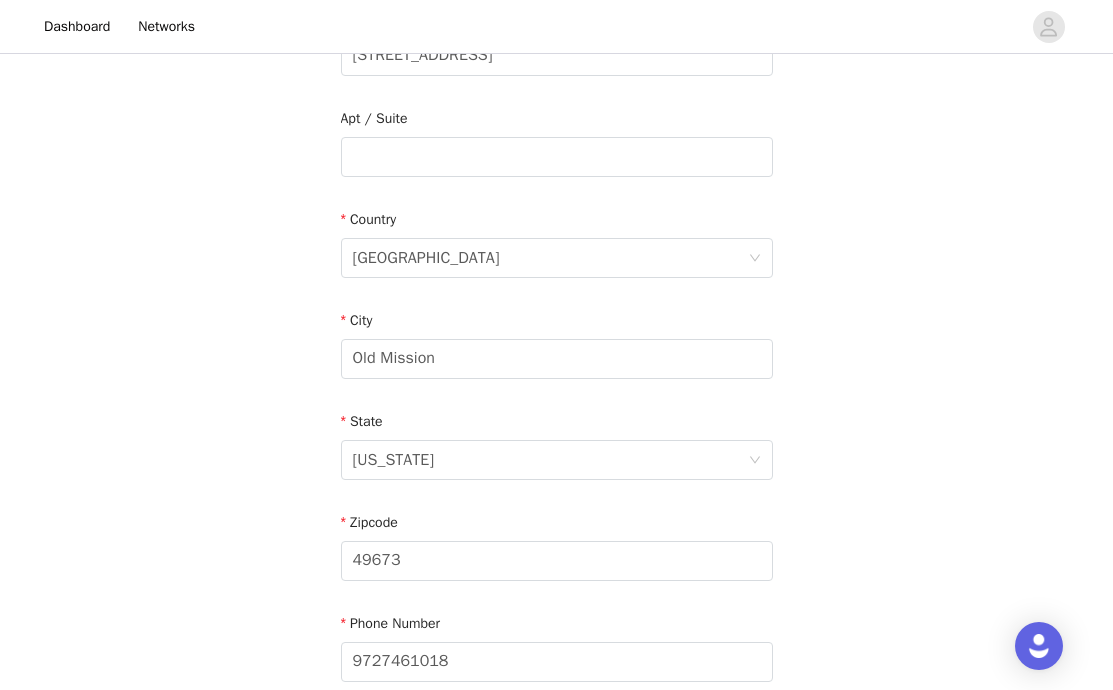 click on "Email [EMAIL_ADDRESS][DOMAIN_NAME]   First Name [PERSON_NAME]   Last Name Beach   Address [STREET_ADDRESS][US_STATE]   Phone Number [PHONE_NUMBER]" at bounding box center (557, 197) 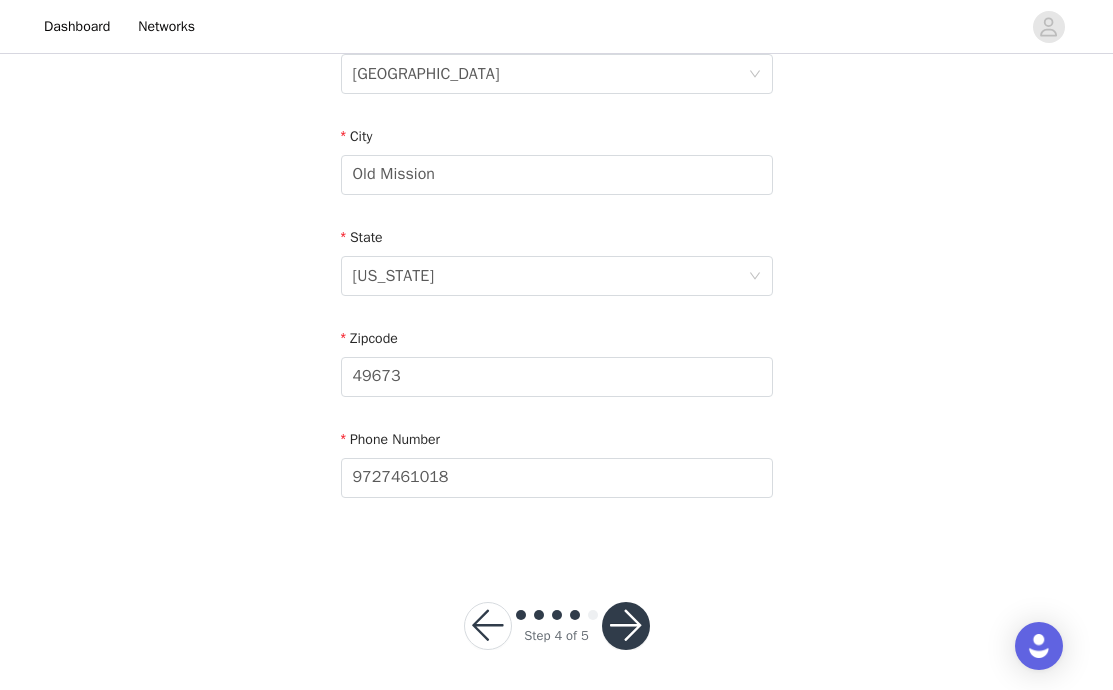 scroll, scrollTop: 673, scrollLeft: 0, axis: vertical 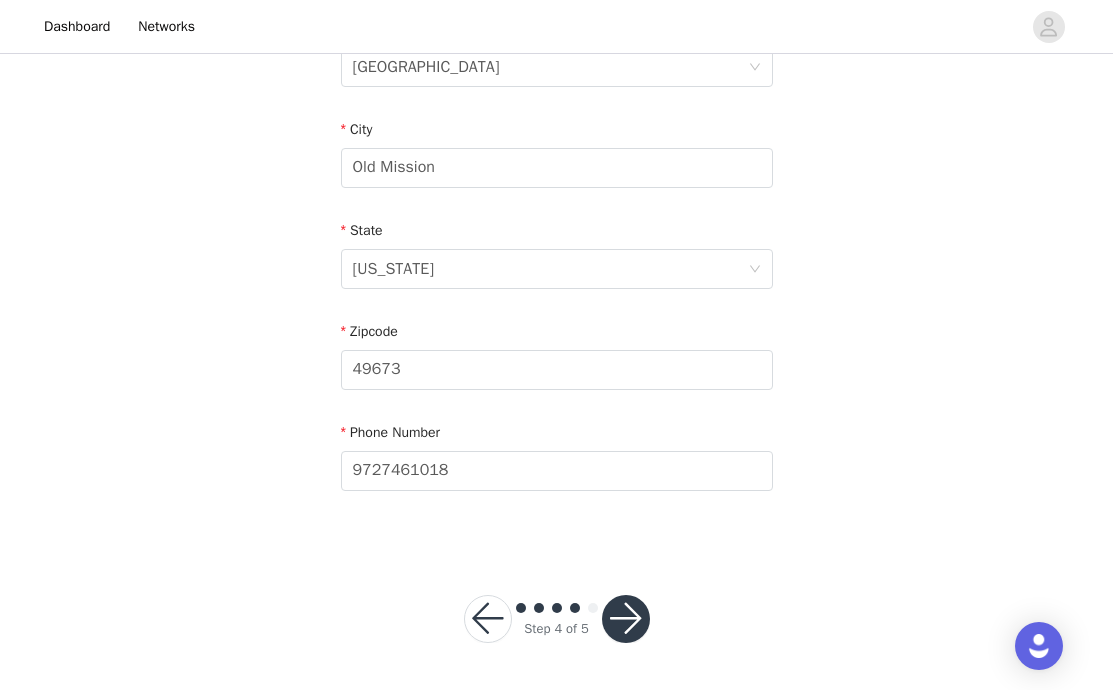 click at bounding box center (626, 619) 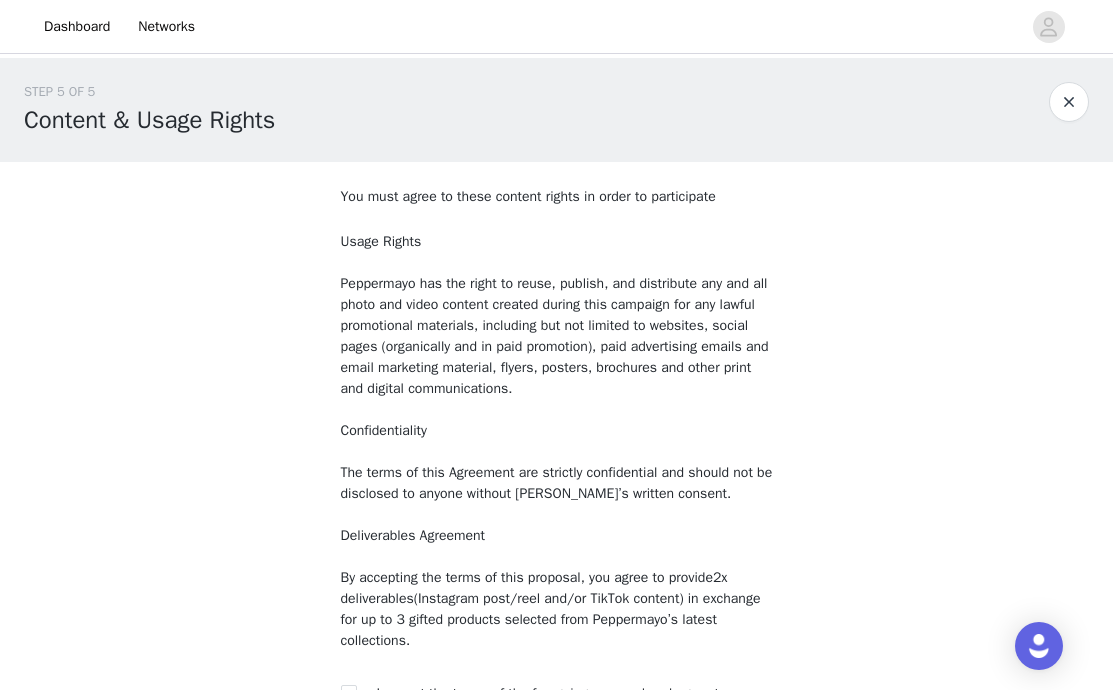 scroll, scrollTop: 234, scrollLeft: 0, axis: vertical 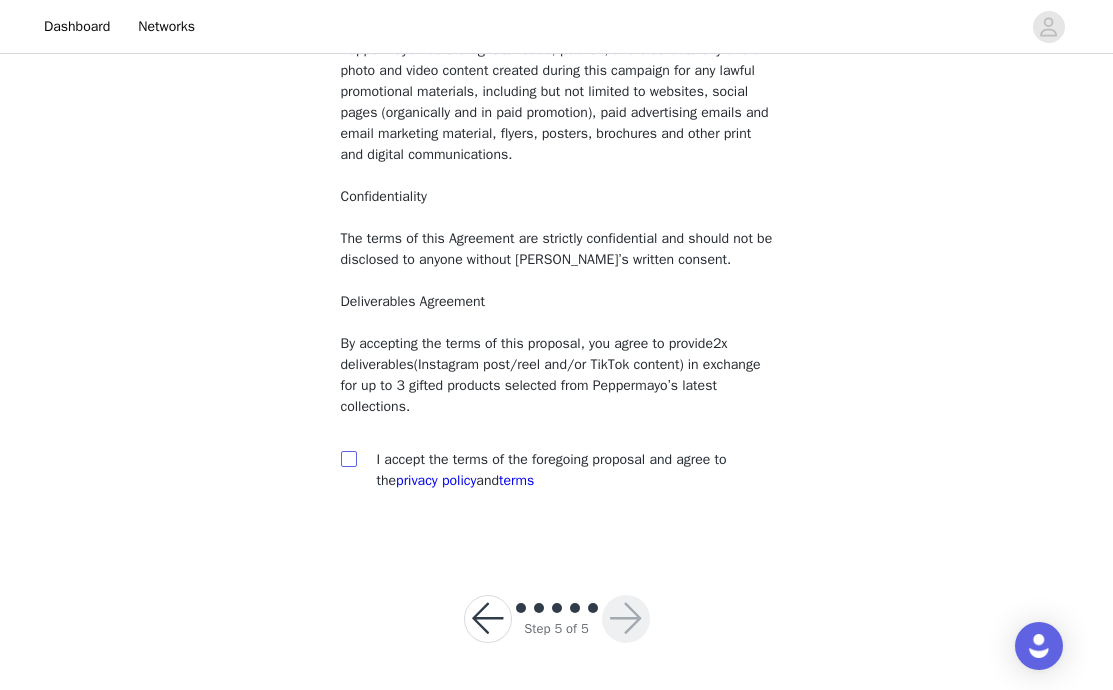 click at bounding box center (348, 458) 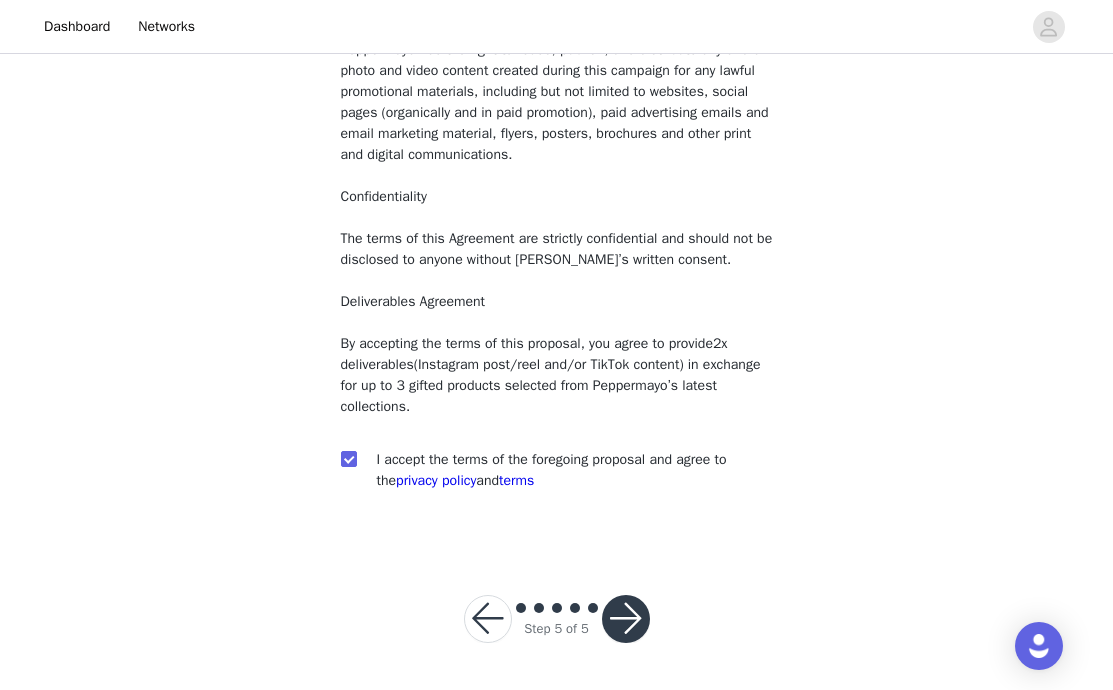 click at bounding box center [626, 619] 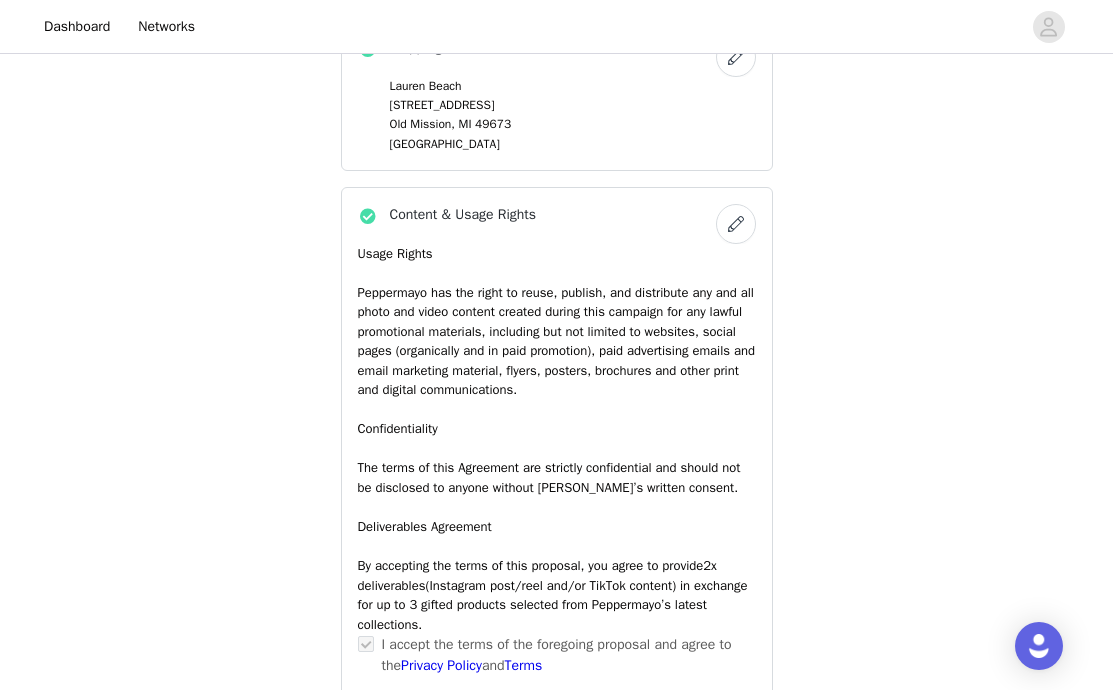 scroll, scrollTop: 1710, scrollLeft: 0, axis: vertical 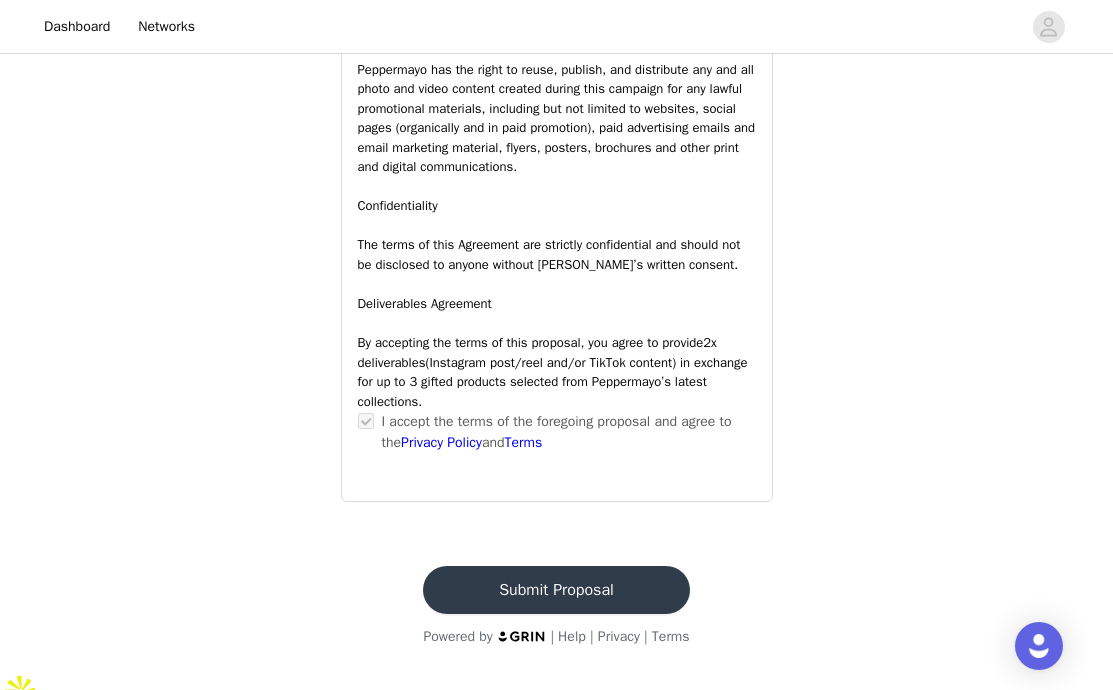 click on "Submit Proposal" at bounding box center [556, 590] 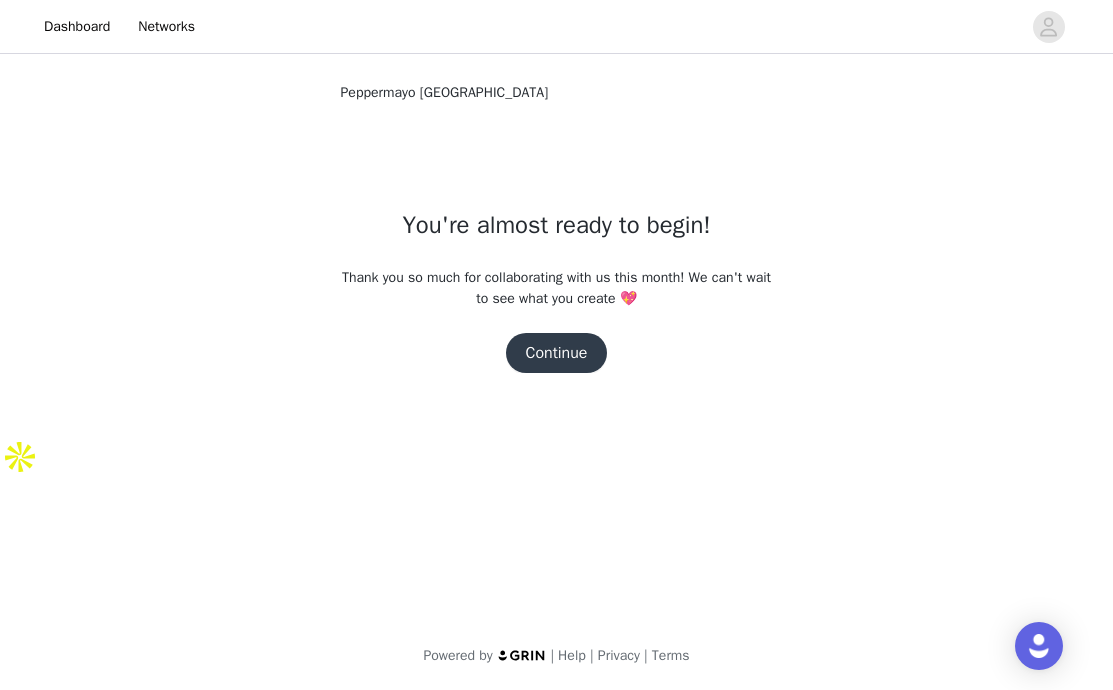 scroll, scrollTop: 0, scrollLeft: 0, axis: both 